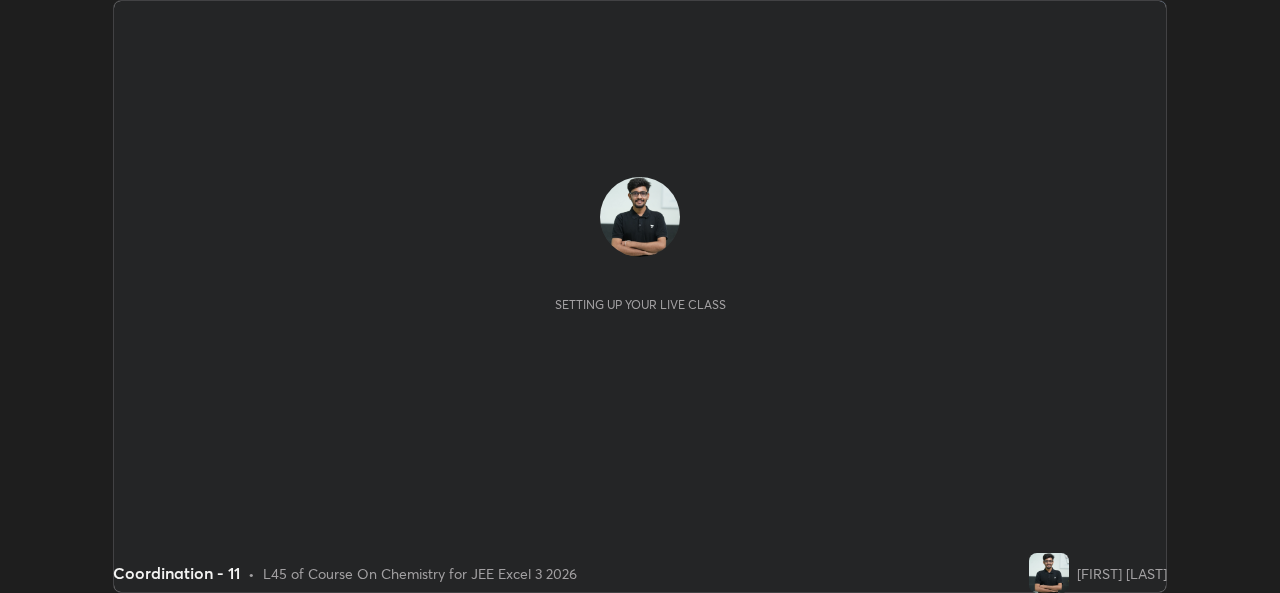 scroll, scrollTop: 0, scrollLeft: 0, axis: both 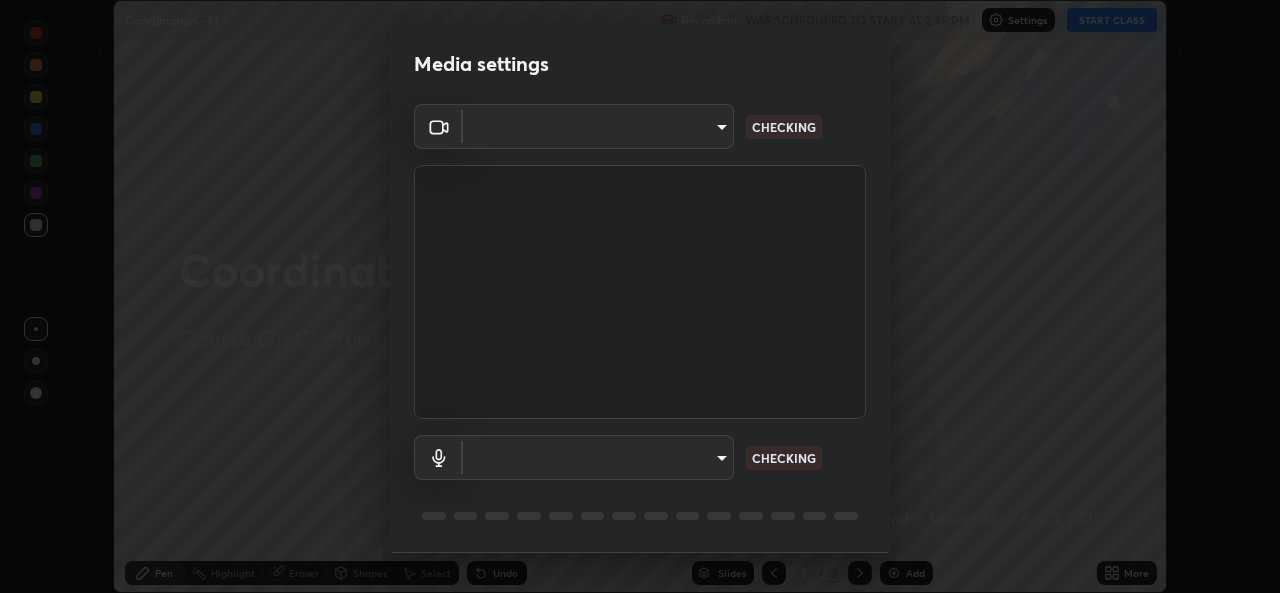 type on "a1b2d07a0d359bdce2feaa2af0cf5b47e3723935fd81a365c9f67d478f2ffc43" 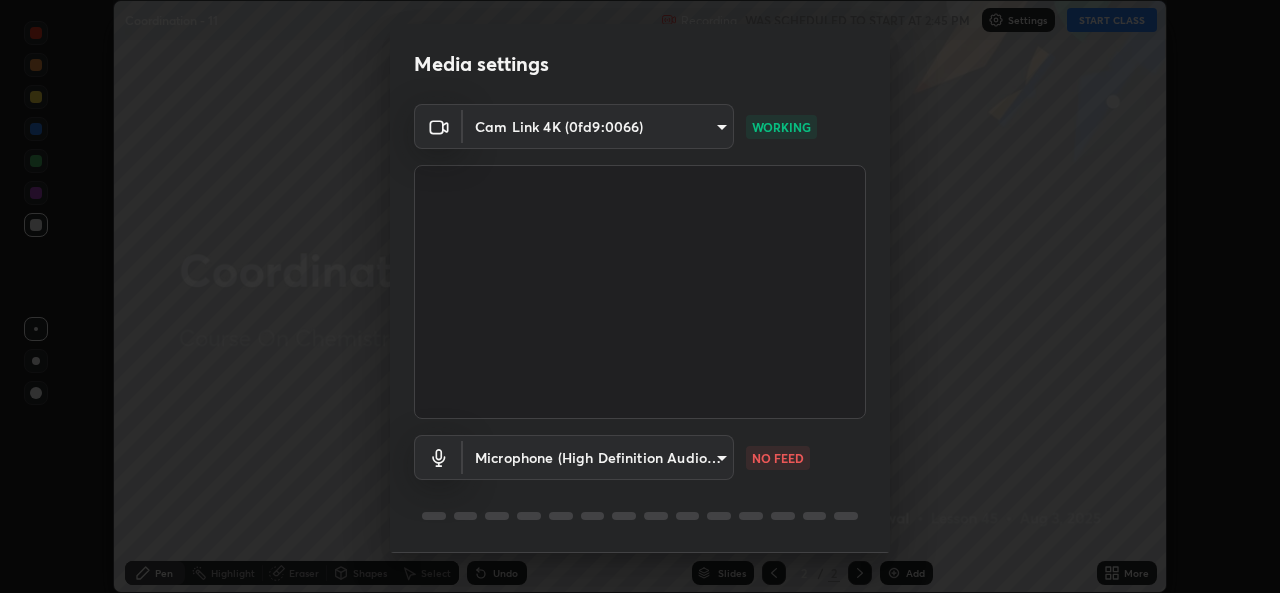 click on "Erase all Coordination - 11 Recording WAS SCHEDULED TO START AT  2:45 PM Settings START CLASS Setting up your live class Coordination - 11 • L45 of Course On Chemistry for JEE Excel 3 2026 [FIRST] [LAST] Pen Highlight Eraser Shapes Select Undo Slides 2 / 2 Add More No doubts shared Encourage your learners to ask a doubt for better clarity Report an issue Reason for reporting Buffering Chat not working Audio - Video sync issue Educator video quality low ​ Attach an image Report Media settings Cam Link 4K (0fd9:0066) a1b2d07a0d359bdce2feaa2af0cf5b47e3723935fd81a365c9f67d478f2ffc43 WORKING Microphone (High Definition Audio Device) 49b0a6df07a429b4aa0e143735b31e2a272de4ae34d33bd193cbc4de7c554cfd NO FEED 1 / 5 Next" at bounding box center [640, 296] 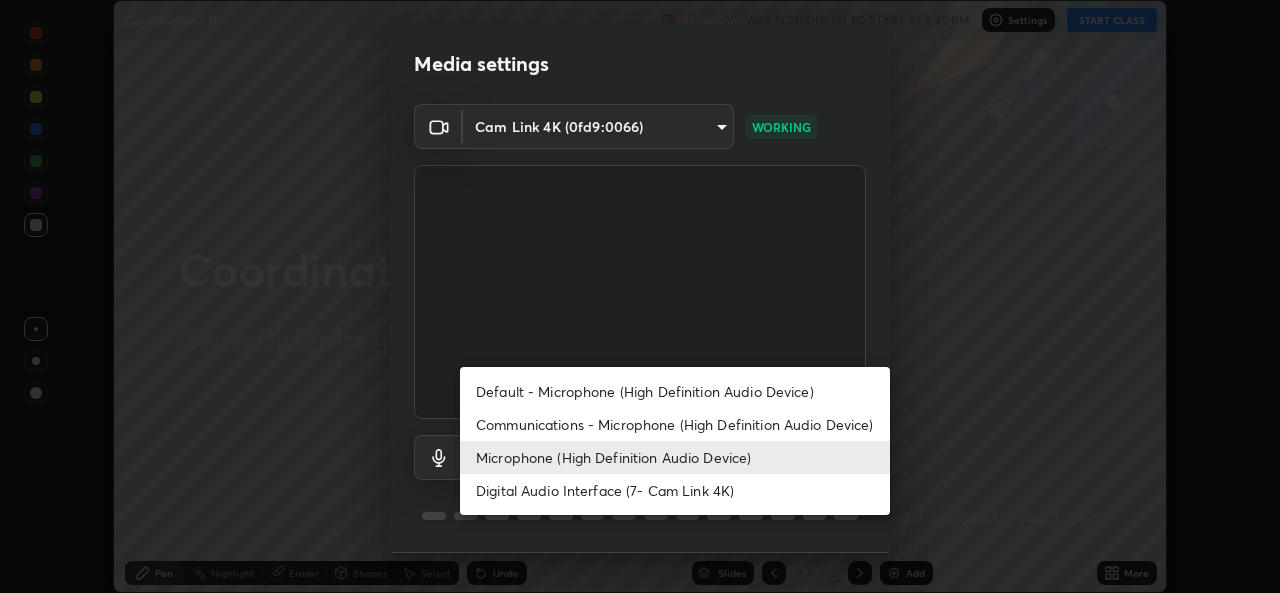 click on "Default - Microphone (High Definition Audio Device)" at bounding box center (675, 391) 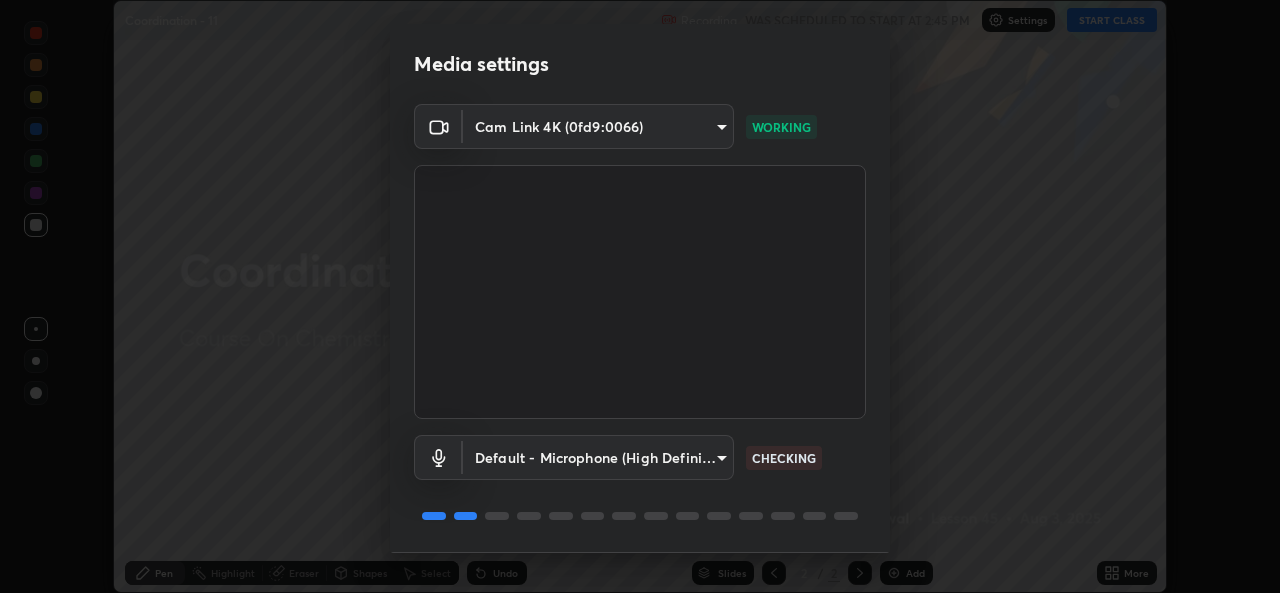 click on "Erase all Coordination - 11 Recording WAS SCHEDULED TO START AT  2:45 PM Settings START CLASS Setting up your live class Coordination - 11 • L45 of Course On Chemistry for JEE Excel 3 2026 [FIRST] [LAST] Pen Highlight Eraser Shapes Select Undo Slides 2 / 2 Add More No doubts shared Encourage your learners to ask a doubt for better clarity Report an issue Reason for reporting Buffering Chat not working Audio - Video sync issue Educator video quality low ​ Attach an image Report Media settings Cam Link 4K (0fd9:0066) a1b2d07a0d359bdce2feaa2af0cf5b47e3723935fd81a365c9f67d478f2ffc43 WORKING Default - Microphone (High Definition Audio Device) default CHECKING 1 / 5 Next" at bounding box center (640, 296) 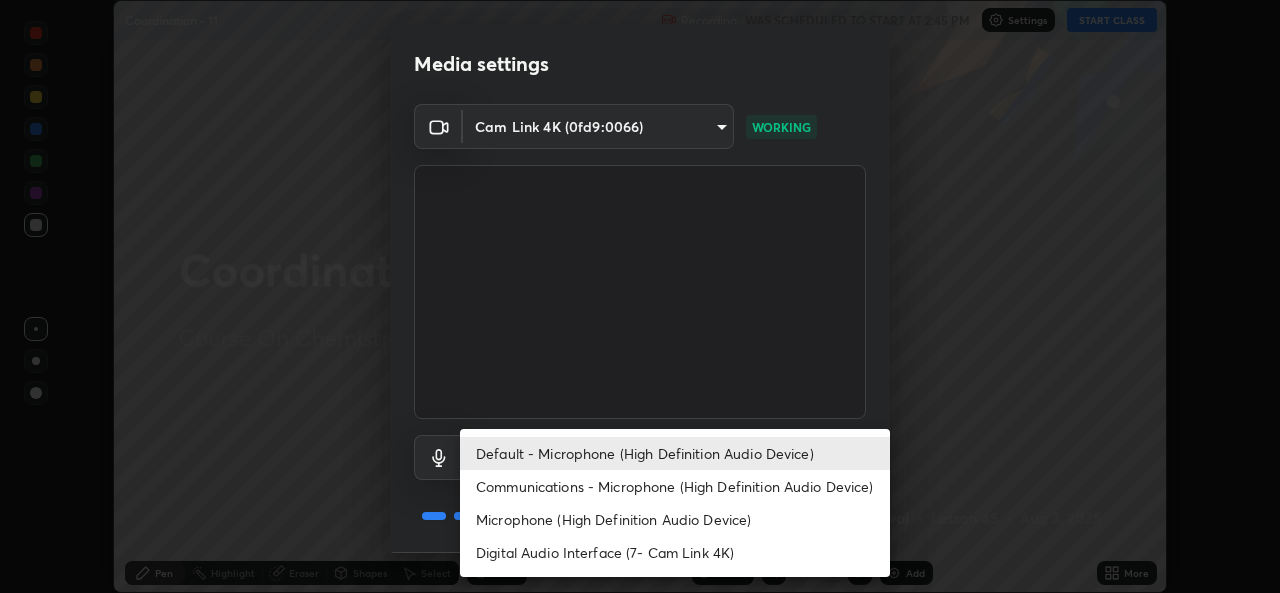 click on "Microphone (High Definition Audio Device)" at bounding box center [675, 519] 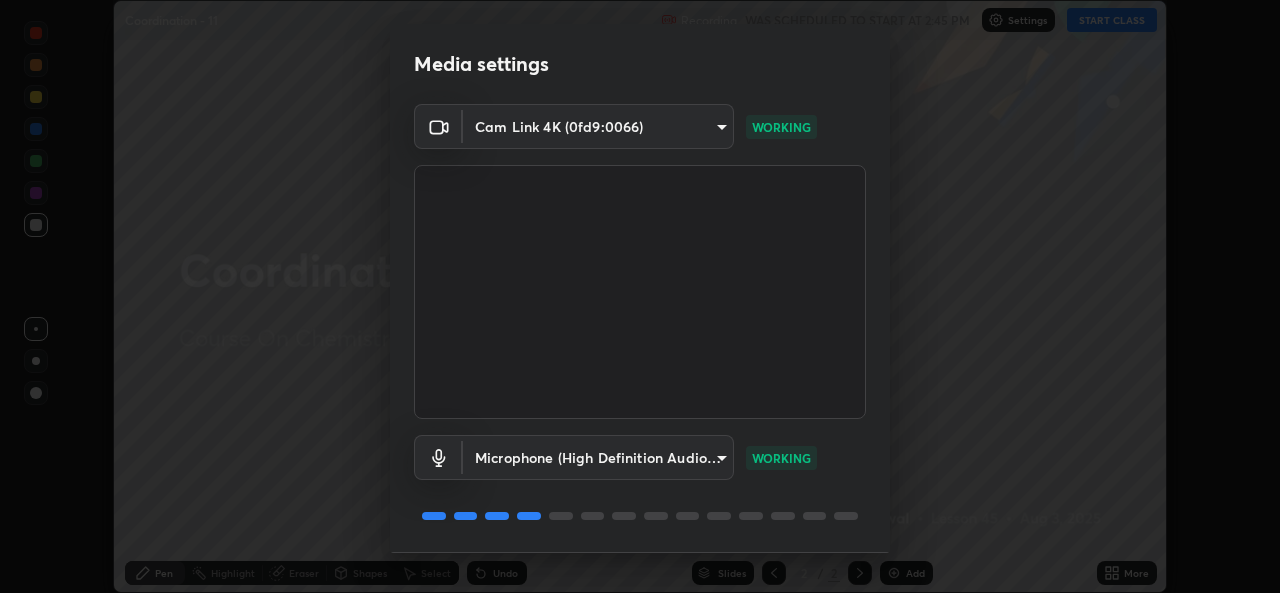 scroll, scrollTop: 63, scrollLeft: 0, axis: vertical 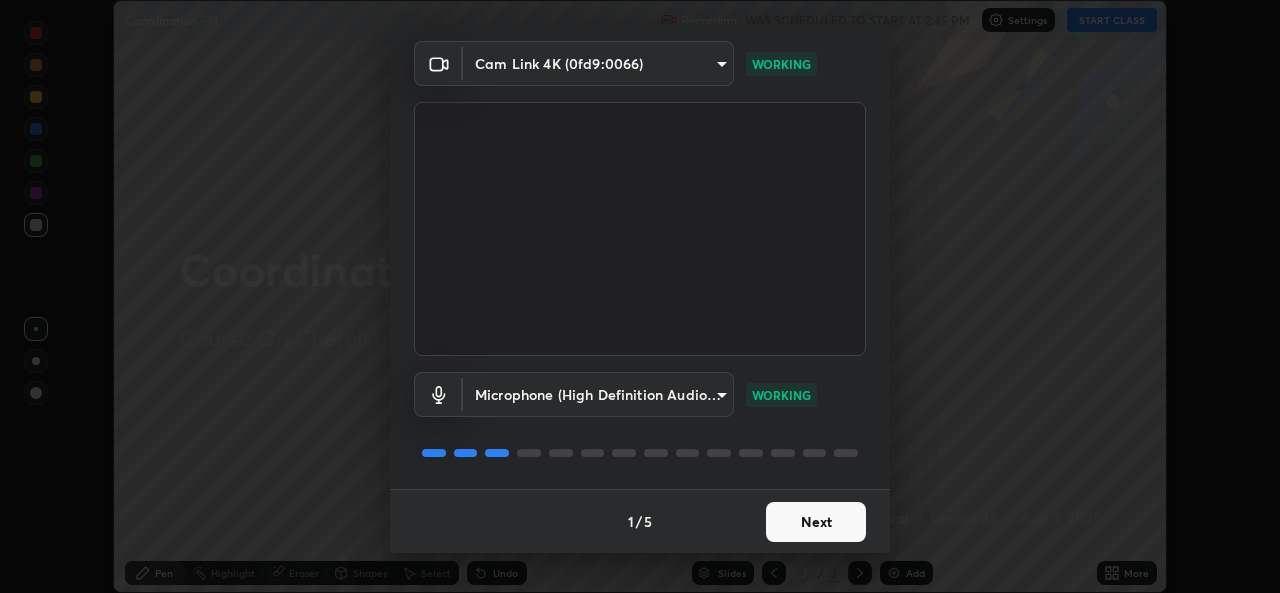 click on "Next" at bounding box center [816, 522] 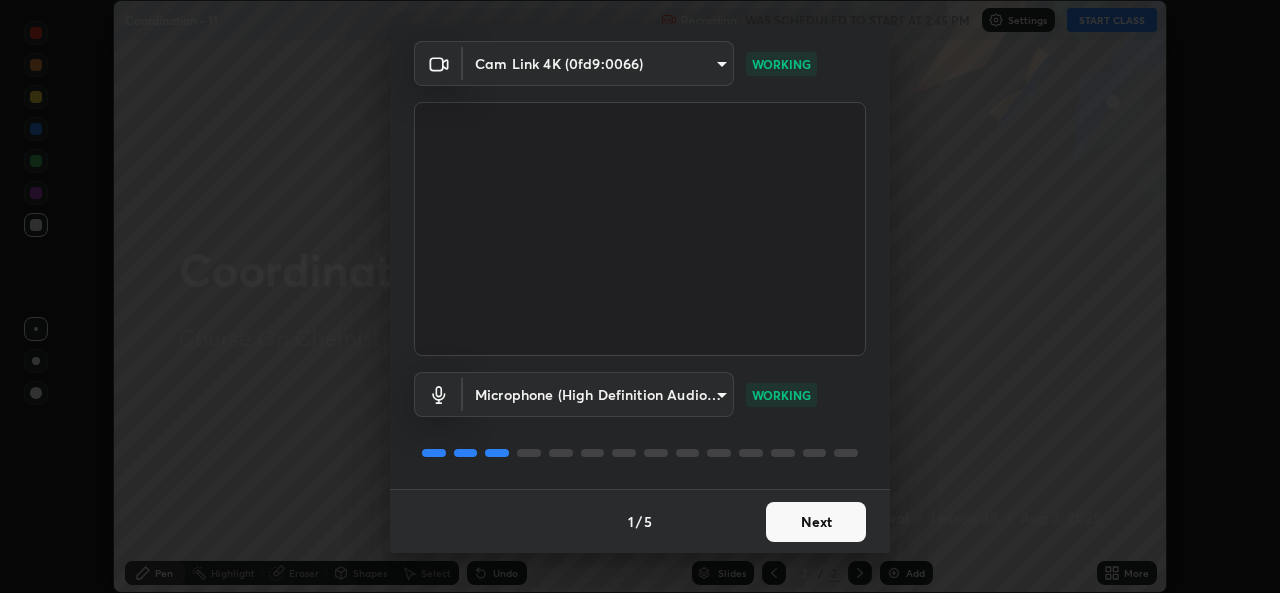scroll, scrollTop: 0, scrollLeft: 0, axis: both 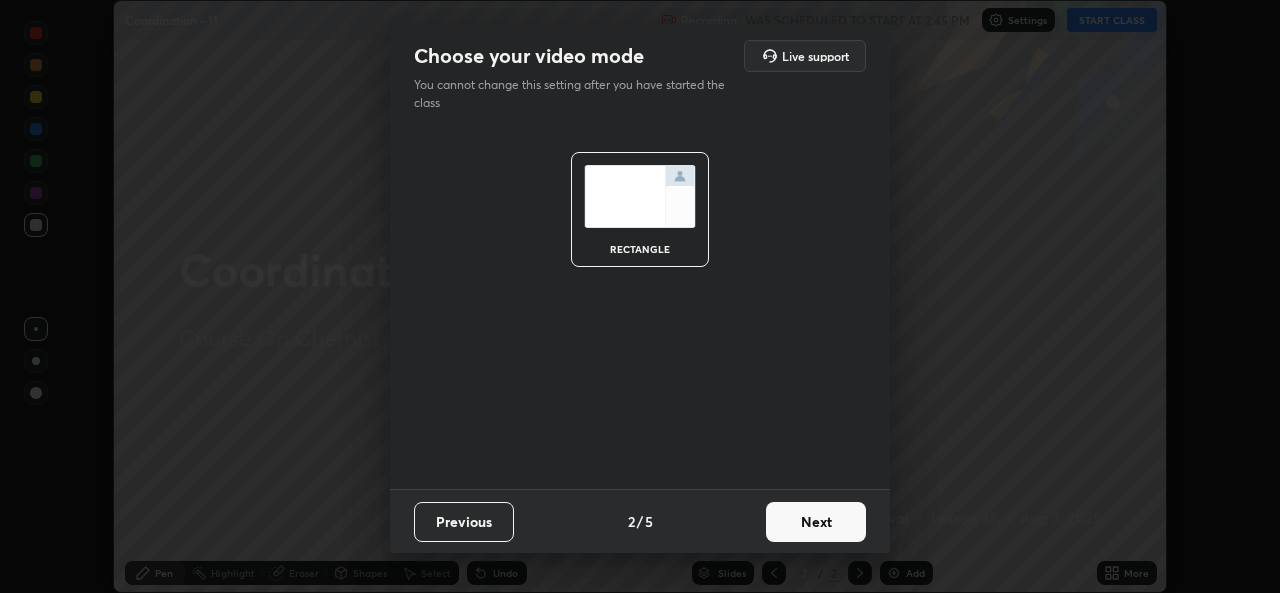 click on "Next" at bounding box center (816, 522) 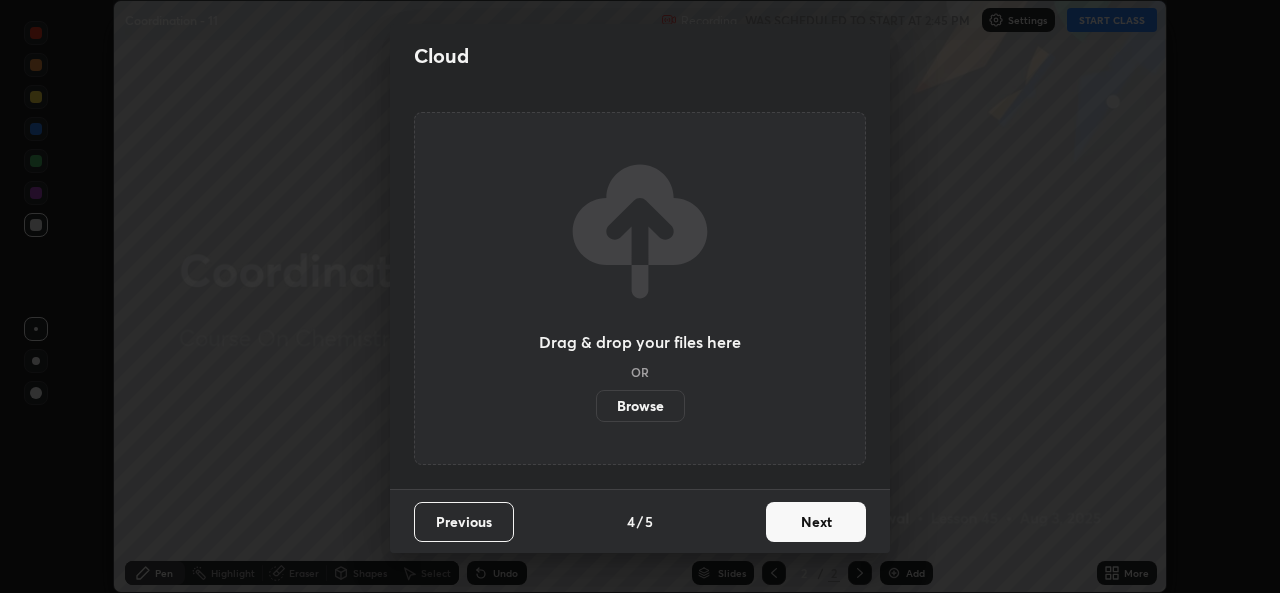 click on "Next" at bounding box center (816, 522) 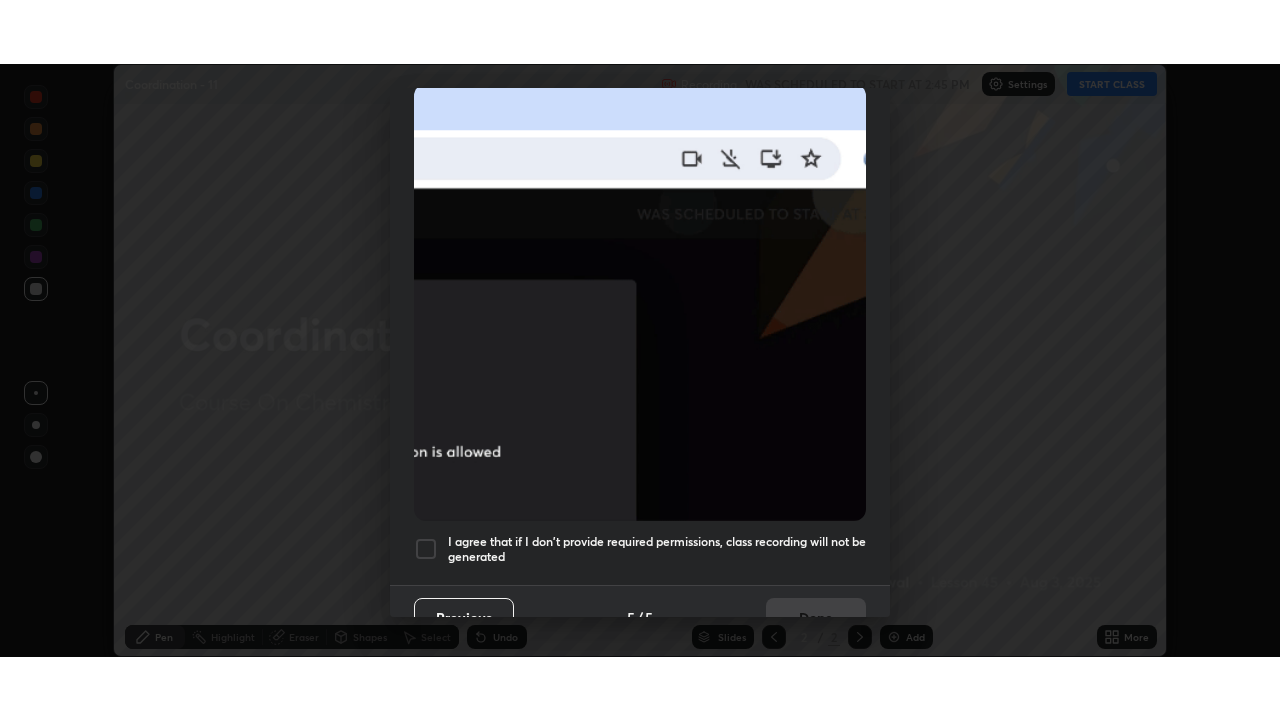 scroll, scrollTop: 471, scrollLeft: 0, axis: vertical 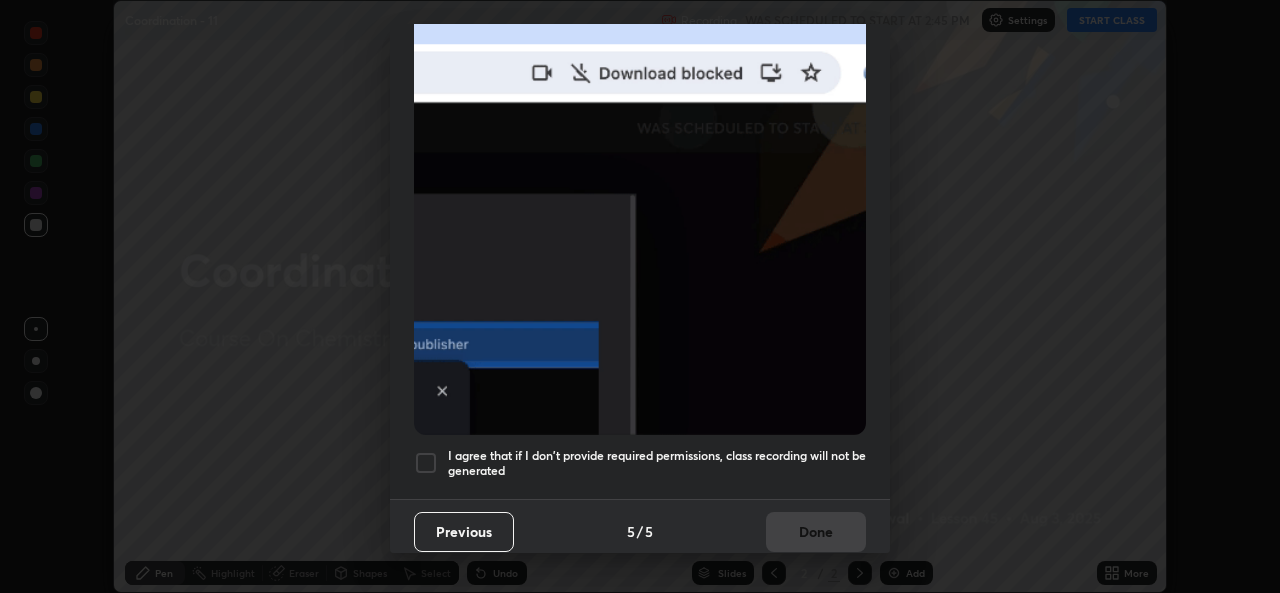 click at bounding box center (426, 463) 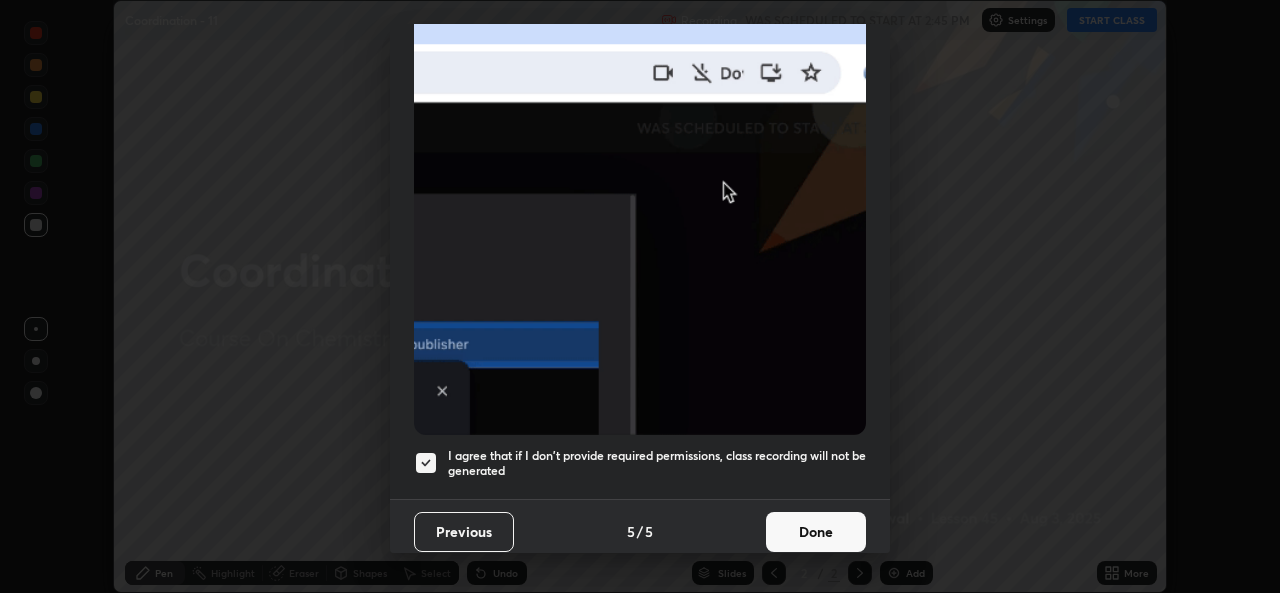 click on "Done" at bounding box center (816, 532) 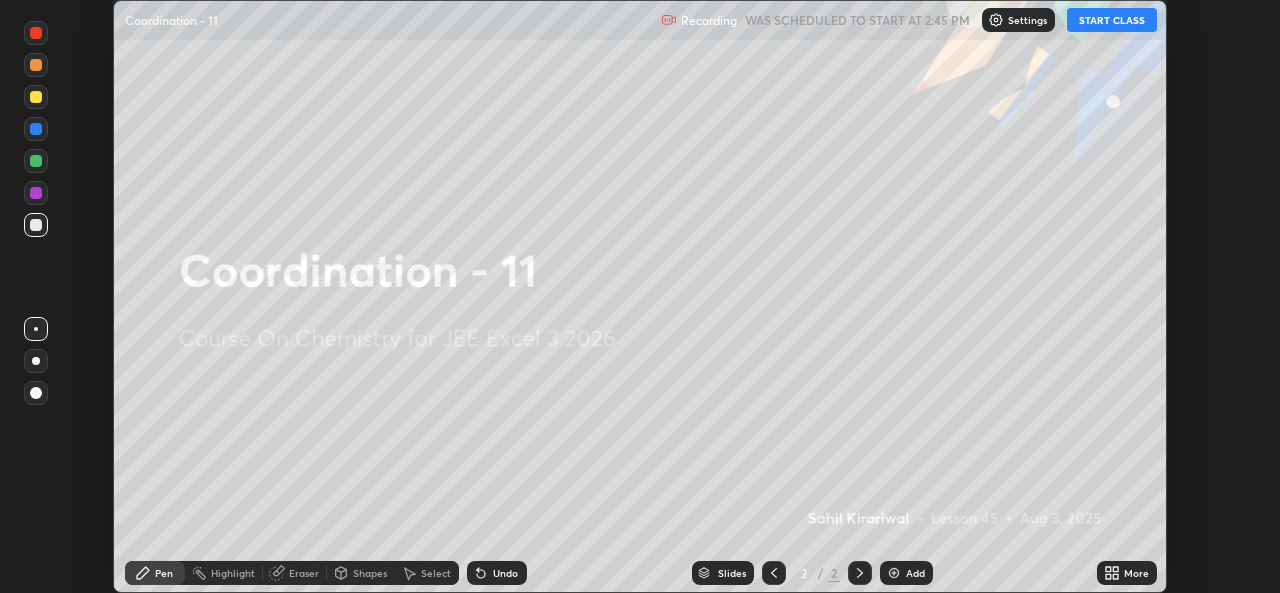 click 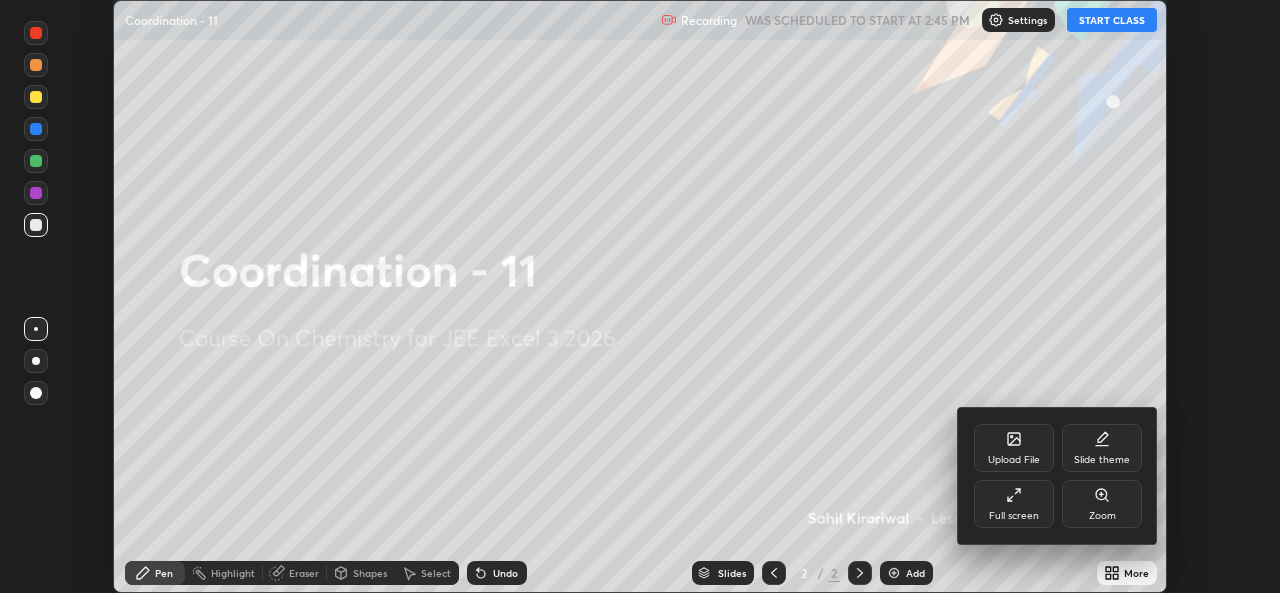 click on "Full screen" at bounding box center [1014, 504] 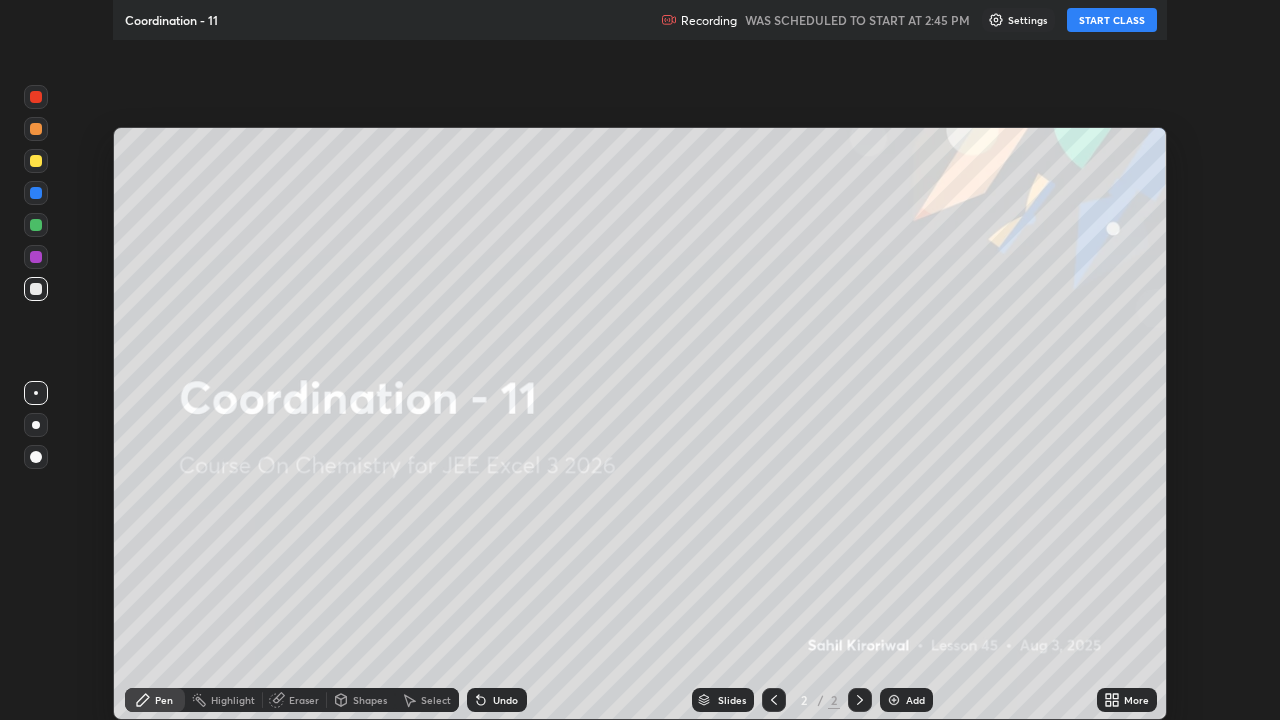 scroll, scrollTop: 99280, scrollLeft: 98720, axis: both 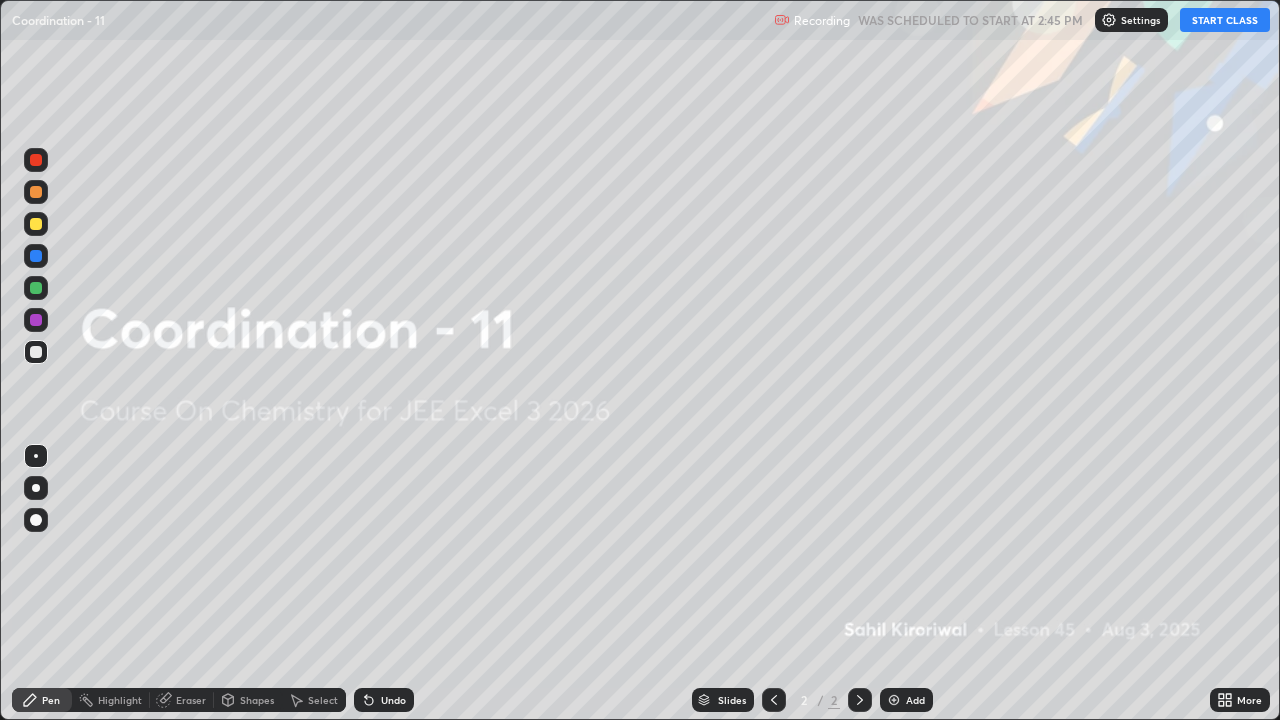 click on "START CLASS" at bounding box center [1225, 20] 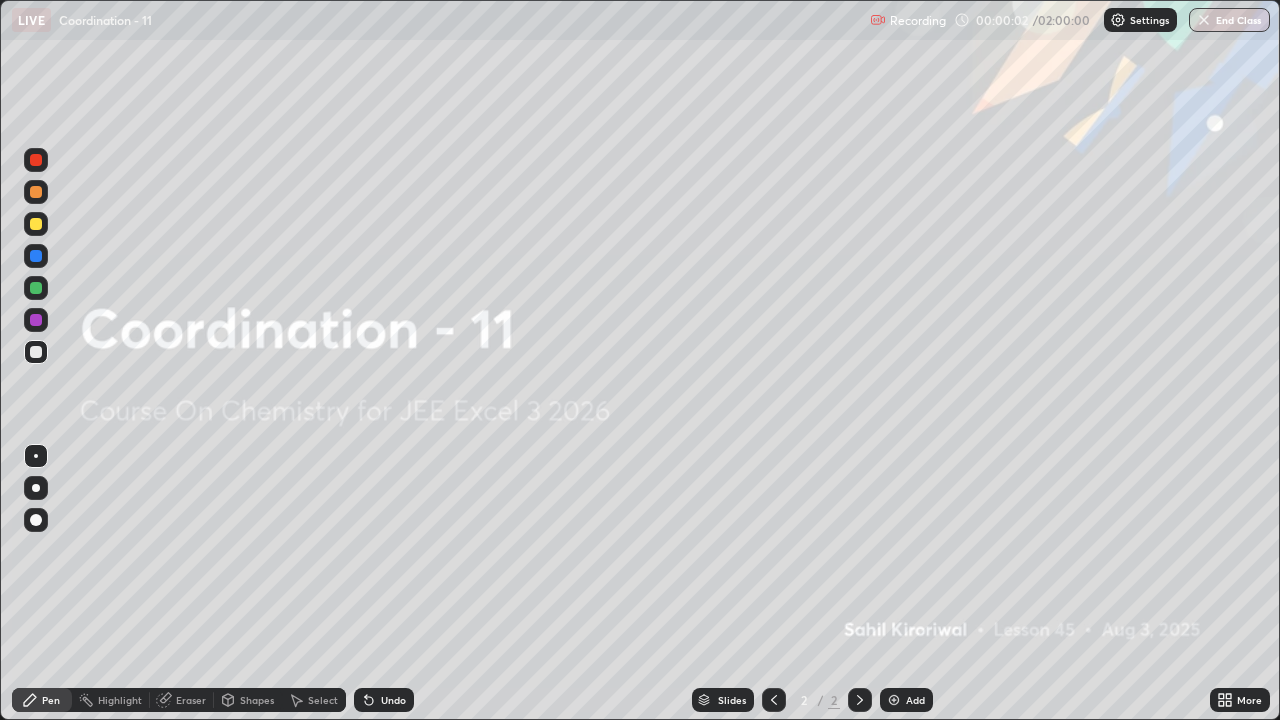 click at bounding box center (36, 192) 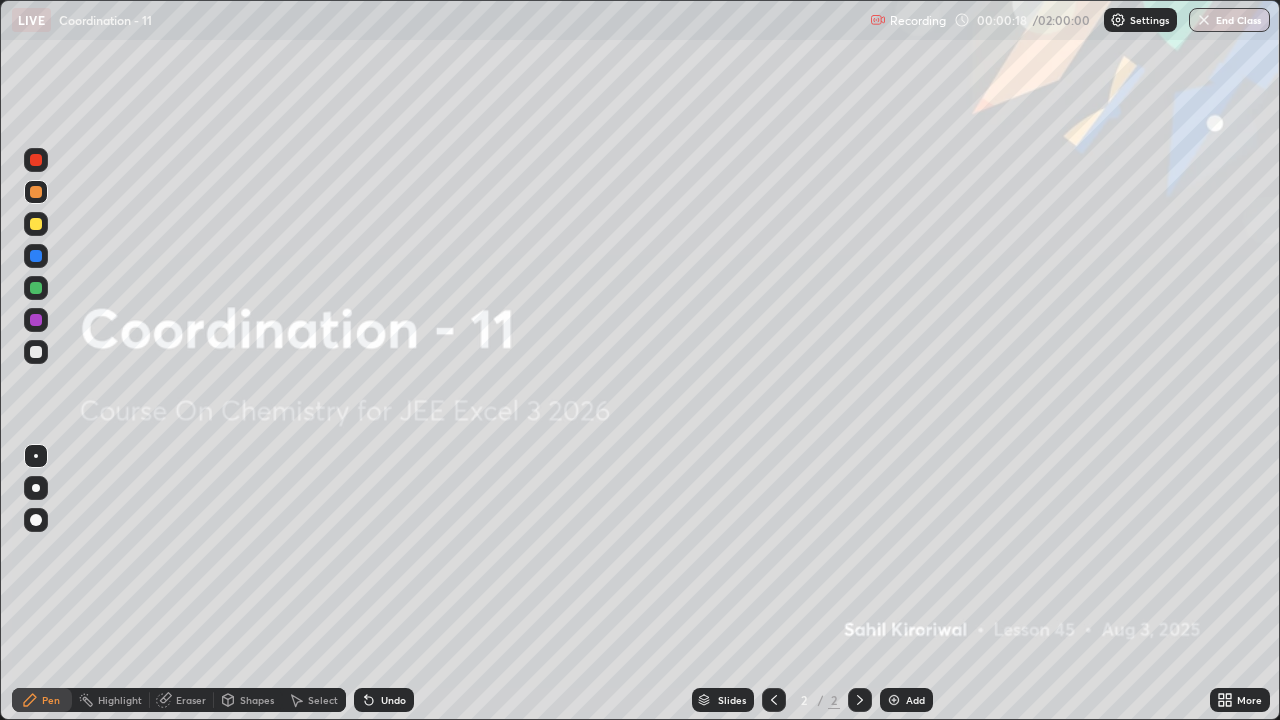 click 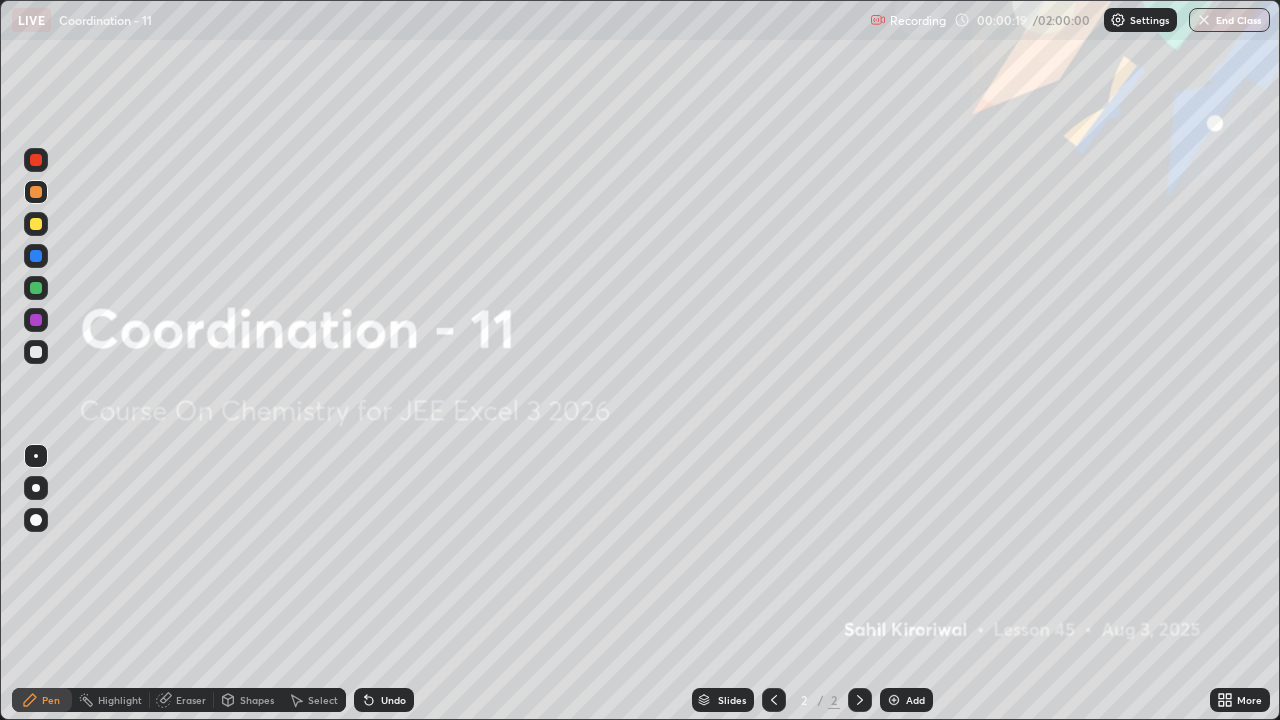 click on "Add" at bounding box center [906, 700] 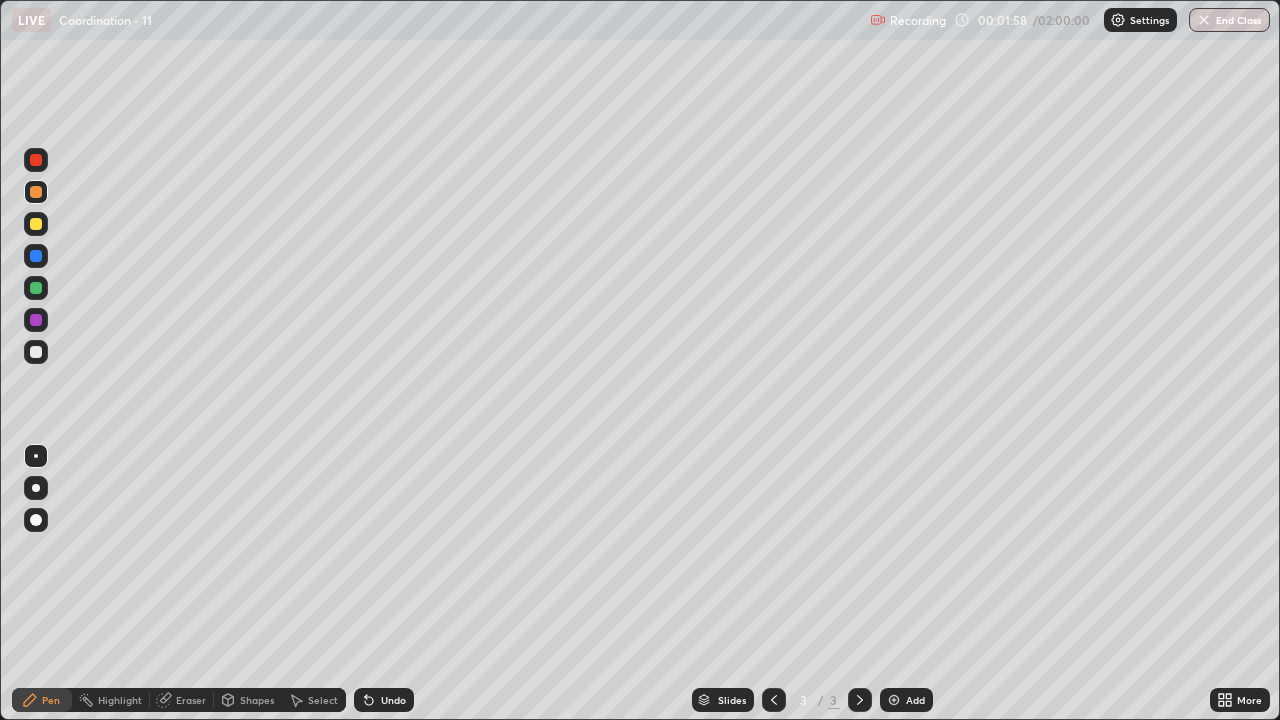 click at bounding box center (36, 224) 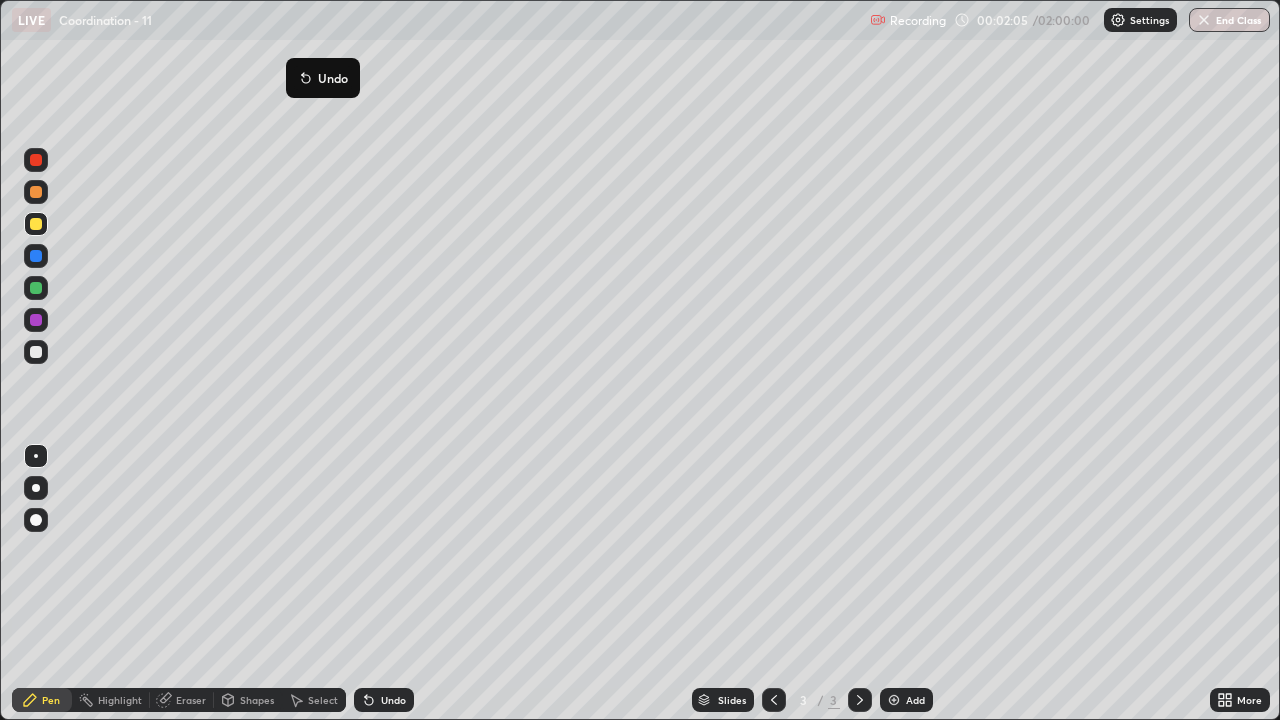 click on "Undo" at bounding box center [323, 78] 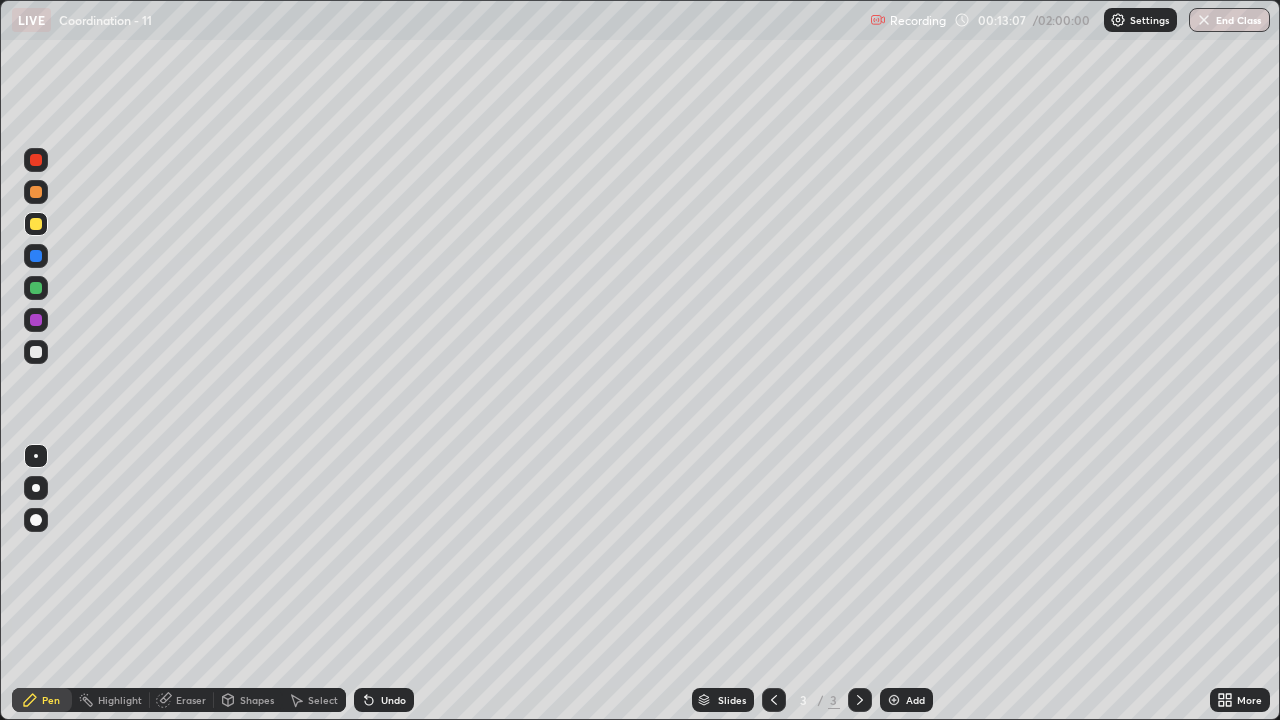 click on "Undo" at bounding box center (393, 700) 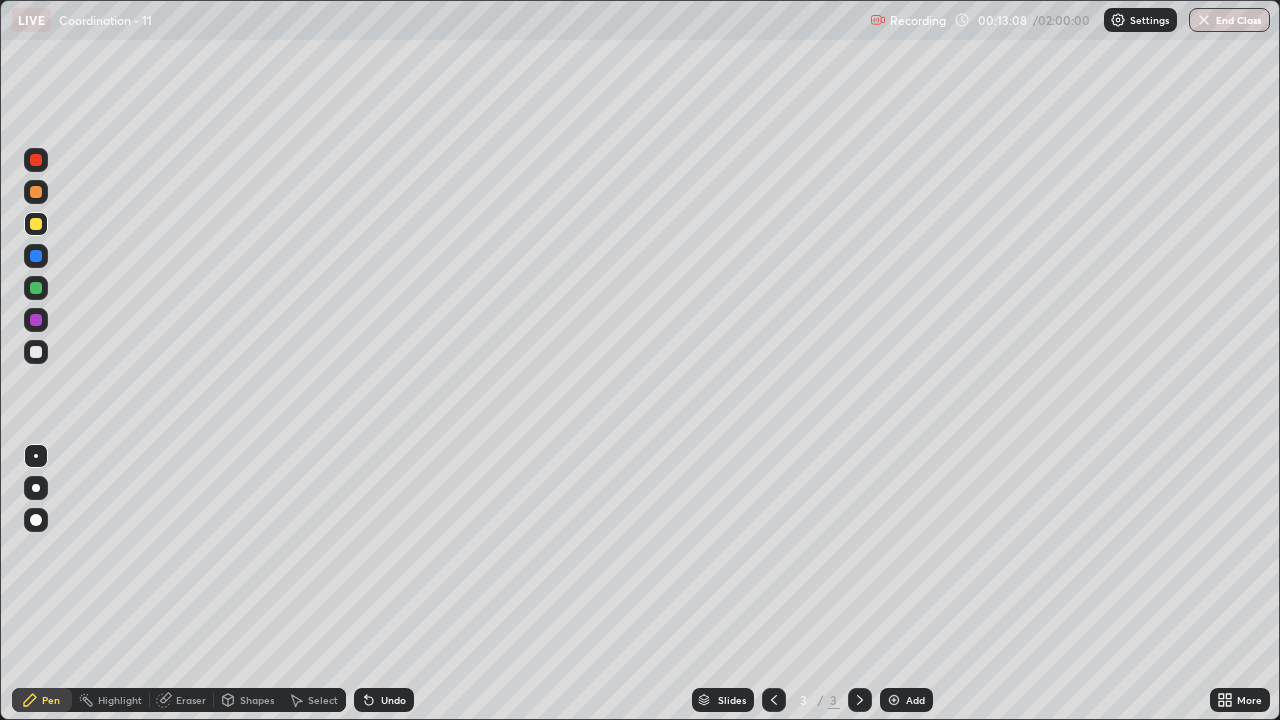 click on "Undo" at bounding box center [393, 700] 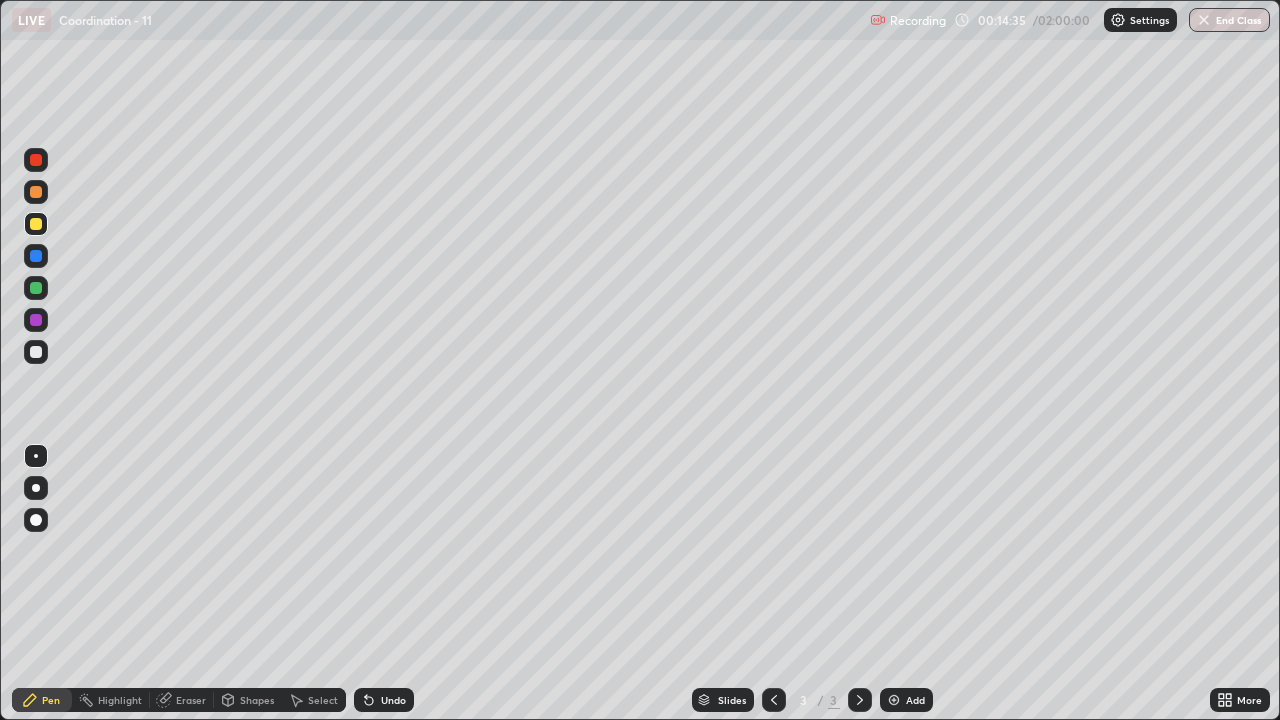 click on "Add" at bounding box center [906, 700] 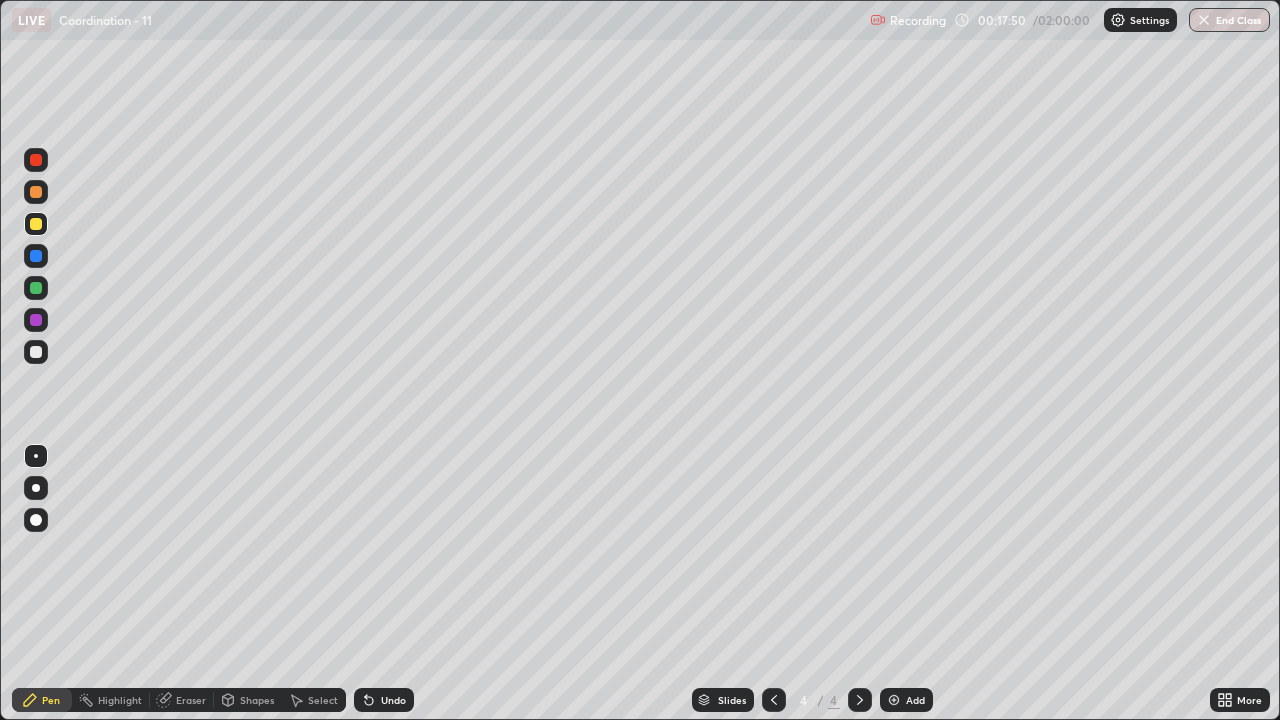 click on "Add" at bounding box center (906, 700) 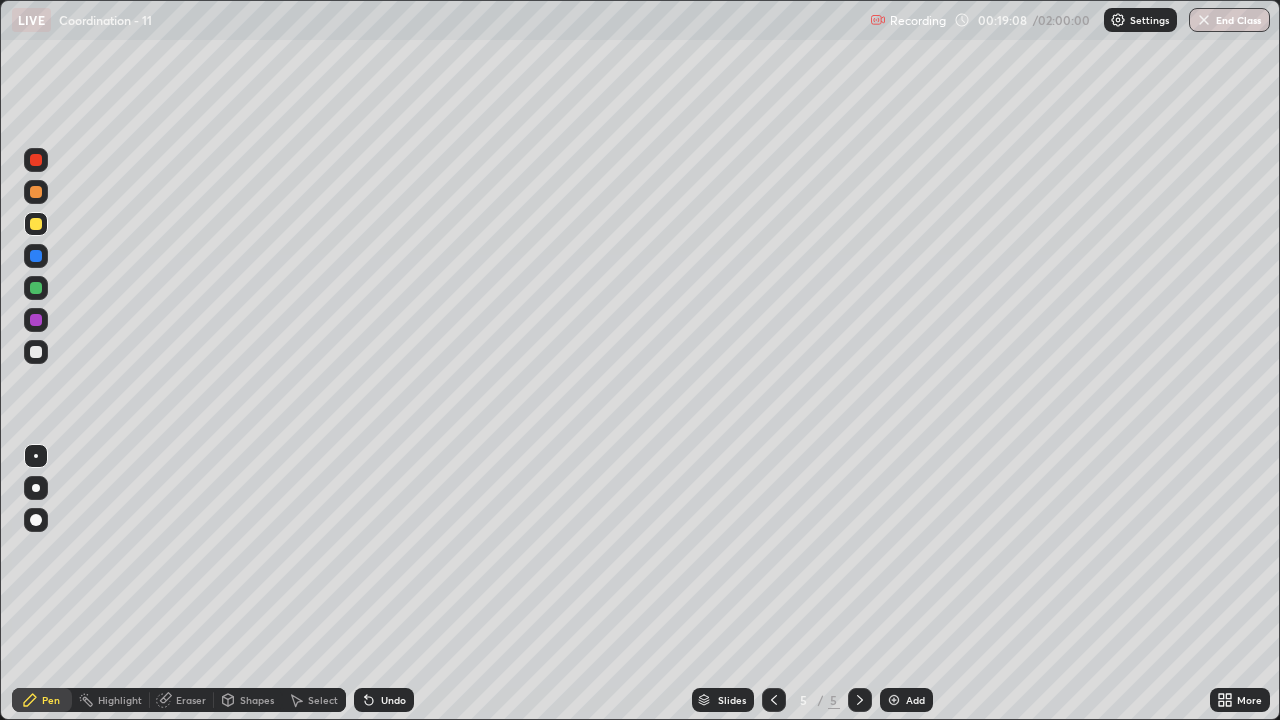 click on "Undo" at bounding box center [393, 700] 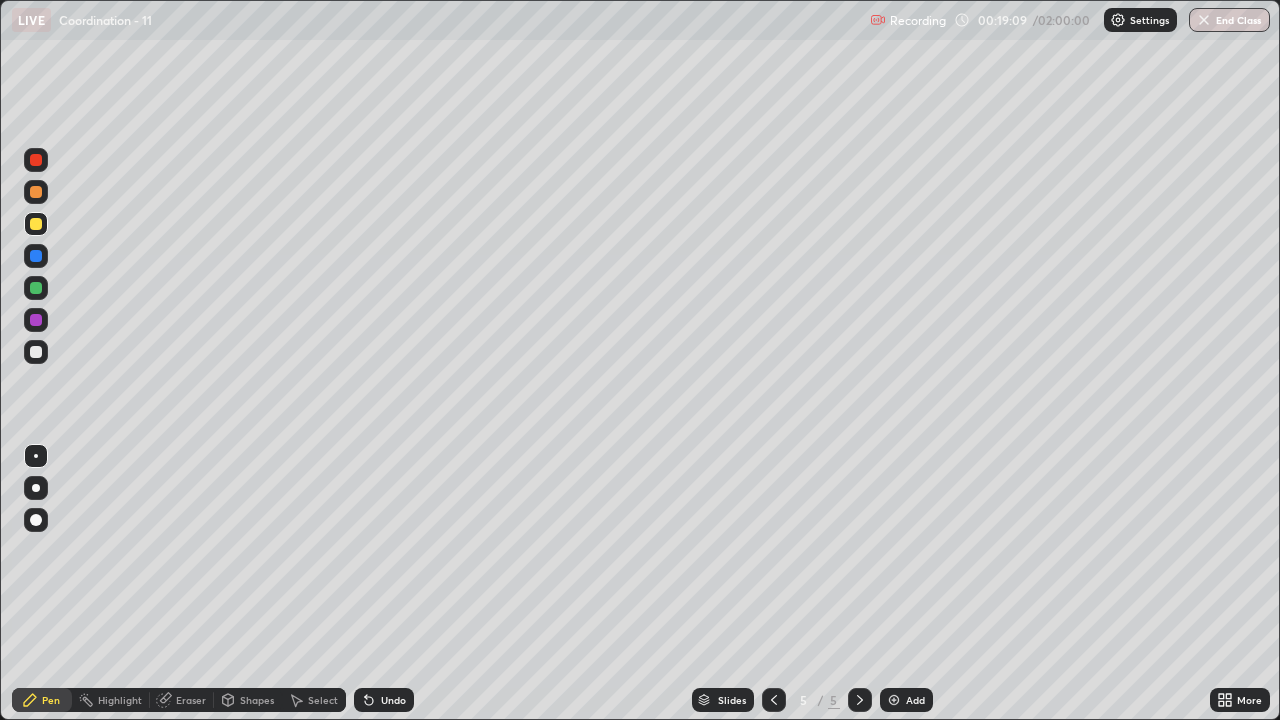 click 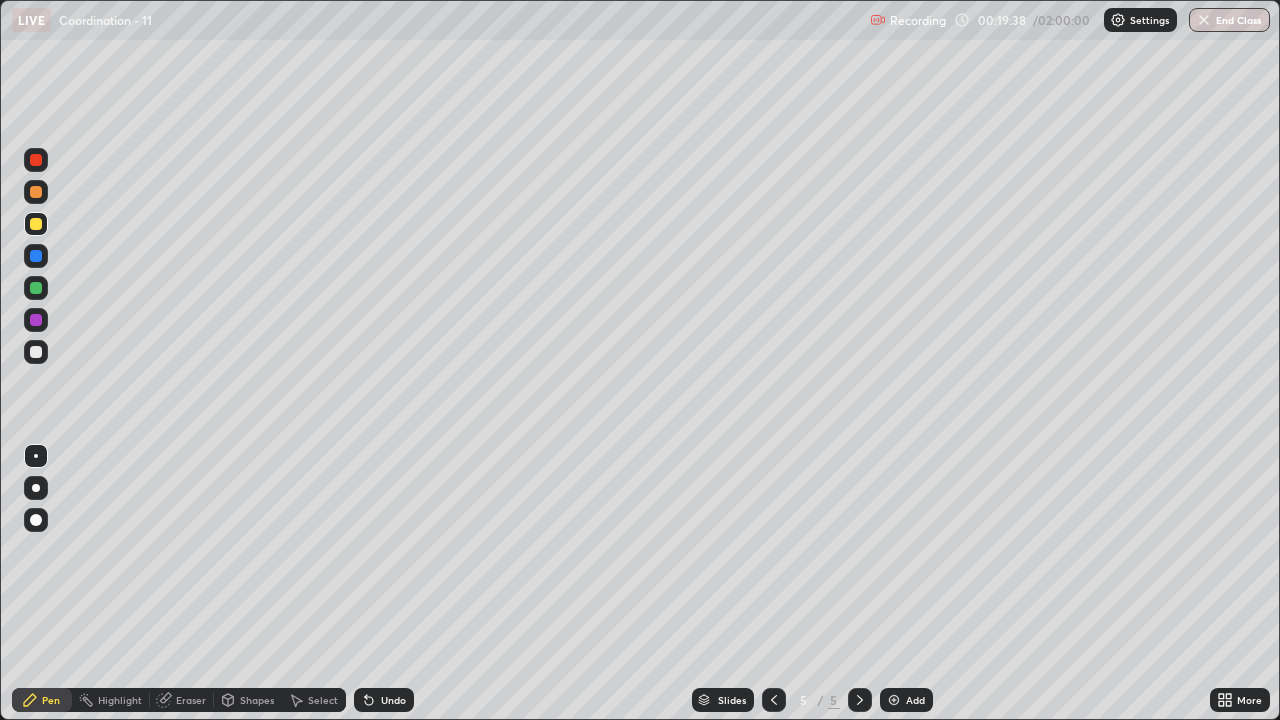 click at bounding box center (36, 224) 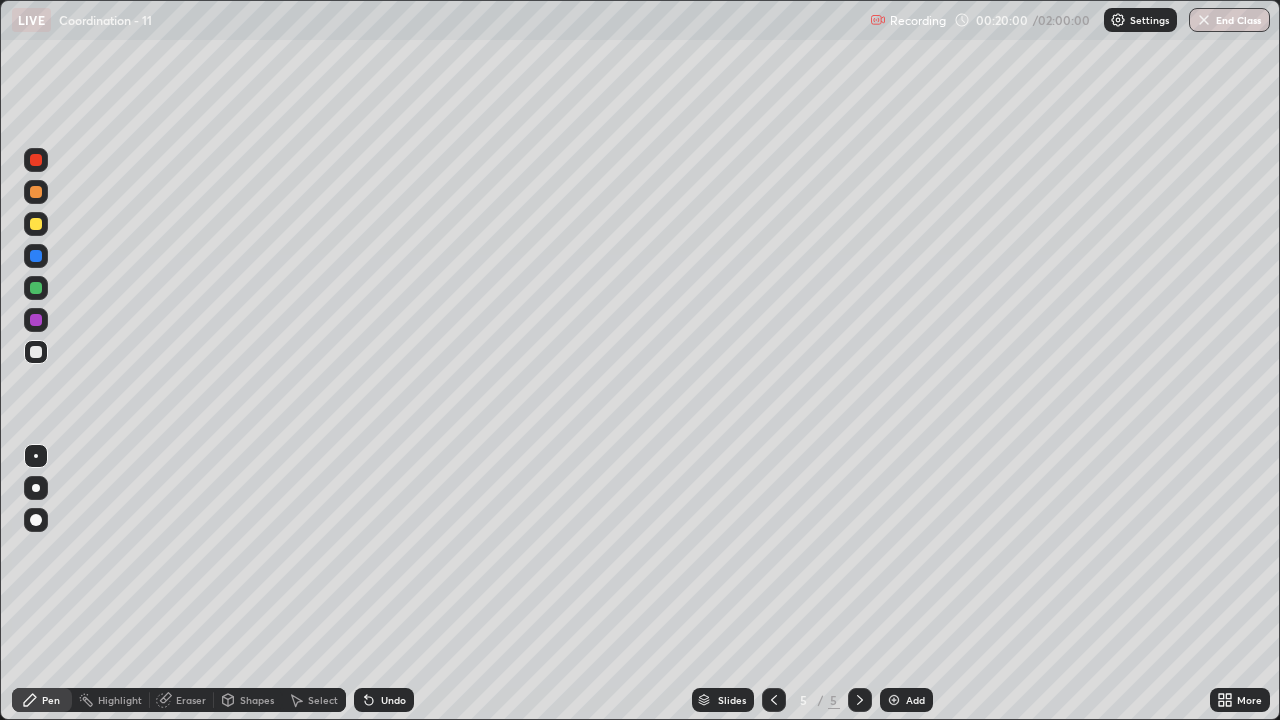 click on "Undo" at bounding box center (384, 700) 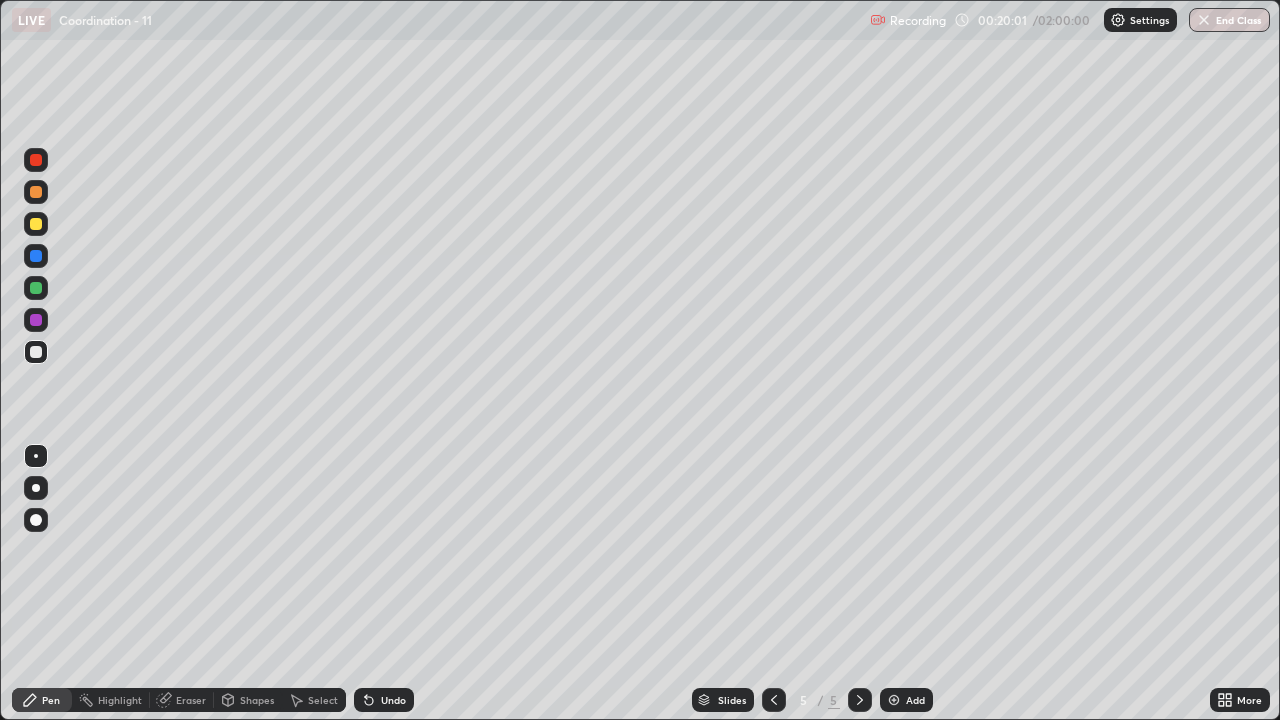 click on "Undo" at bounding box center [384, 700] 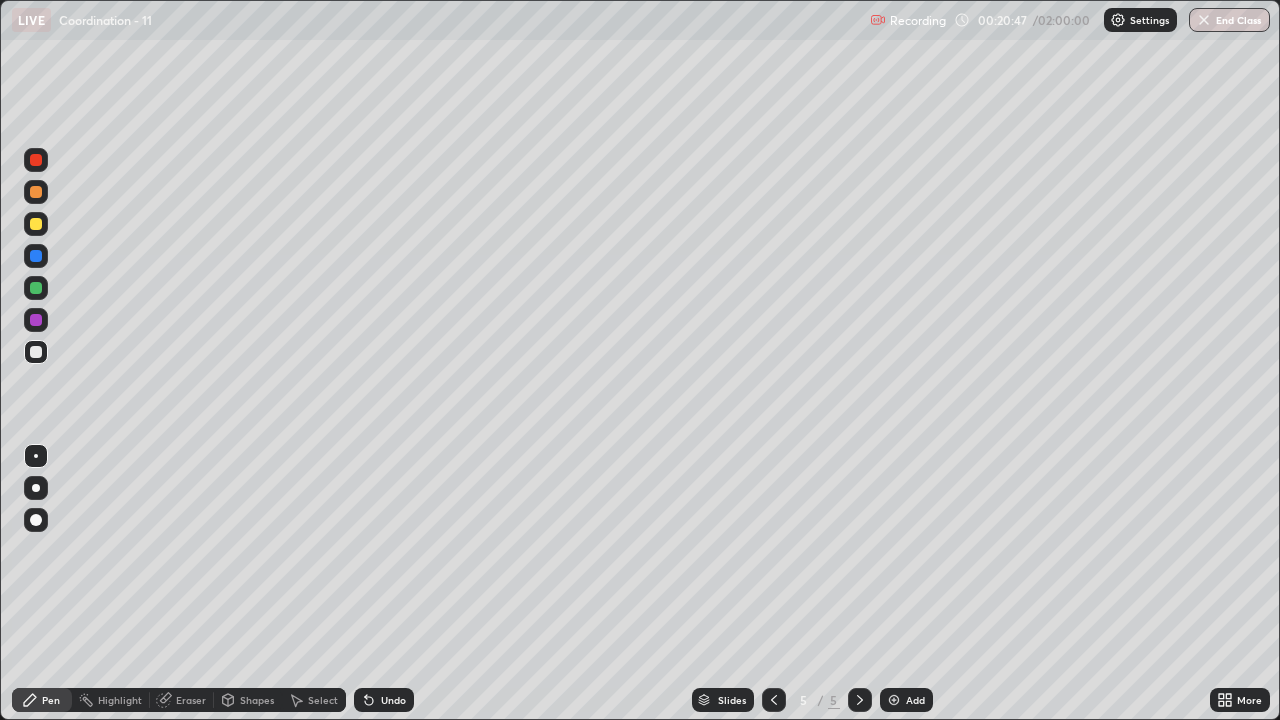 click on "Undo" at bounding box center [393, 700] 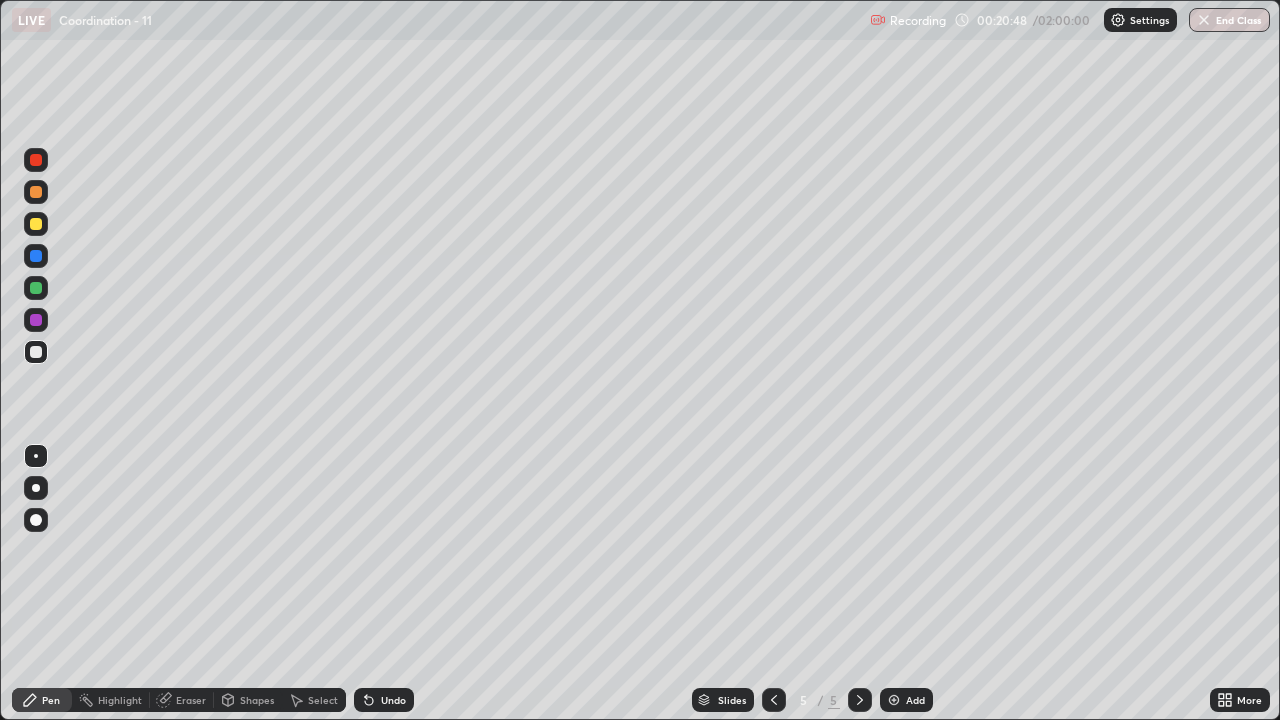 click 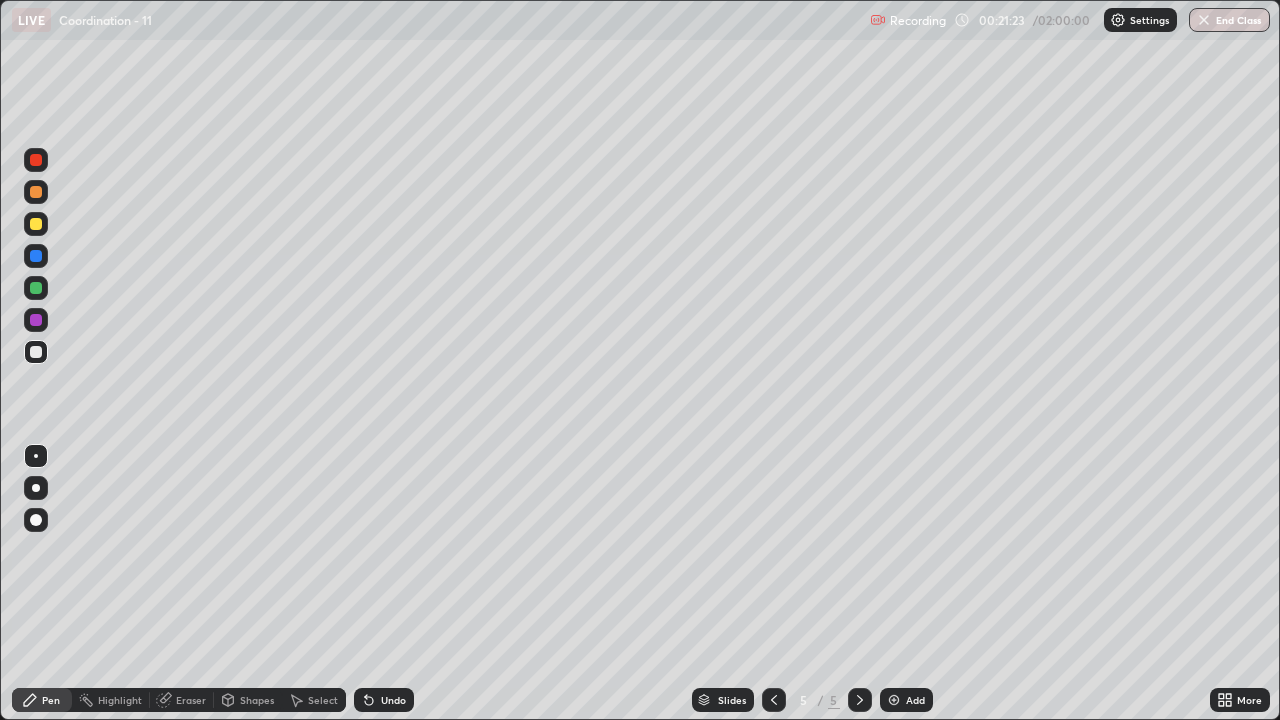 click on "Add" at bounding box center (915, 700) 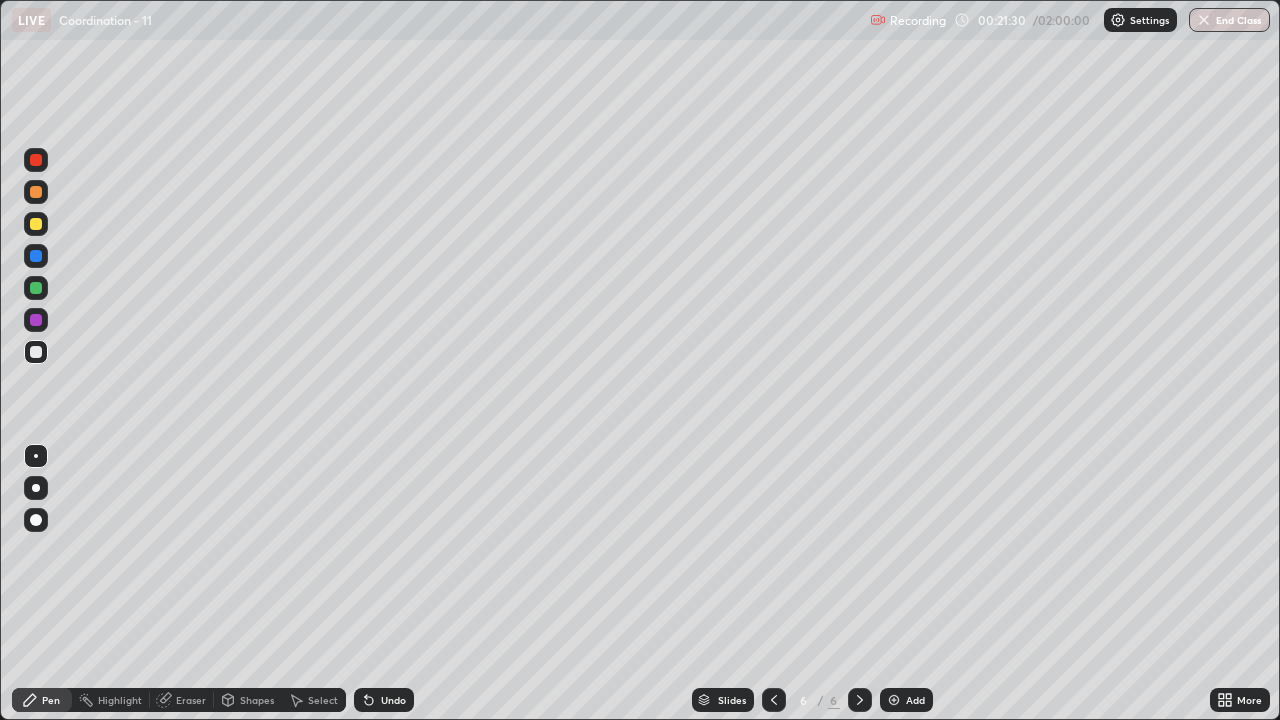 click on "Undo" at bounding box center [384, 700] 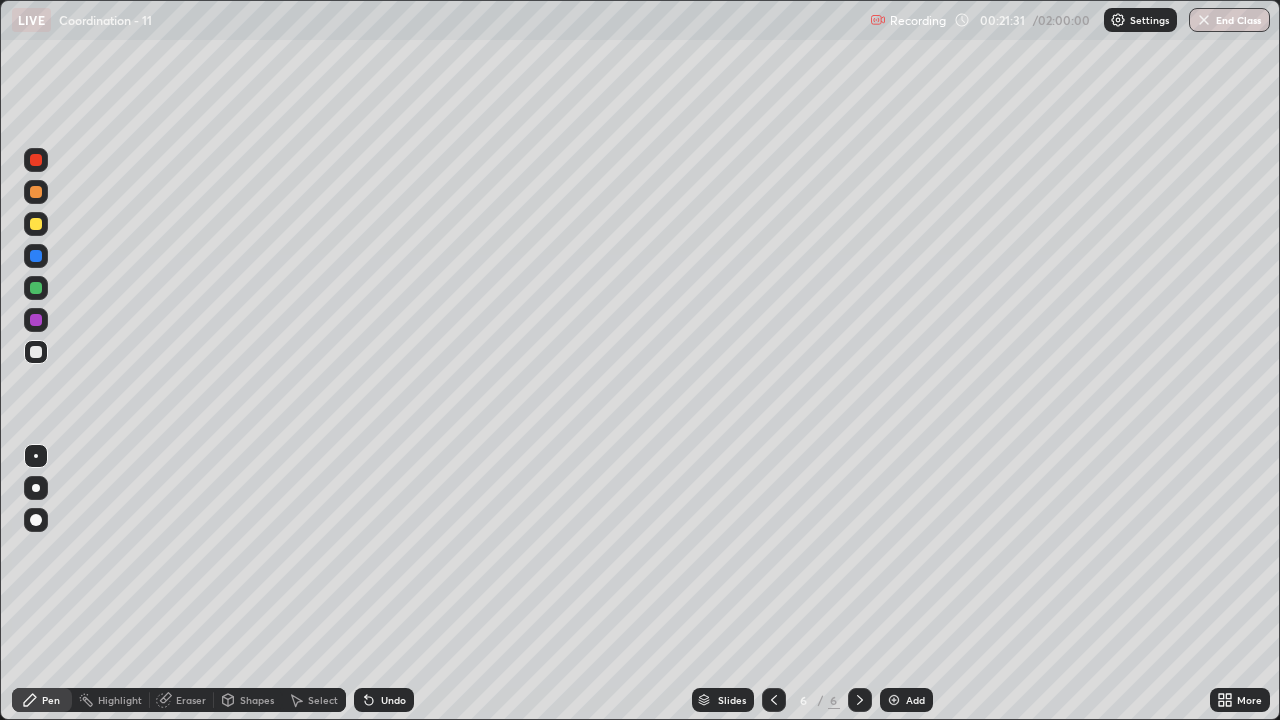 click on "Undo" at bounding box center (393, 700) 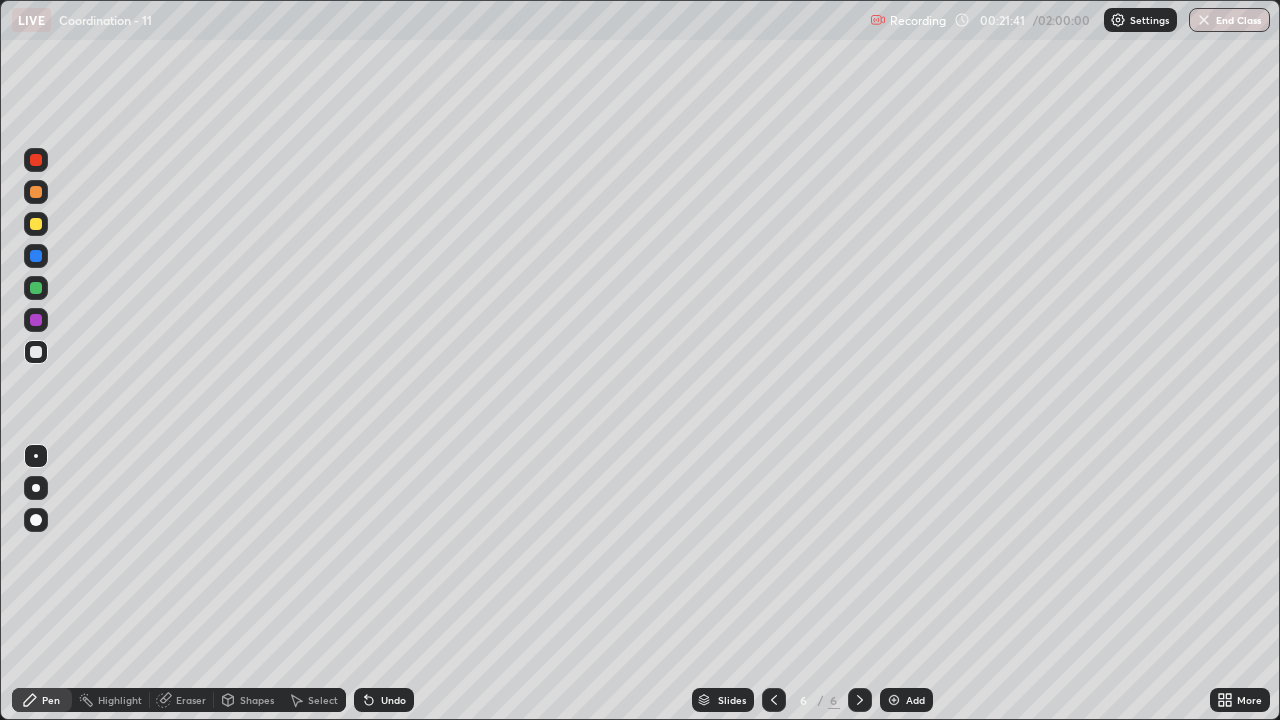 click on "Eraser" at bounding box center (191, 700) 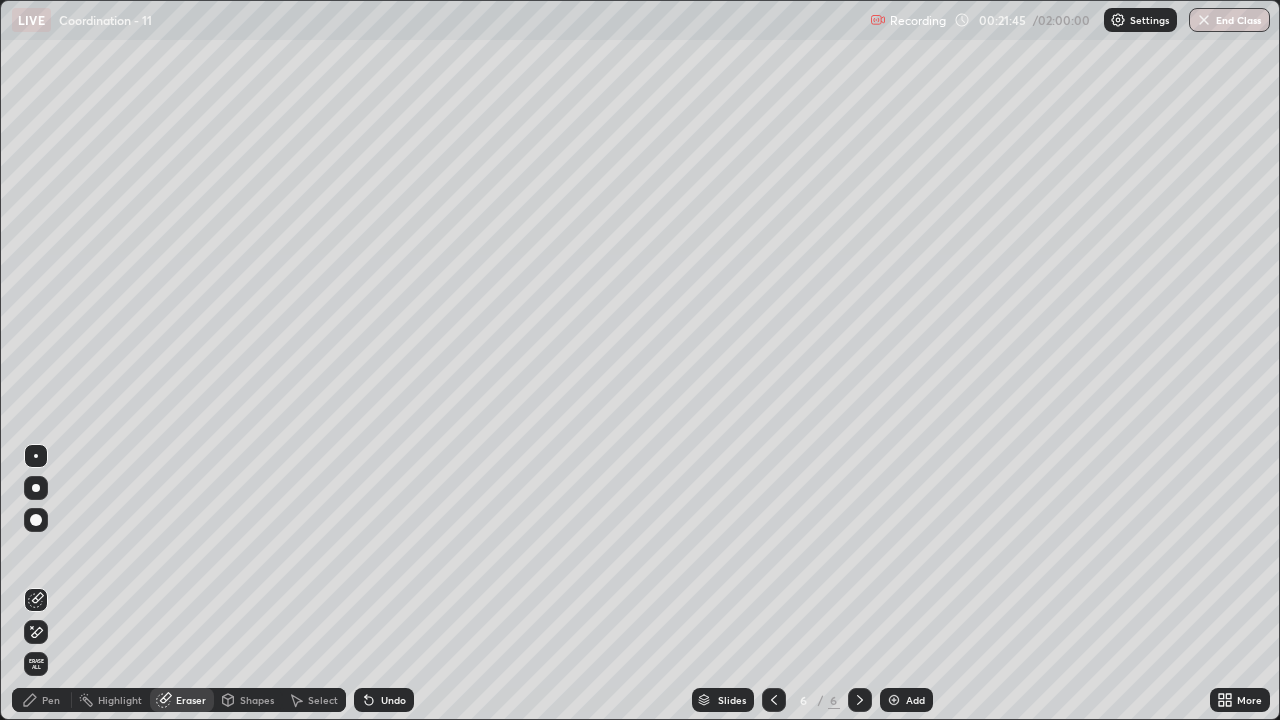 click 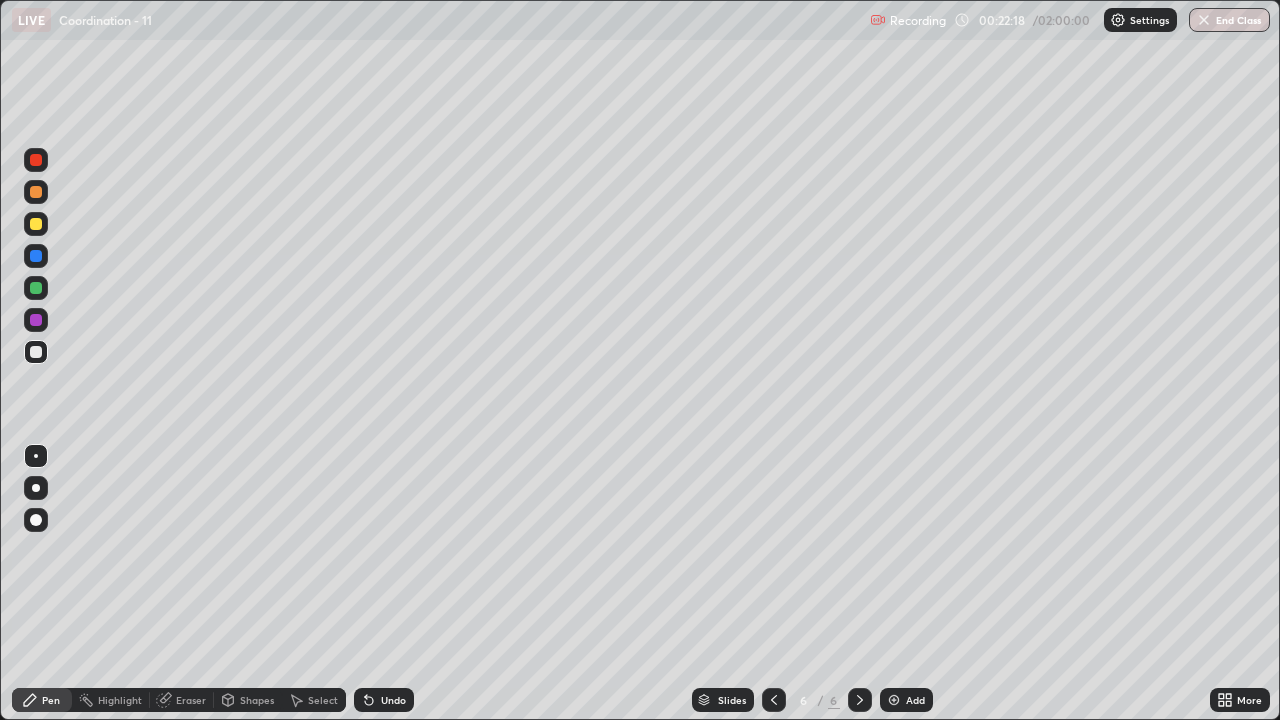 click at bounding box center (36, 224) 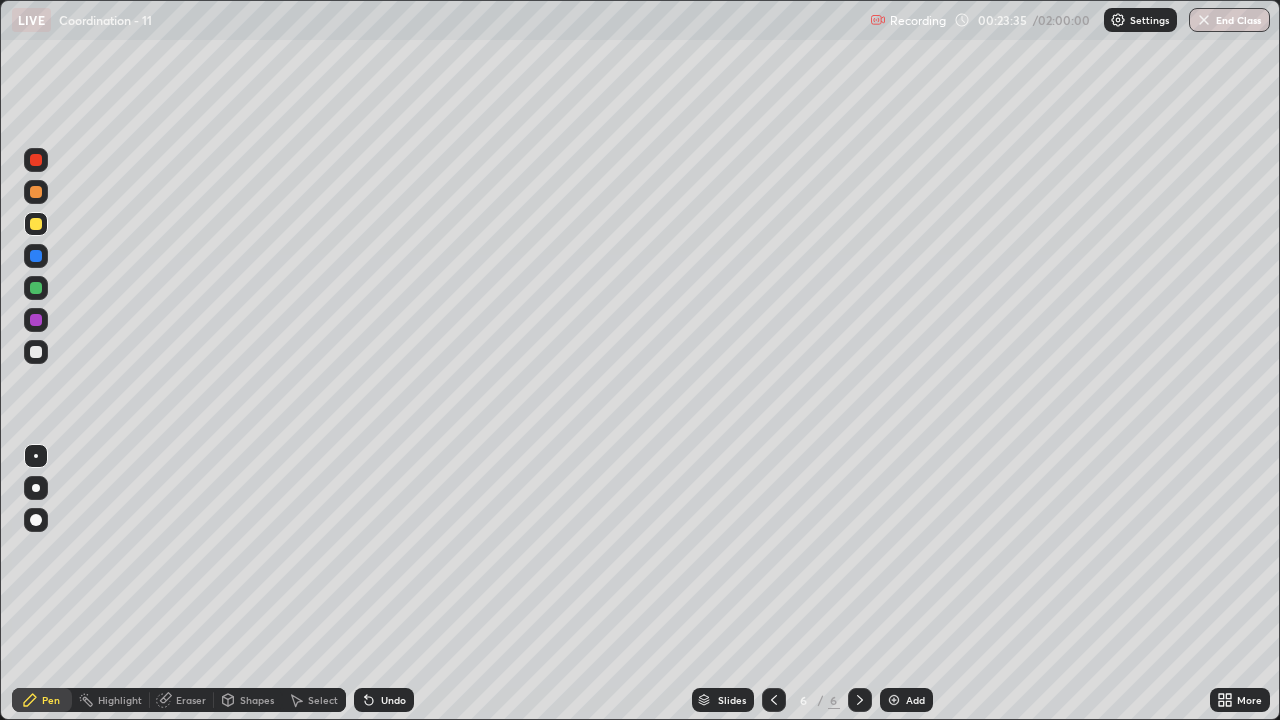 click on "Undo" at bounding box center (384, 700) 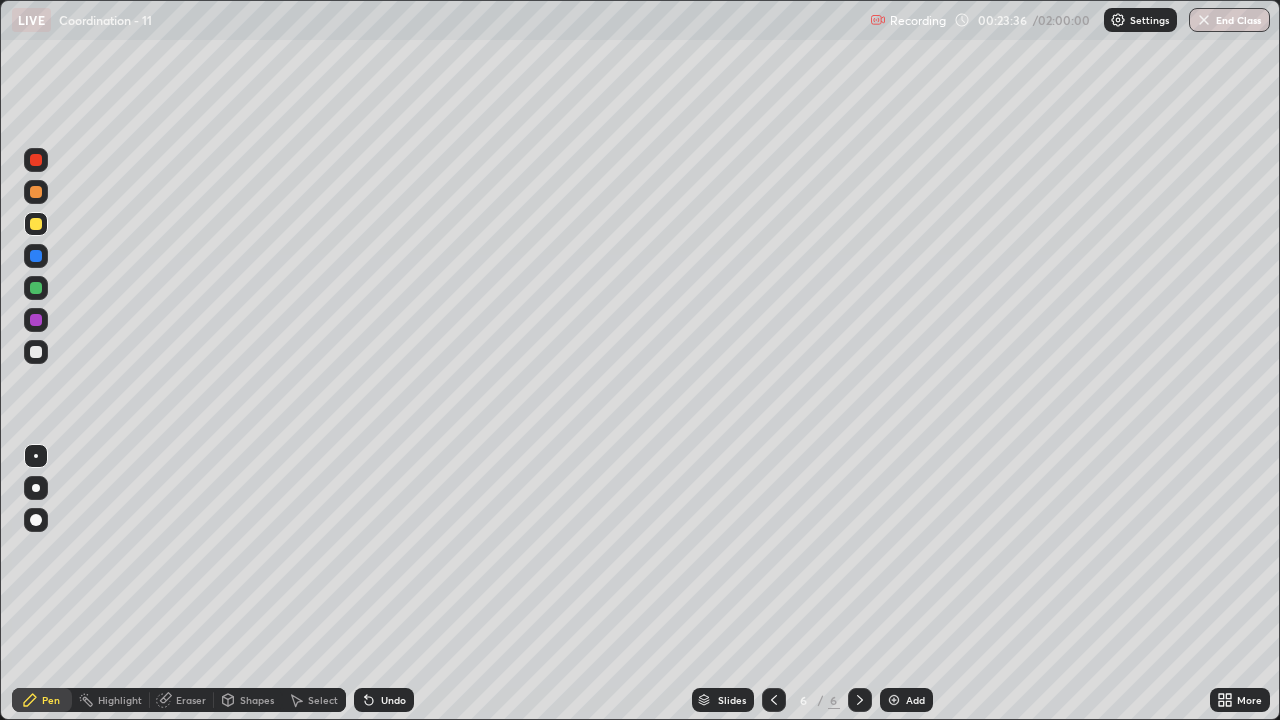 click on "Undo" at bounding box center [393, 700] 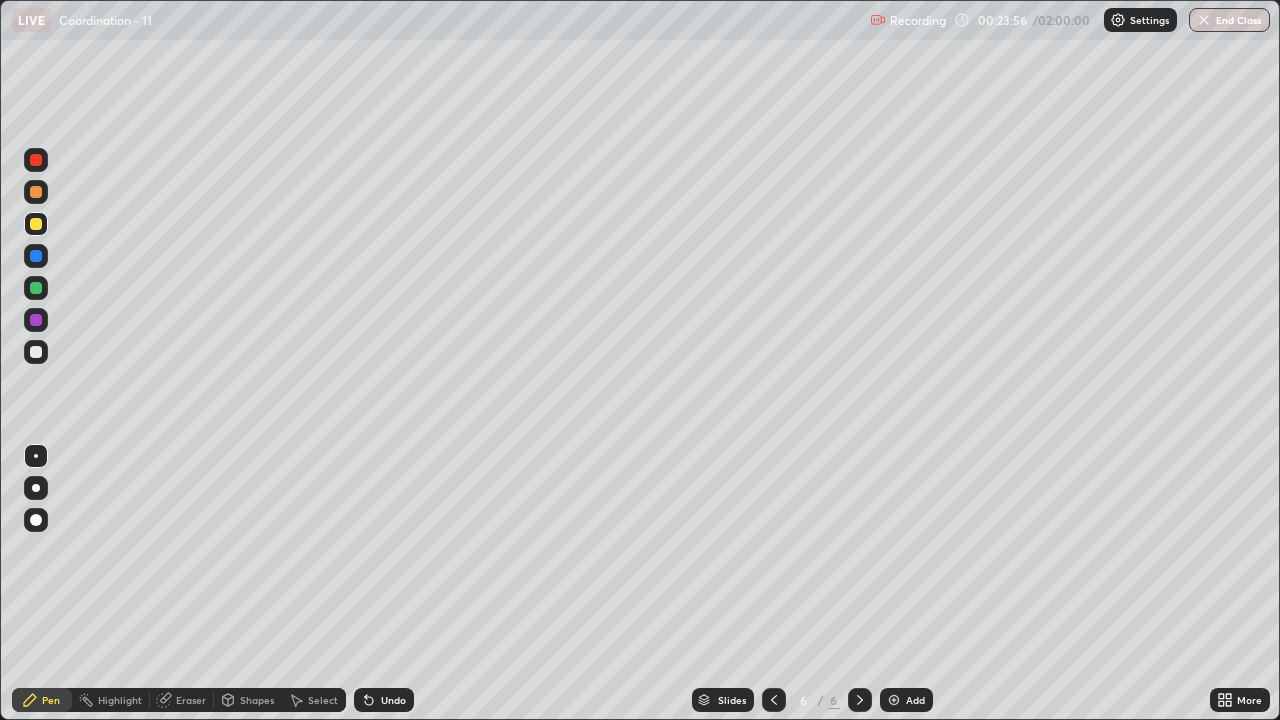 click on "Highlight" at bounding box center [120, 700] 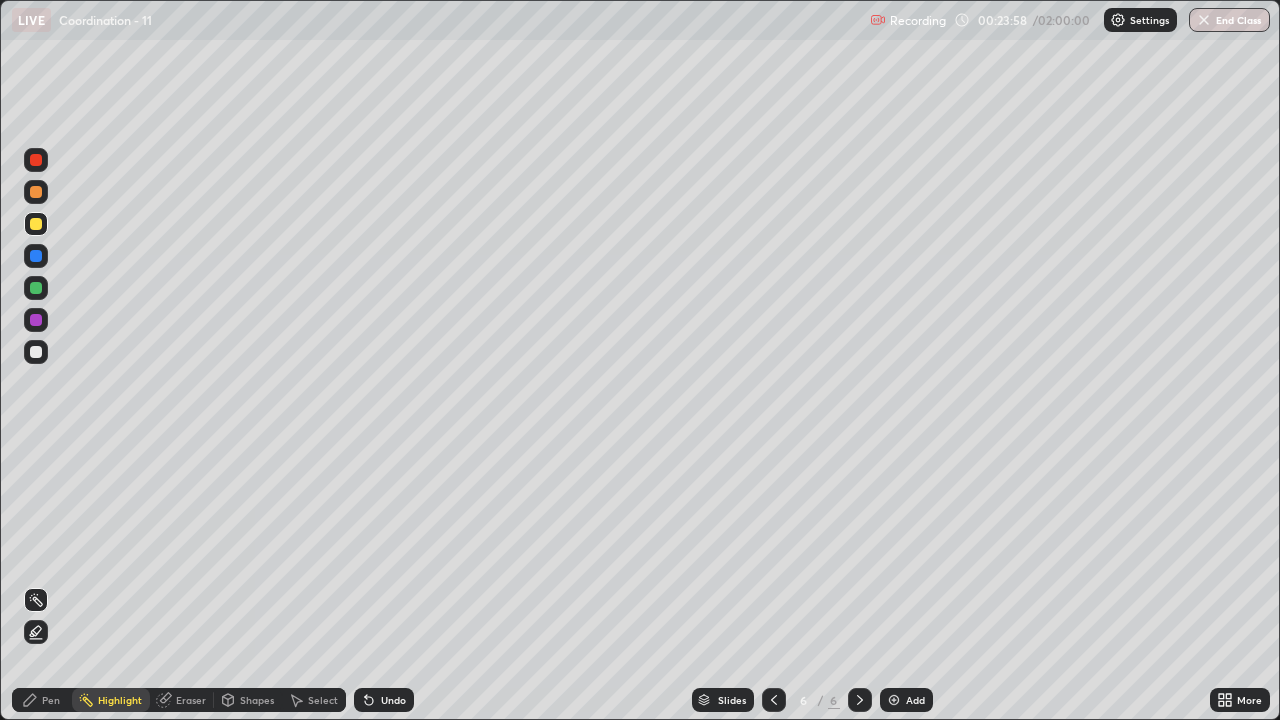 click on "Eraser" at bounding box center (191, 700) 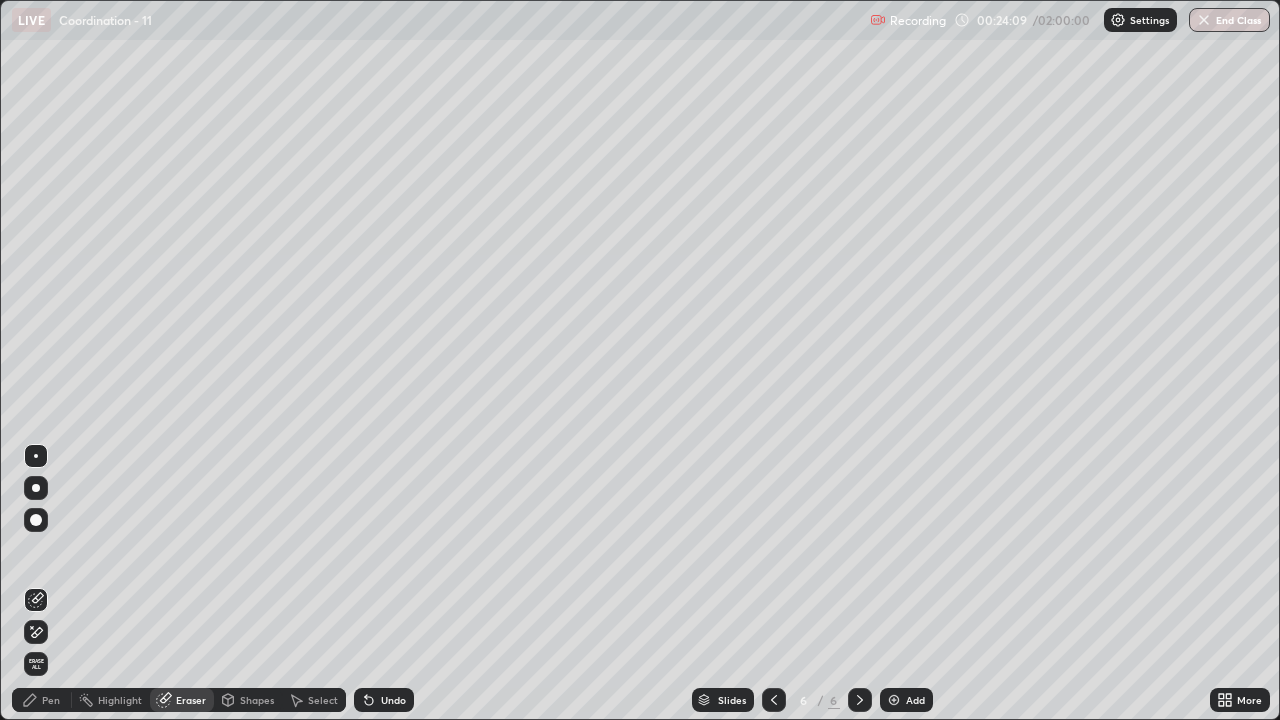 click 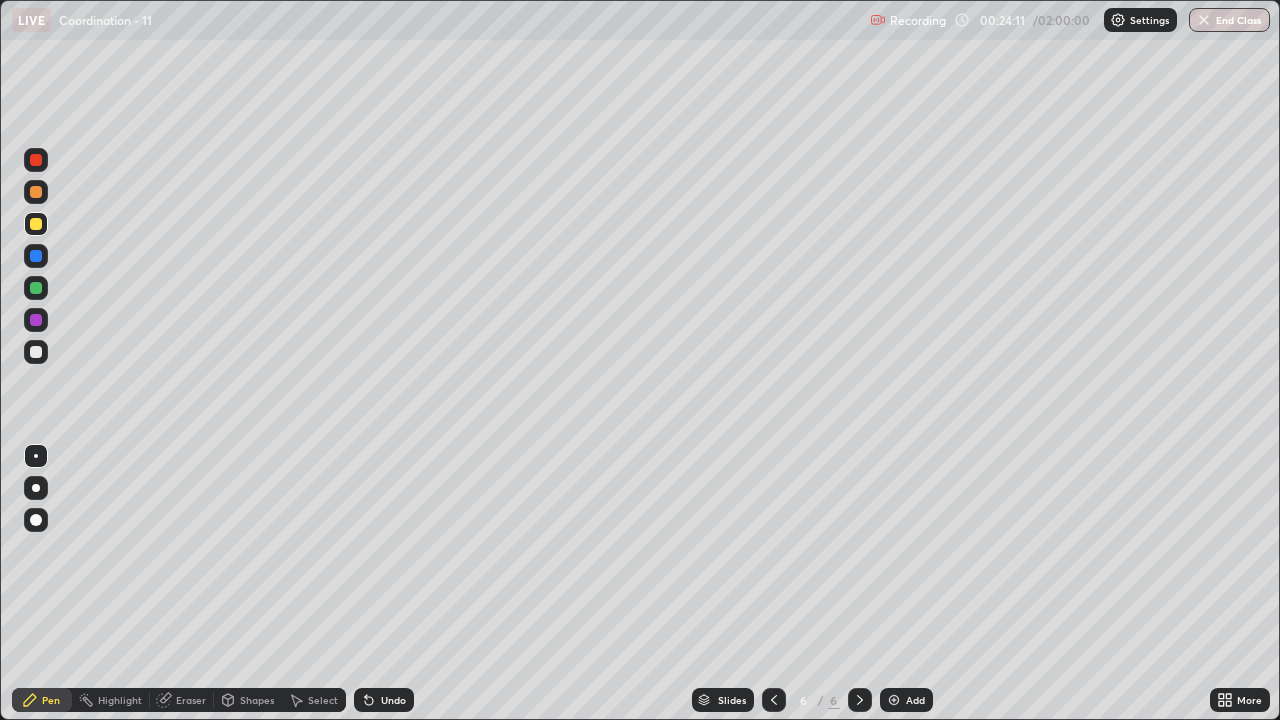 click at bounding box center (36, 224) 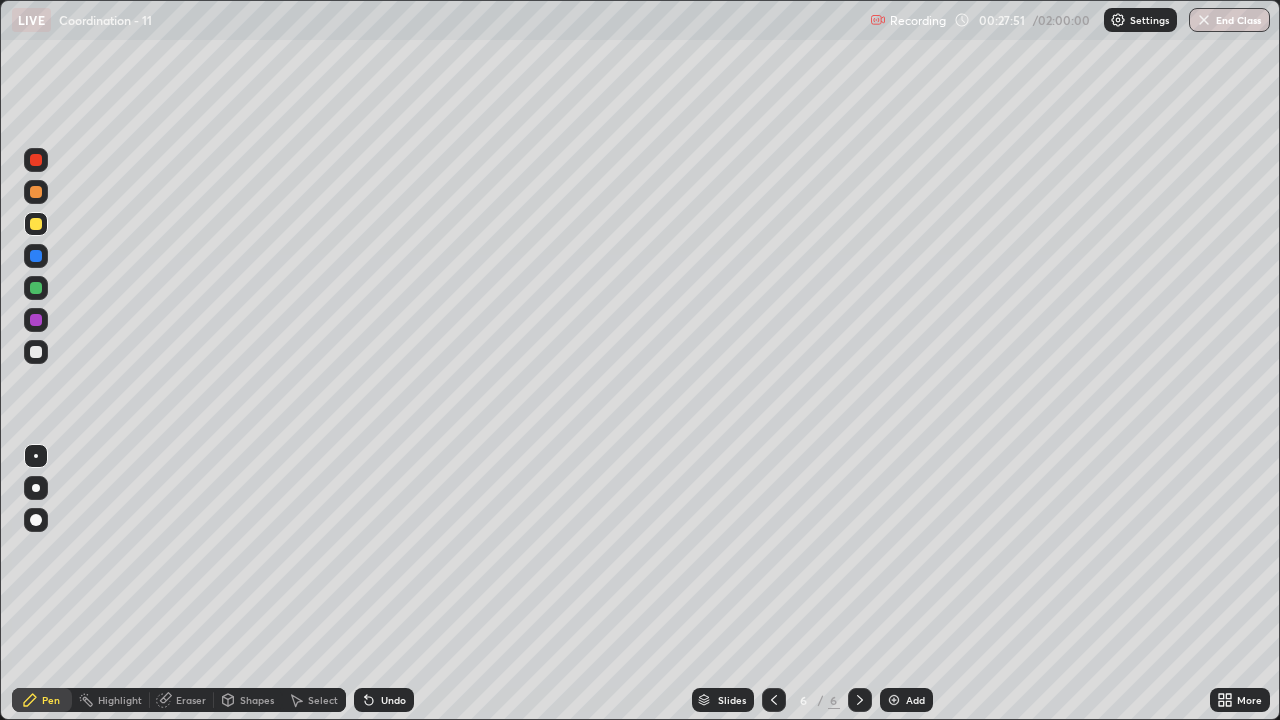click on "Add" at bounding box center (915, 700) 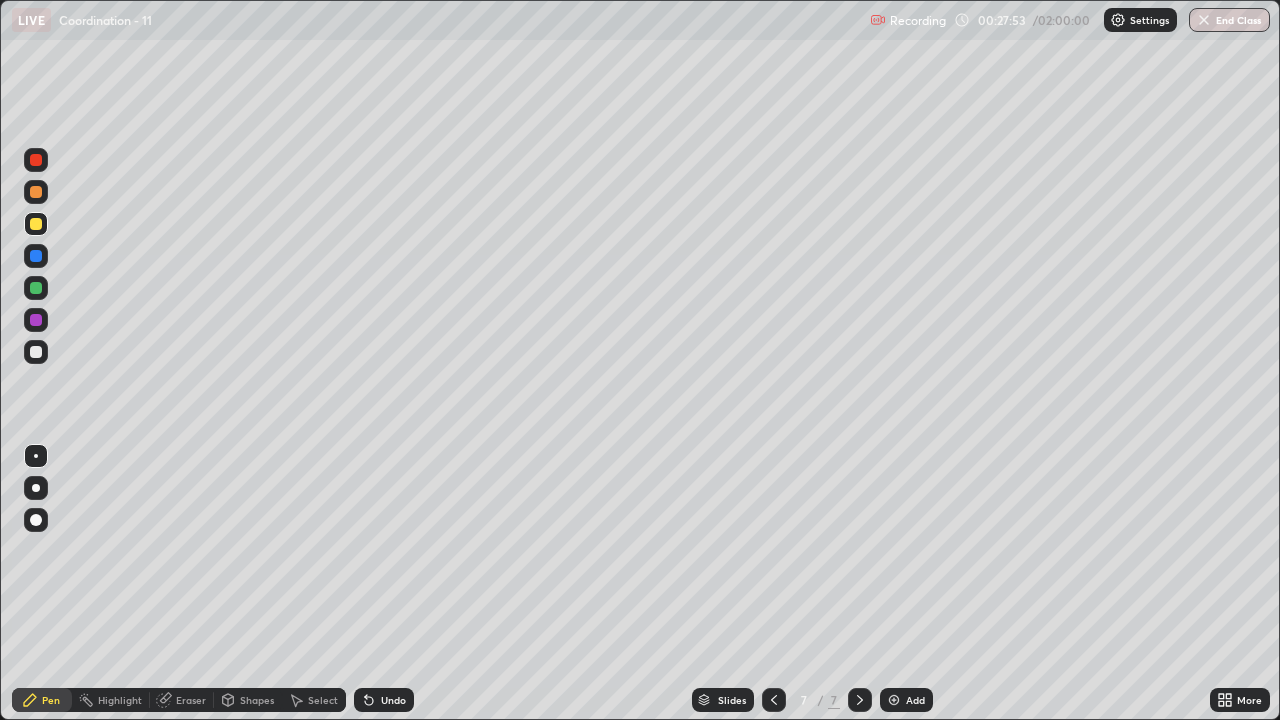 click at bounding box center [36, 224] 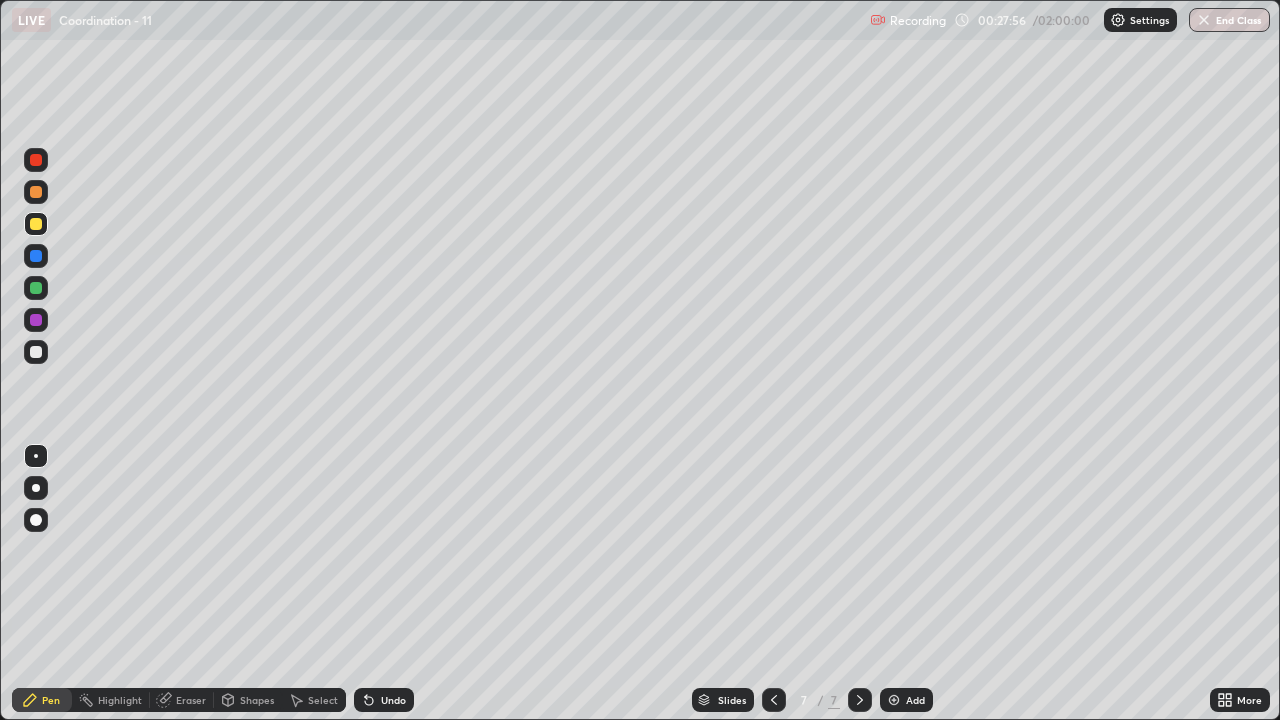 click on "Undo" at bounding box center (393, 700) 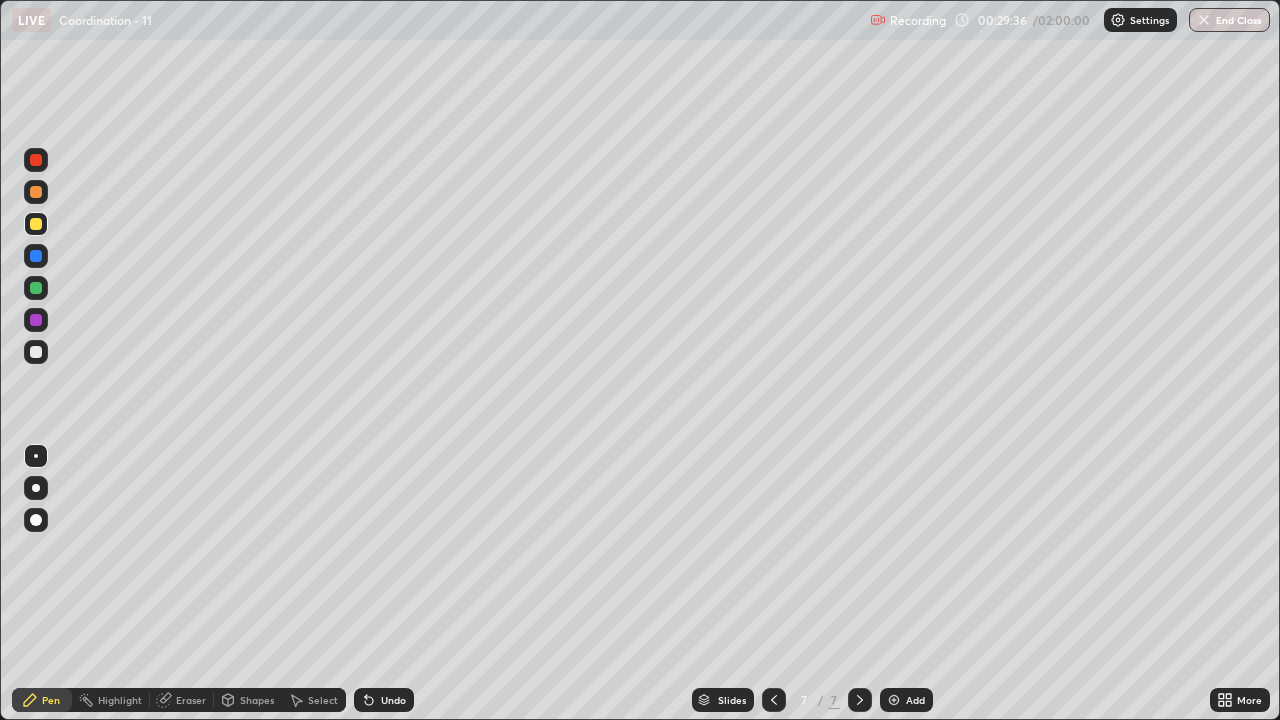click on "Undo" at bounding box center (393, 700) 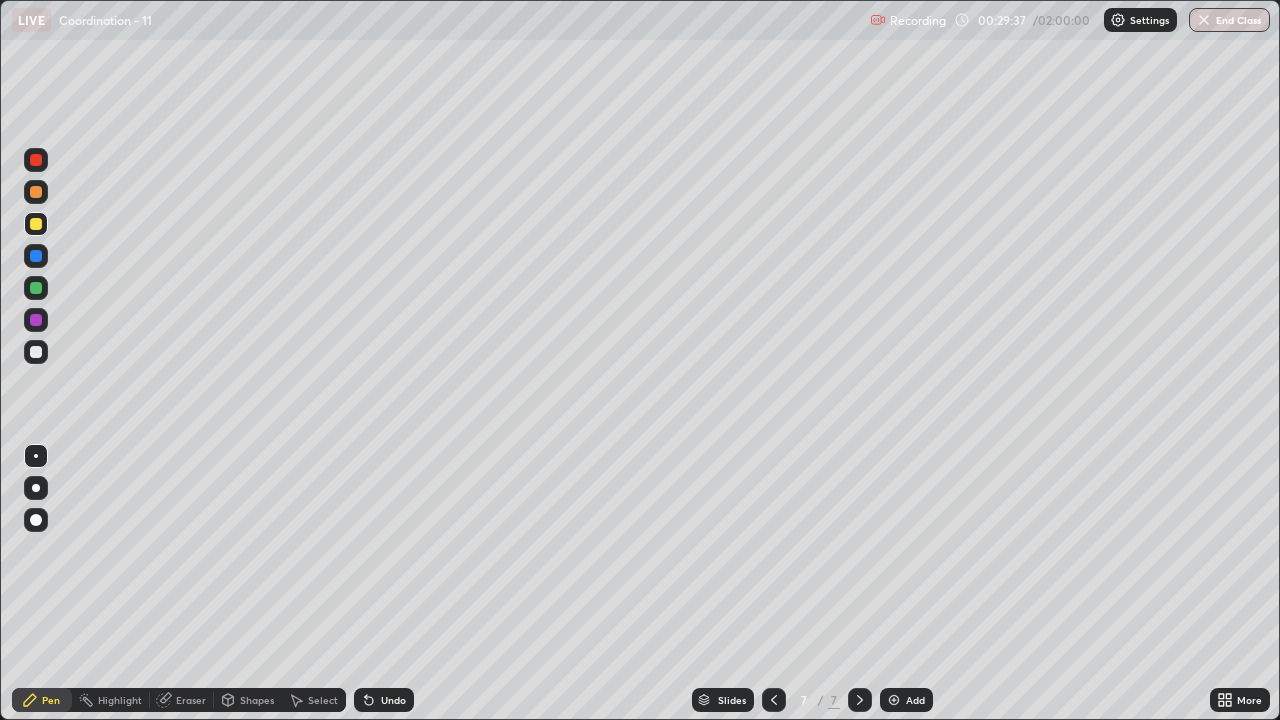 click on "Undo" at bounding box center [384, 700] 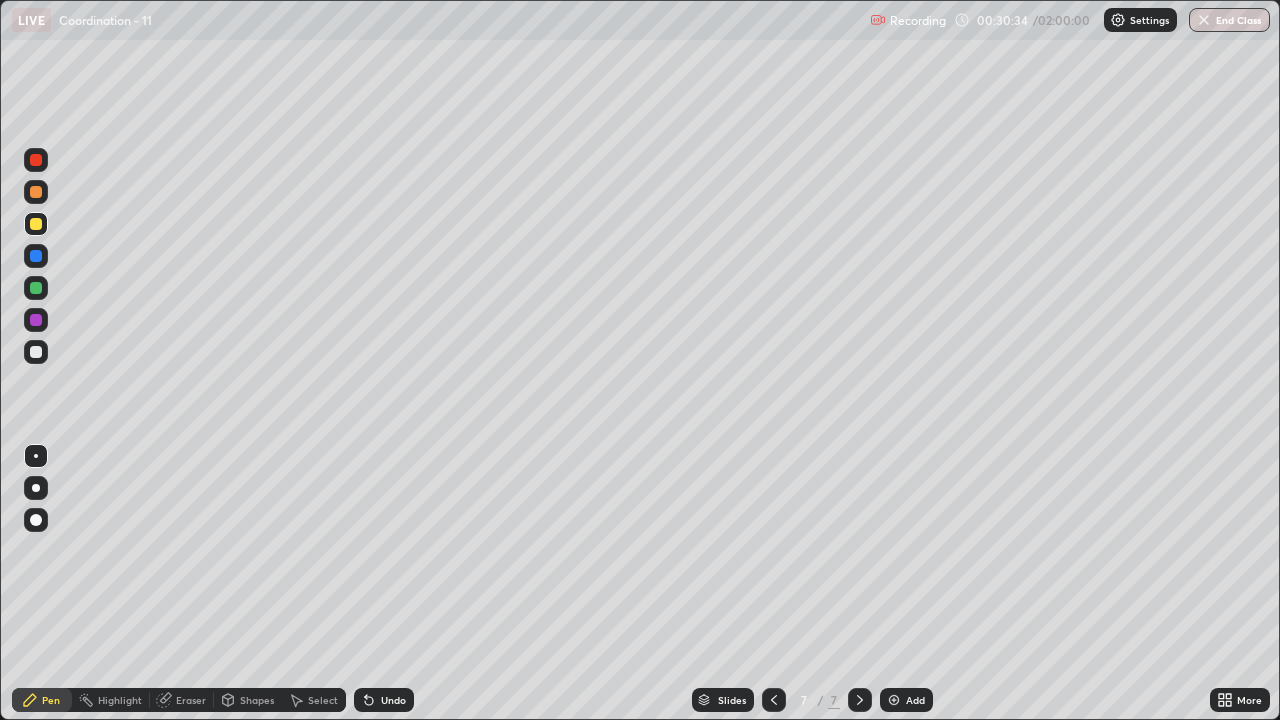 click on "Eraser" at bounding box center (191, 700) 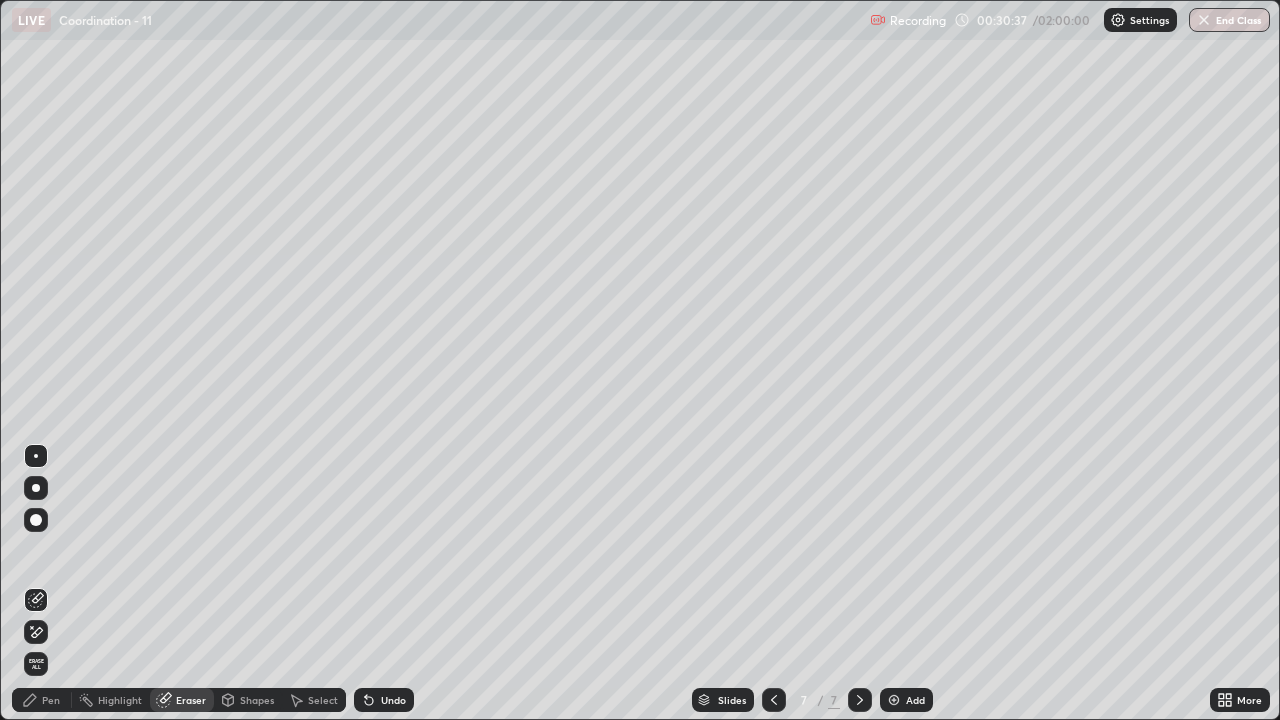 click on "Shapes" at bounding box center [248, 700] 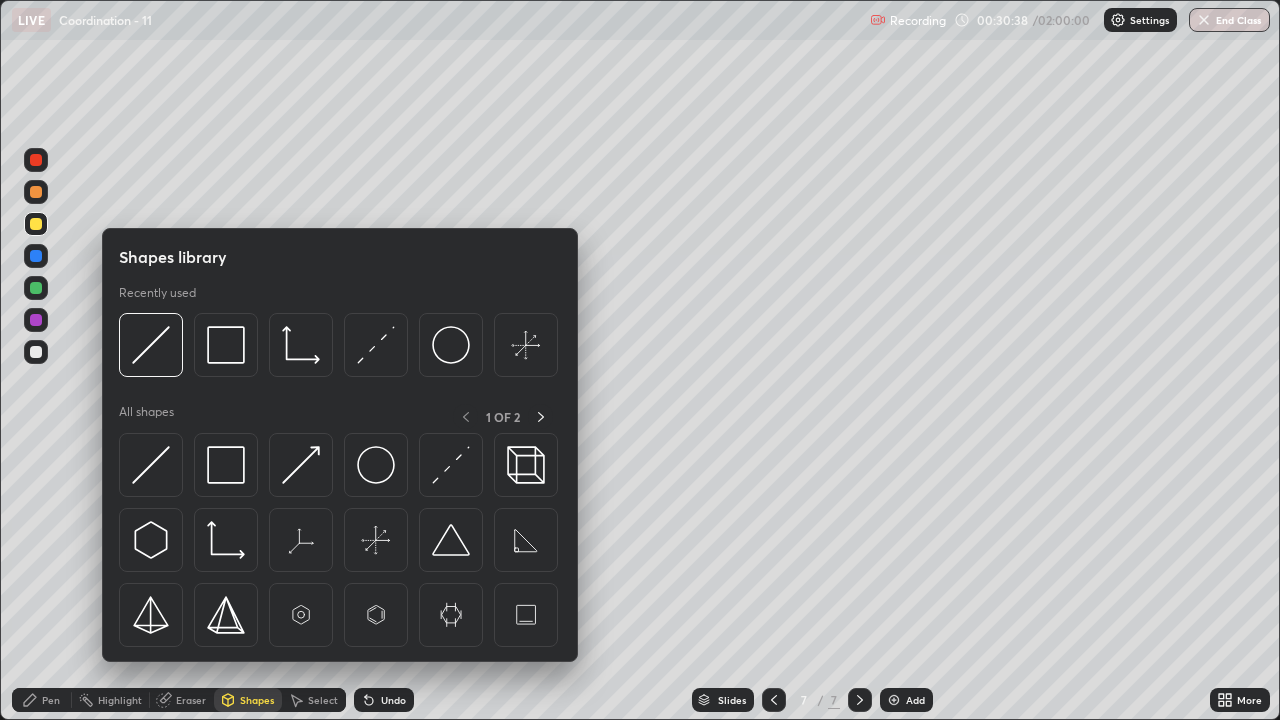 click on "Eraser" at bounding box center (191, 700) 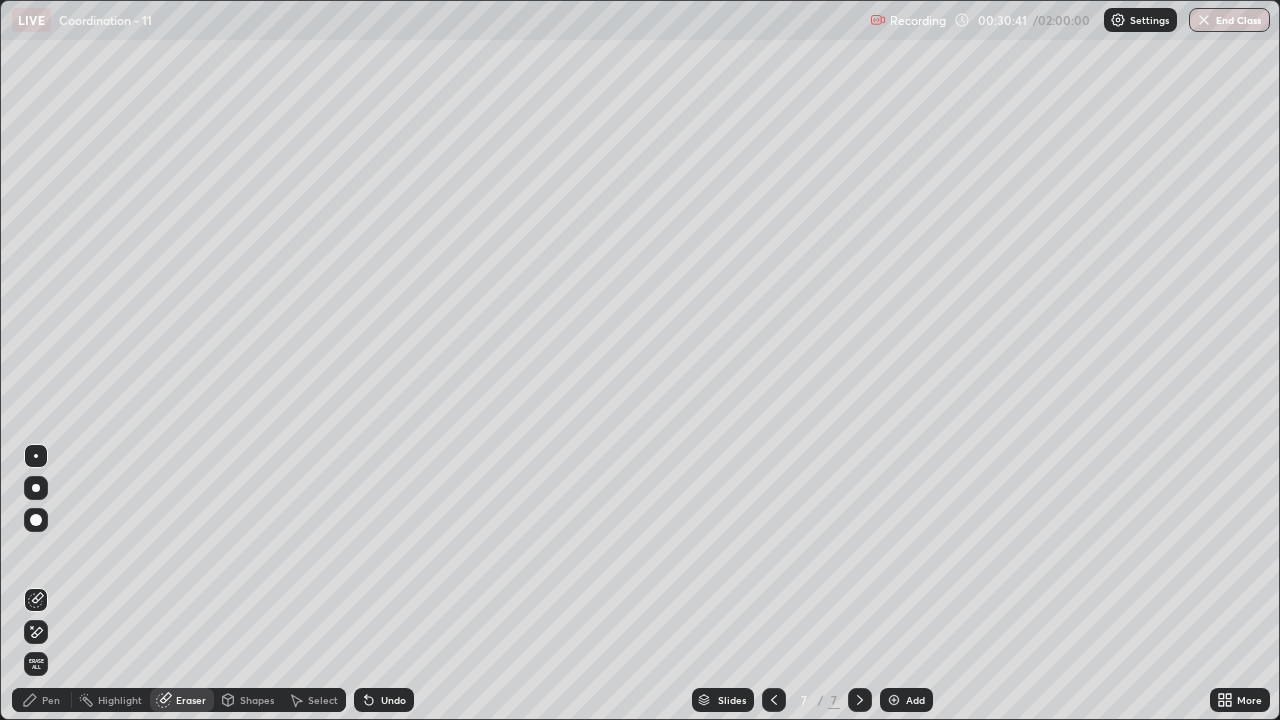 click at bounding box center [36, 632] 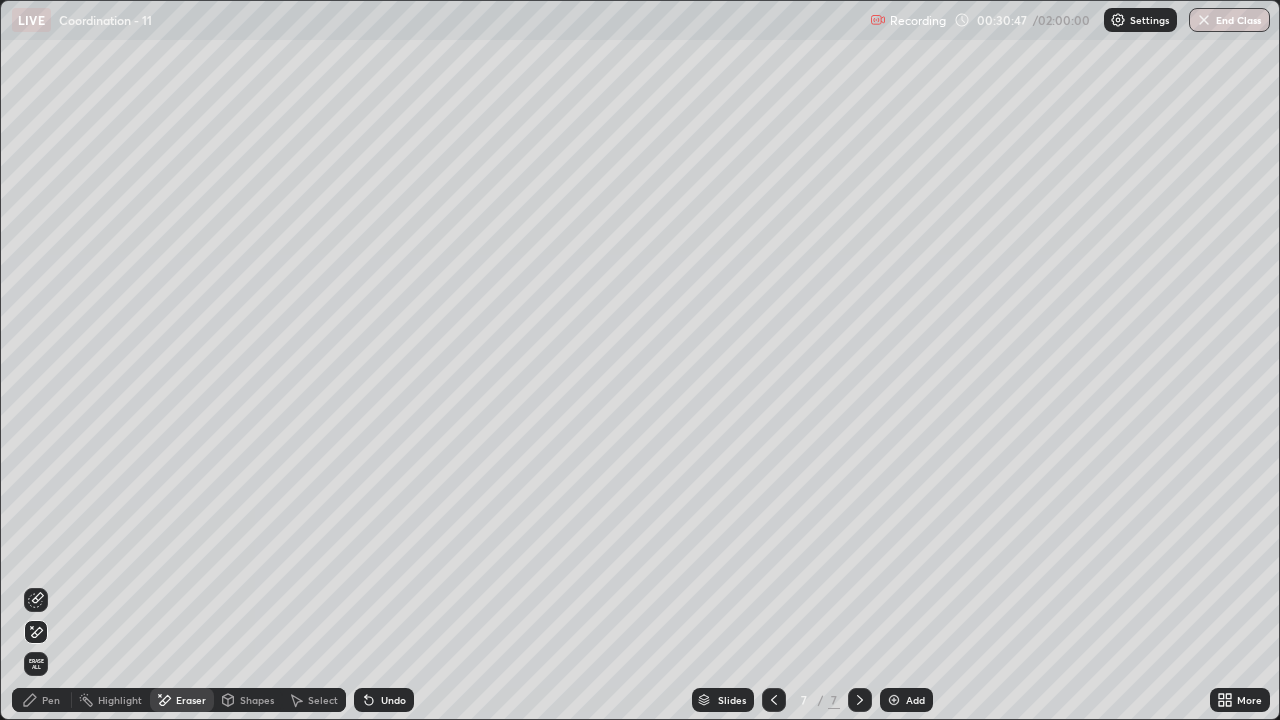 click on "Pen" at bounding box center [42, 700] 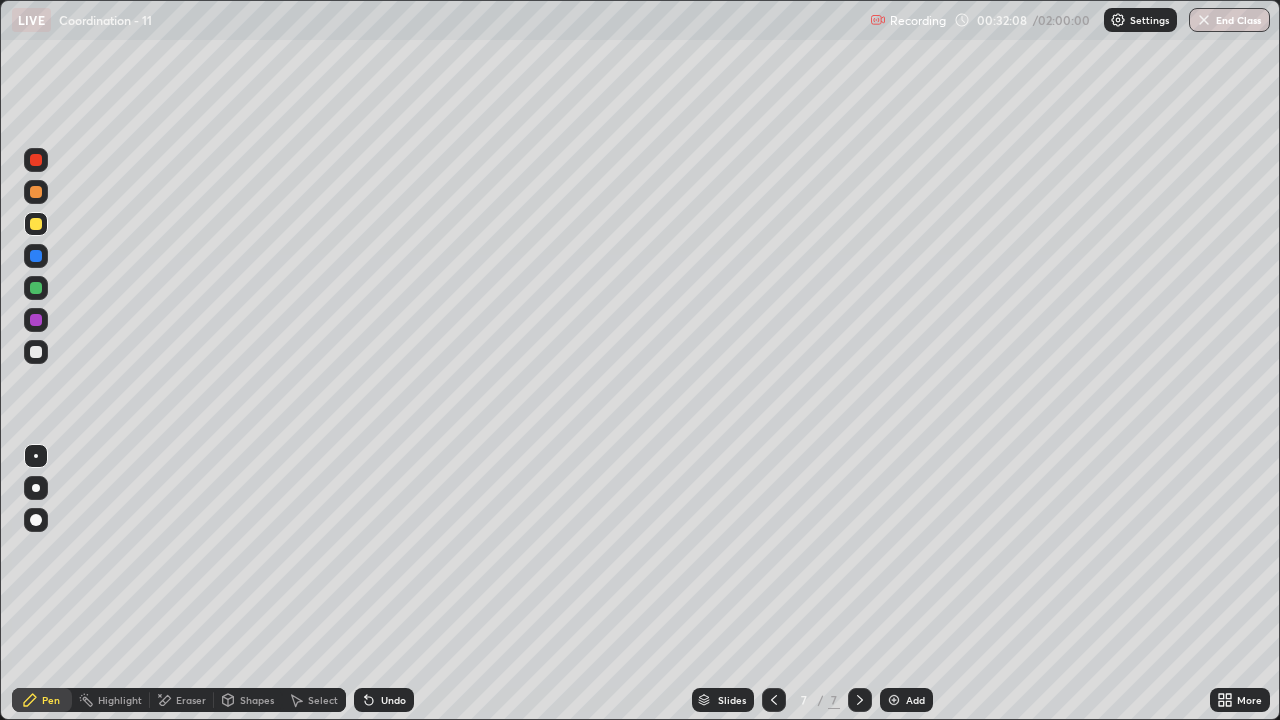 click on "Undo" at bounding box center [384, 700] 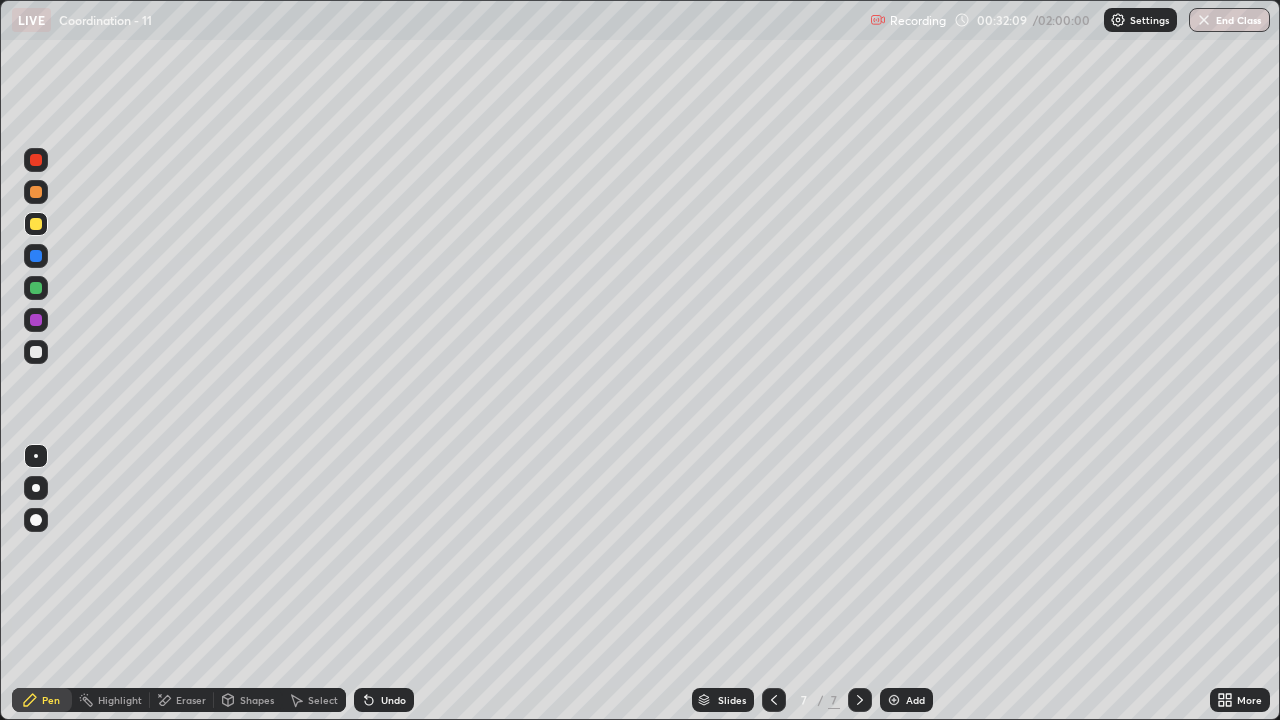 click on "Undo" at bounding box center (384, 700) 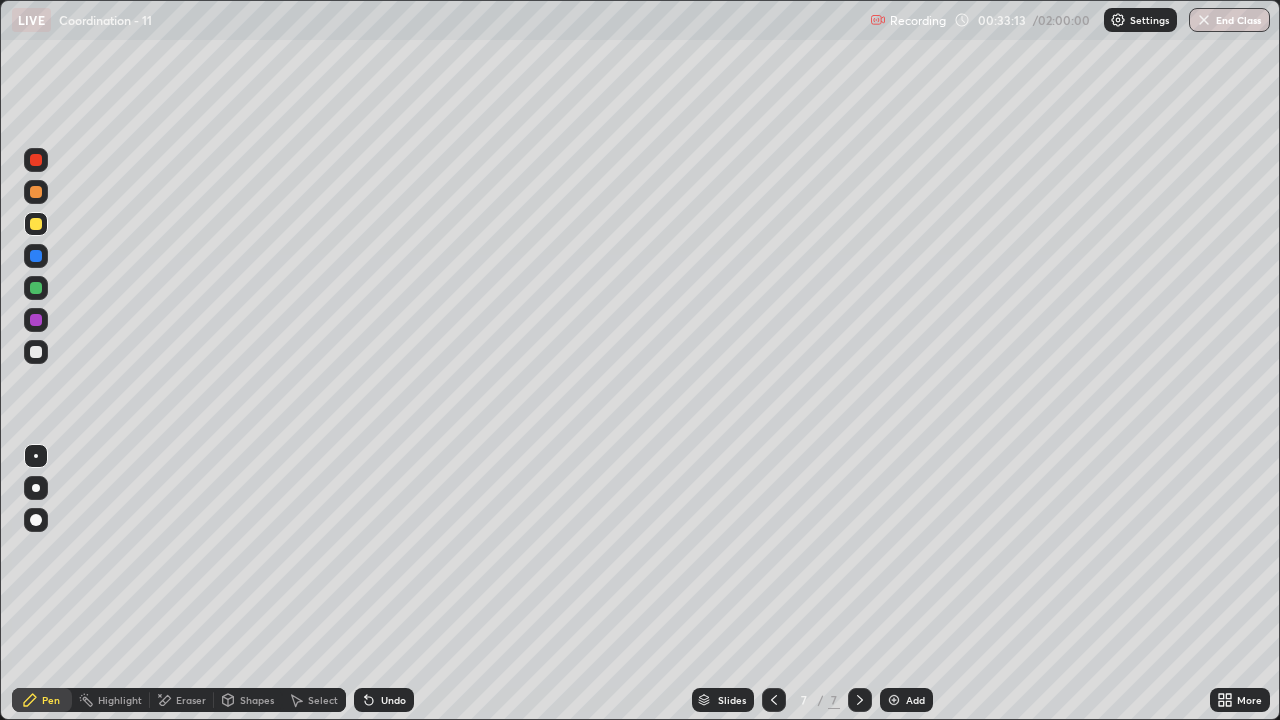 click at bounding box center (894, 700) 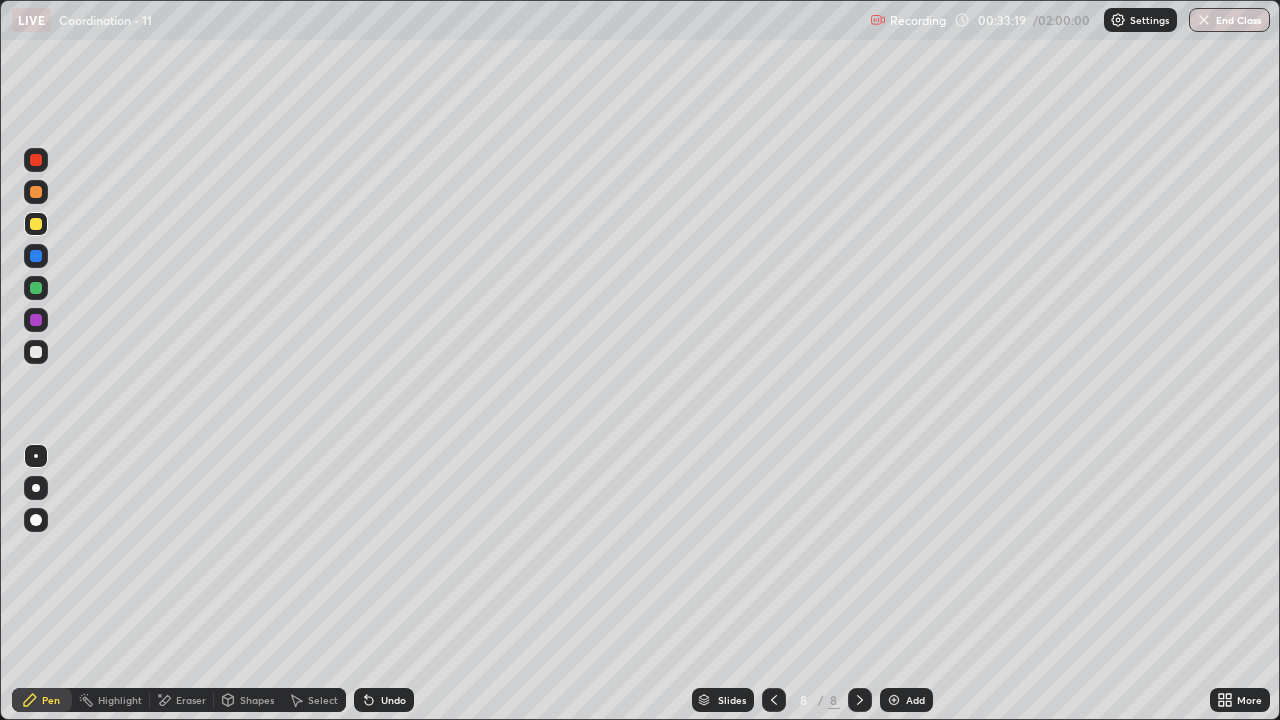 click on "Undo" at bounding box center (384, 700) 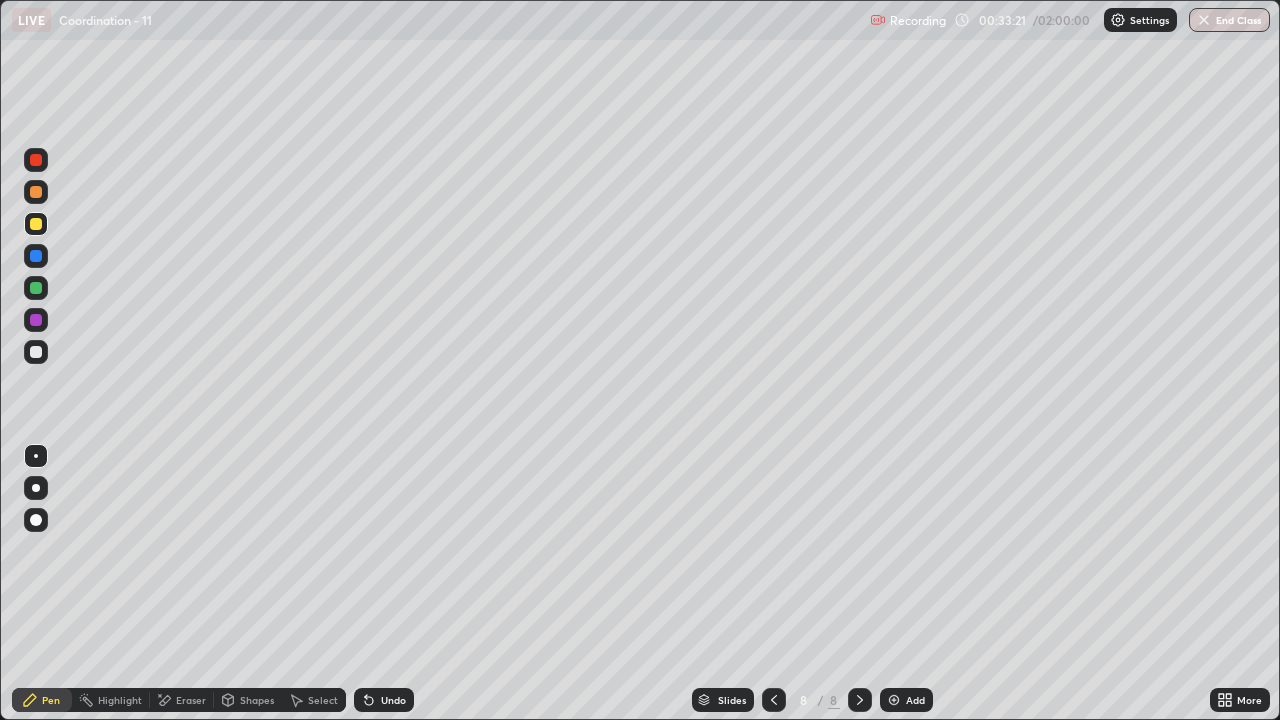 click on "Undo" at bounding box center [393, 700] 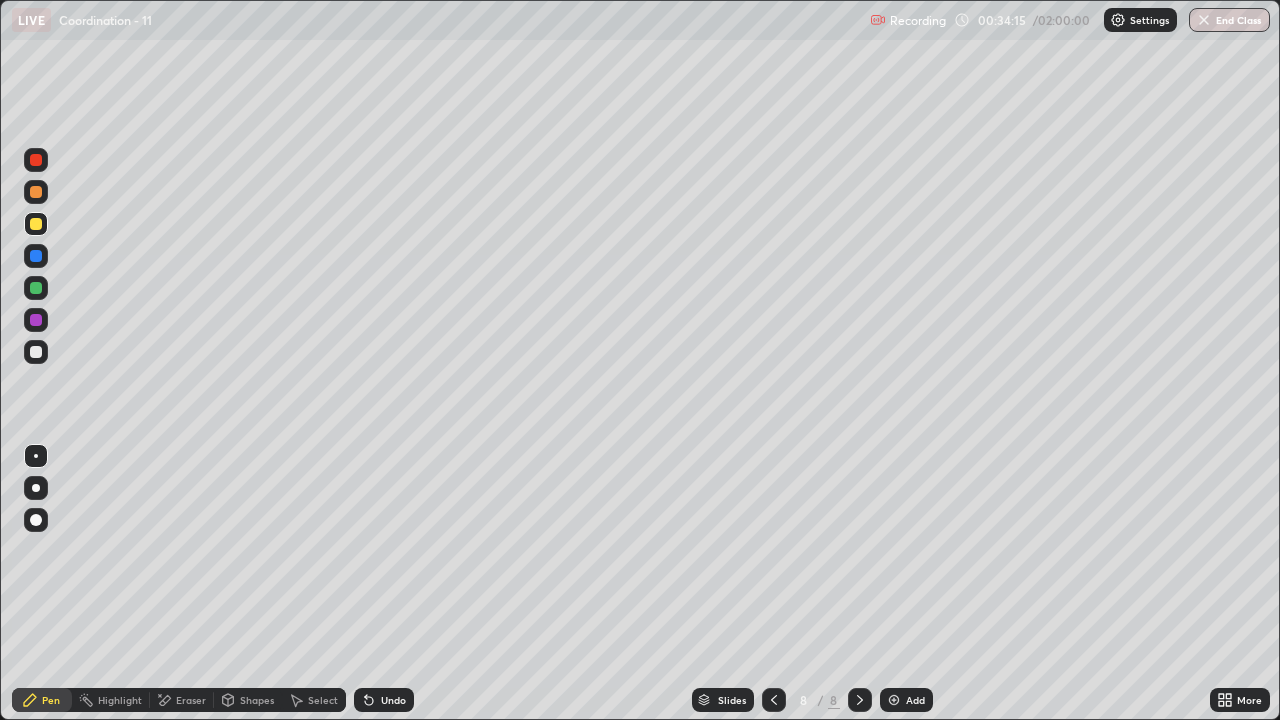 click on "Undo" at bounding box center (393, 700) 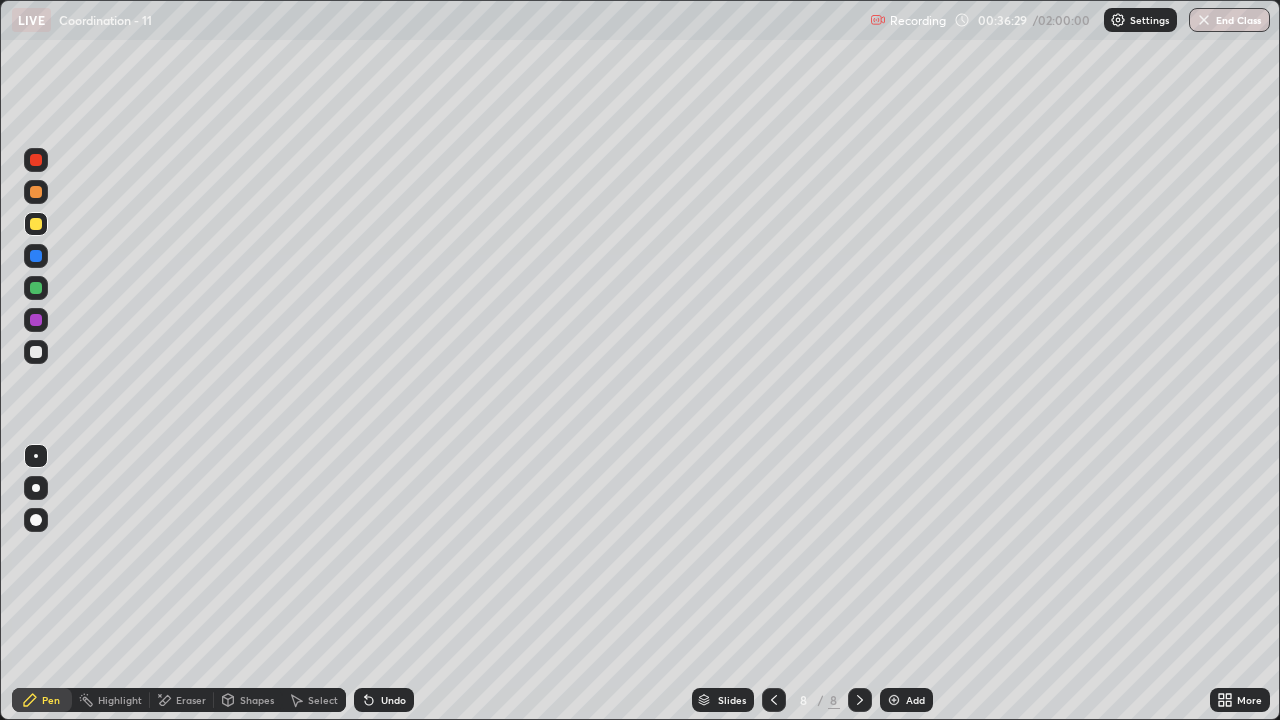 click on "Undo" at bounding box center [384, 700] 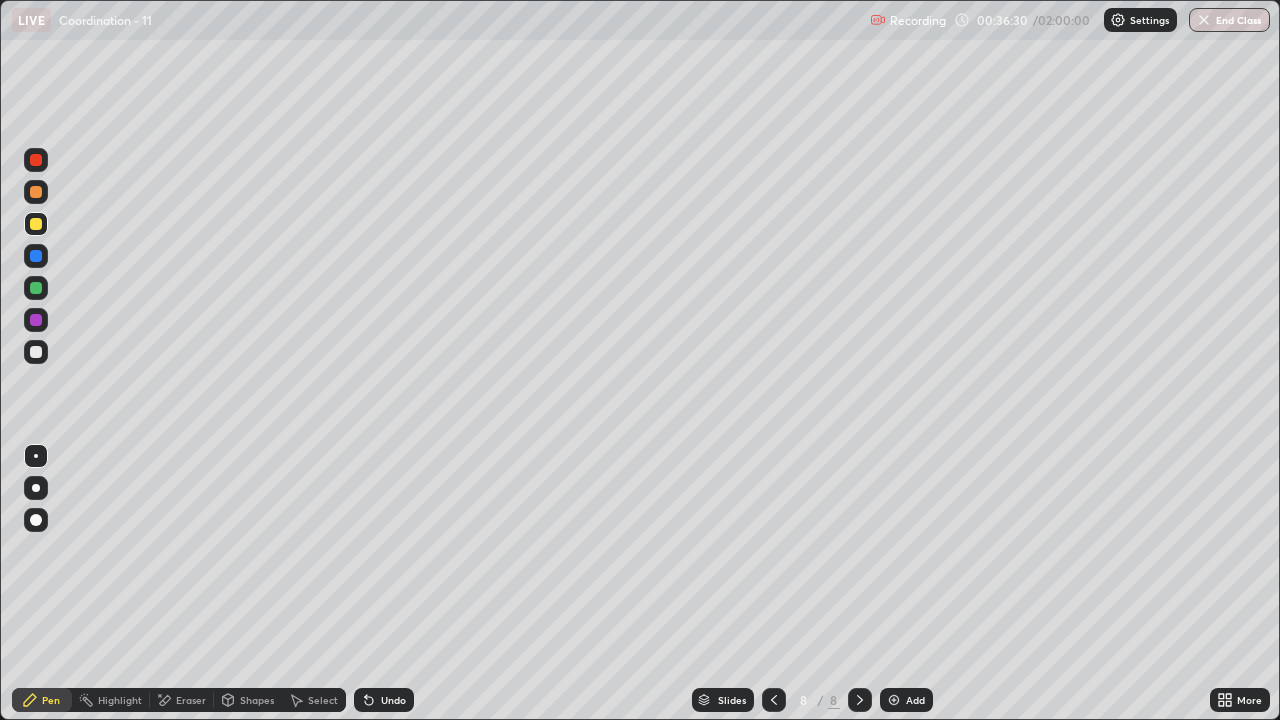 click on "Undo" at bounding box center (393, 700) 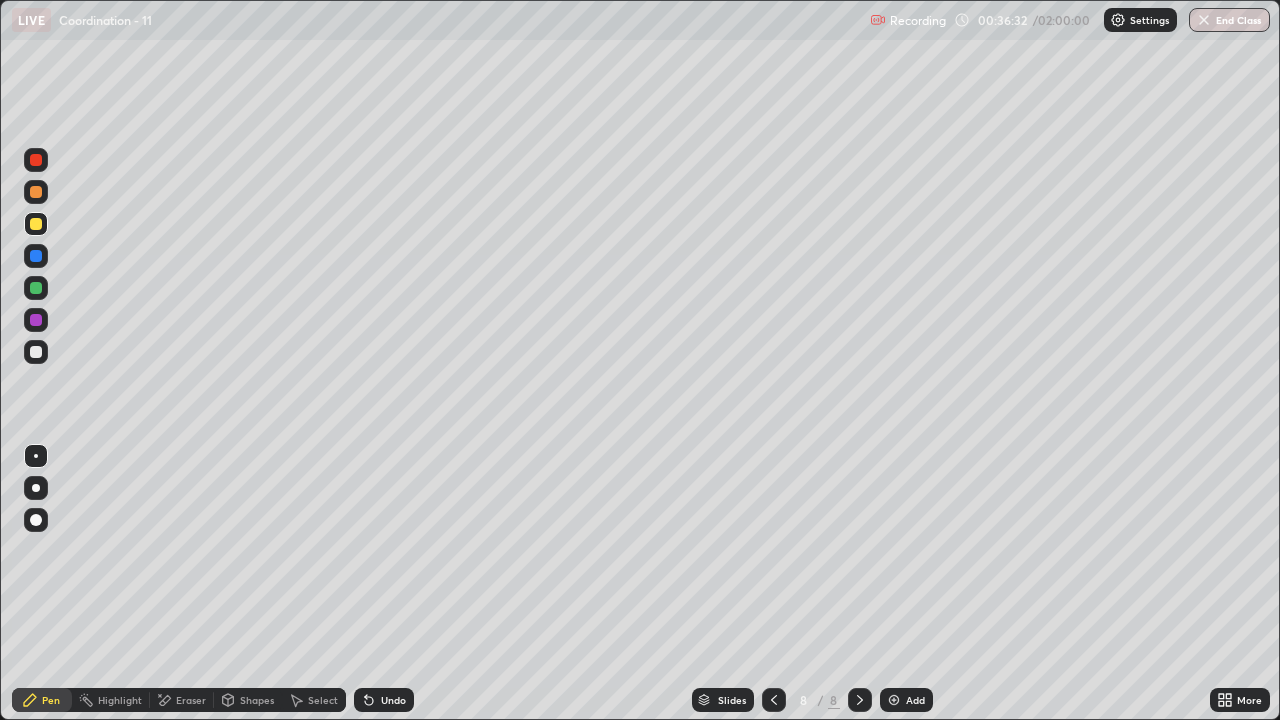 click on "Undo" at bounding box center [393, 700] 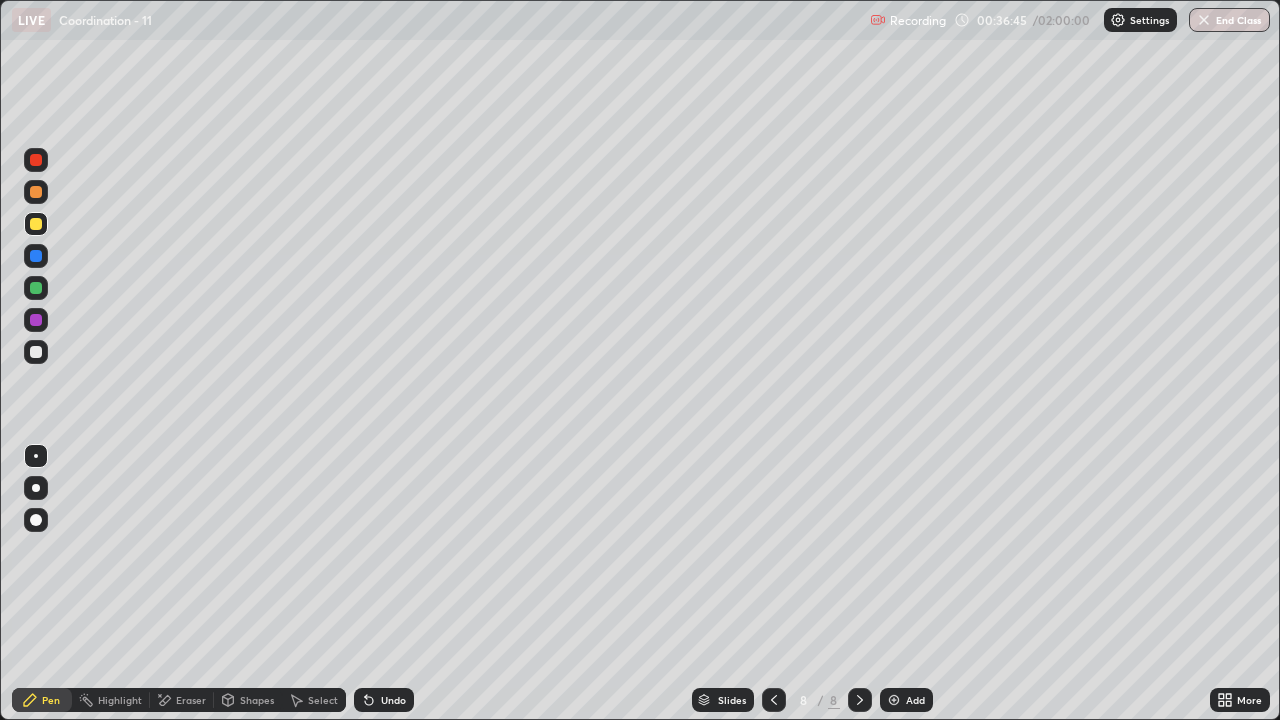 click on "Add" at bounding box center (915, 700) 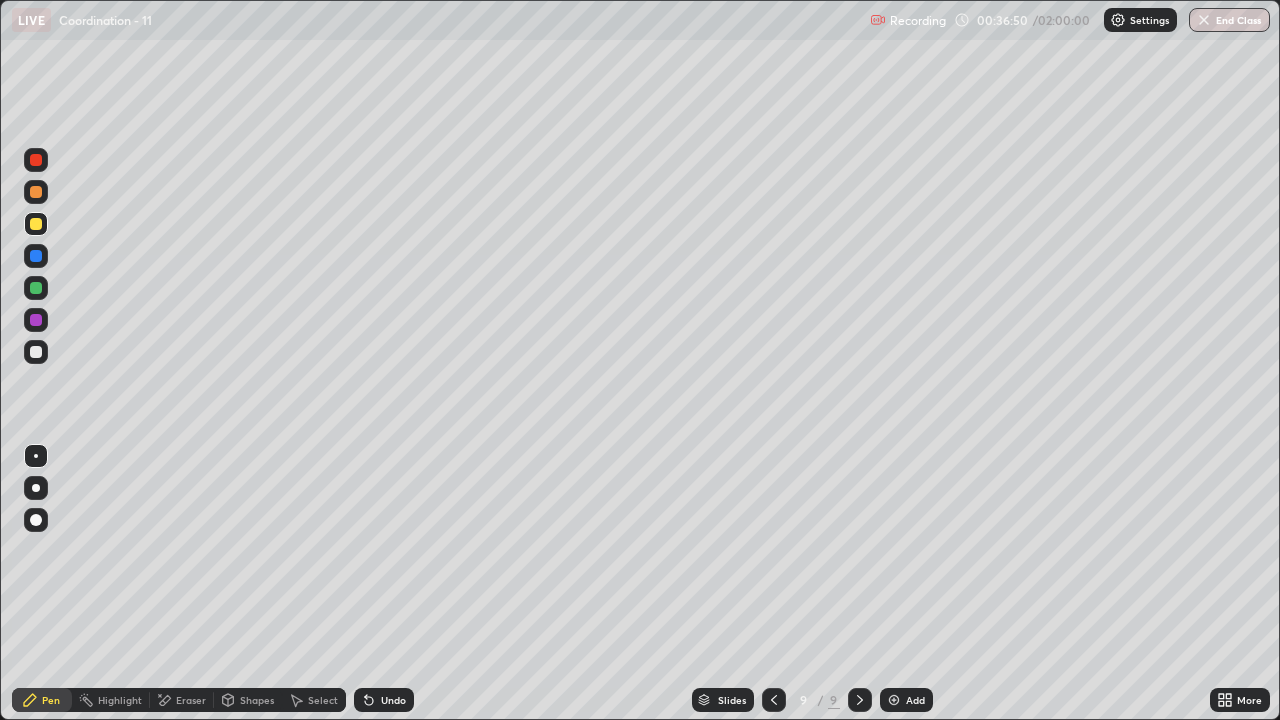 click on "Undo" at bounding box center (393, 700) 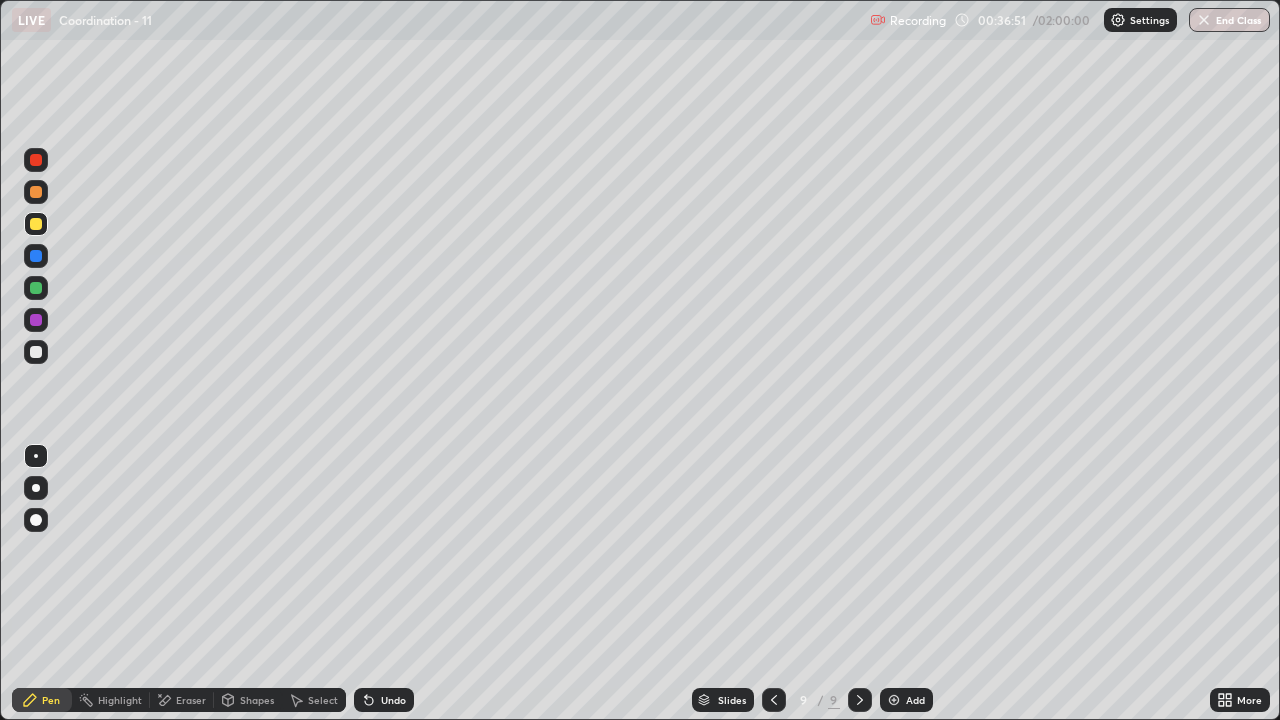 click on "Undo" at bounding box center (393, 700) 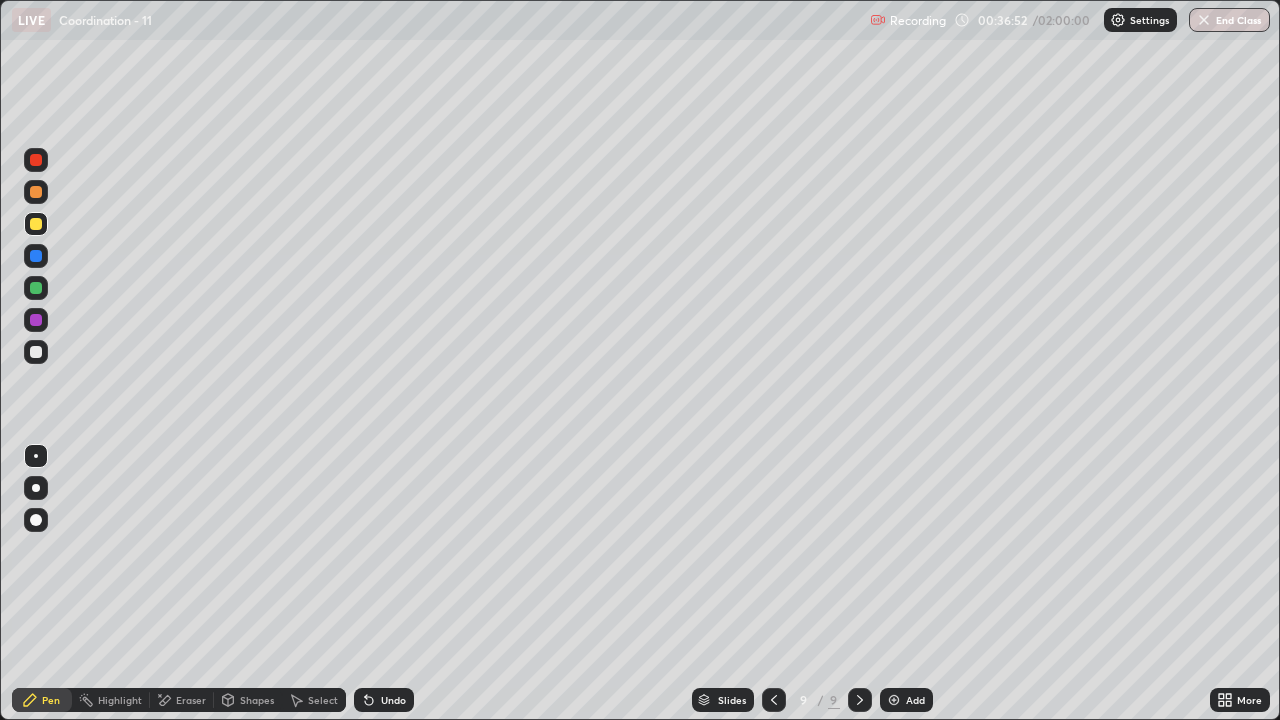 click on "Undo" at bounding box center [393, 700] 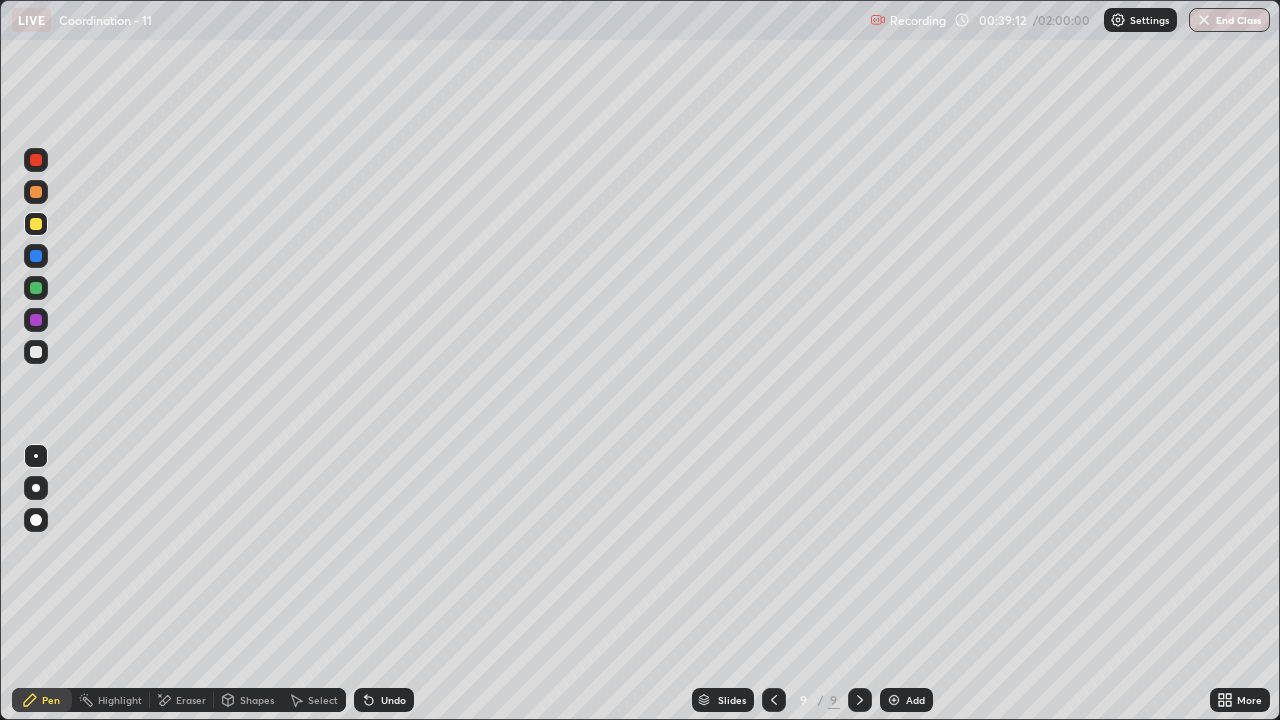 click at bounding box center [36, 352] 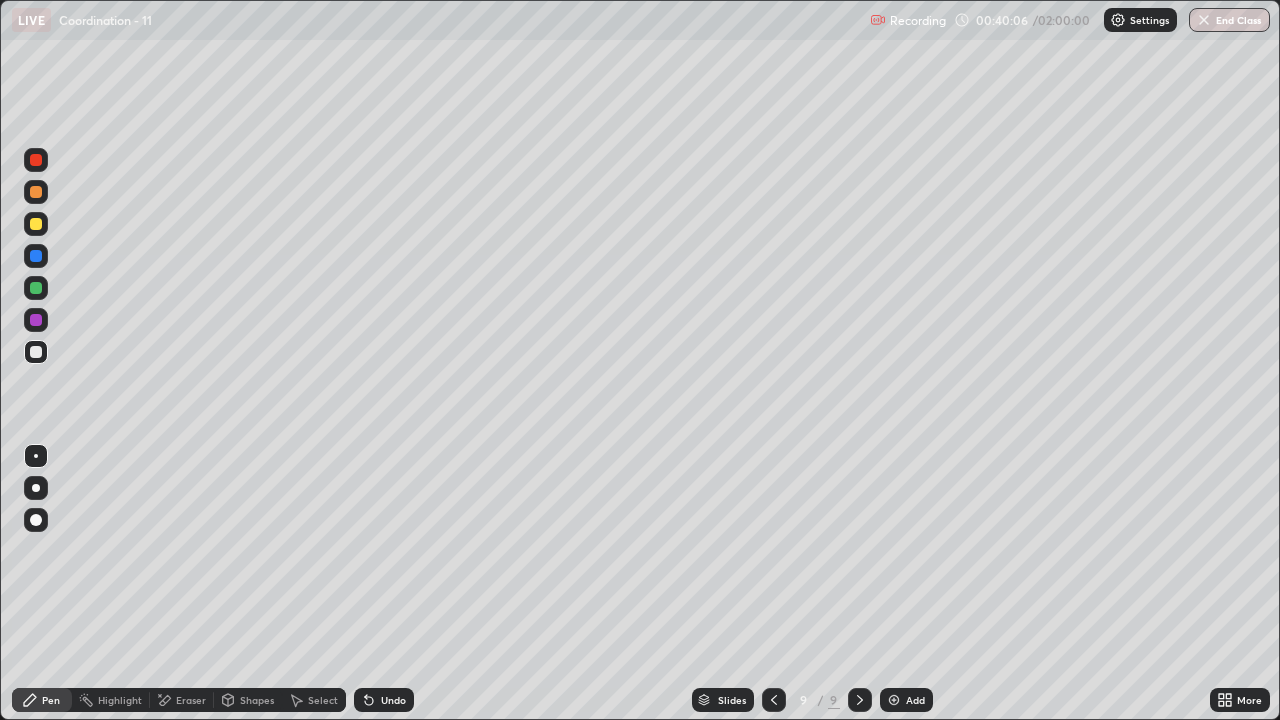 click 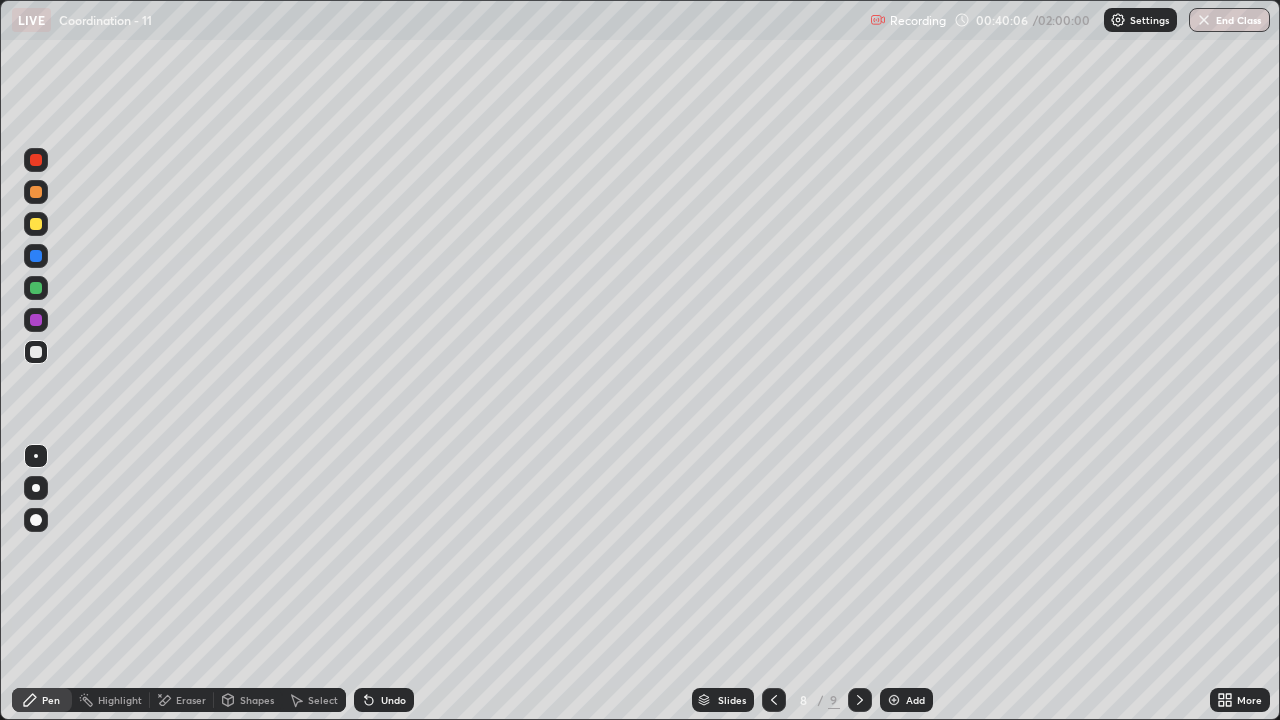 click at bounding box center (774, 700) 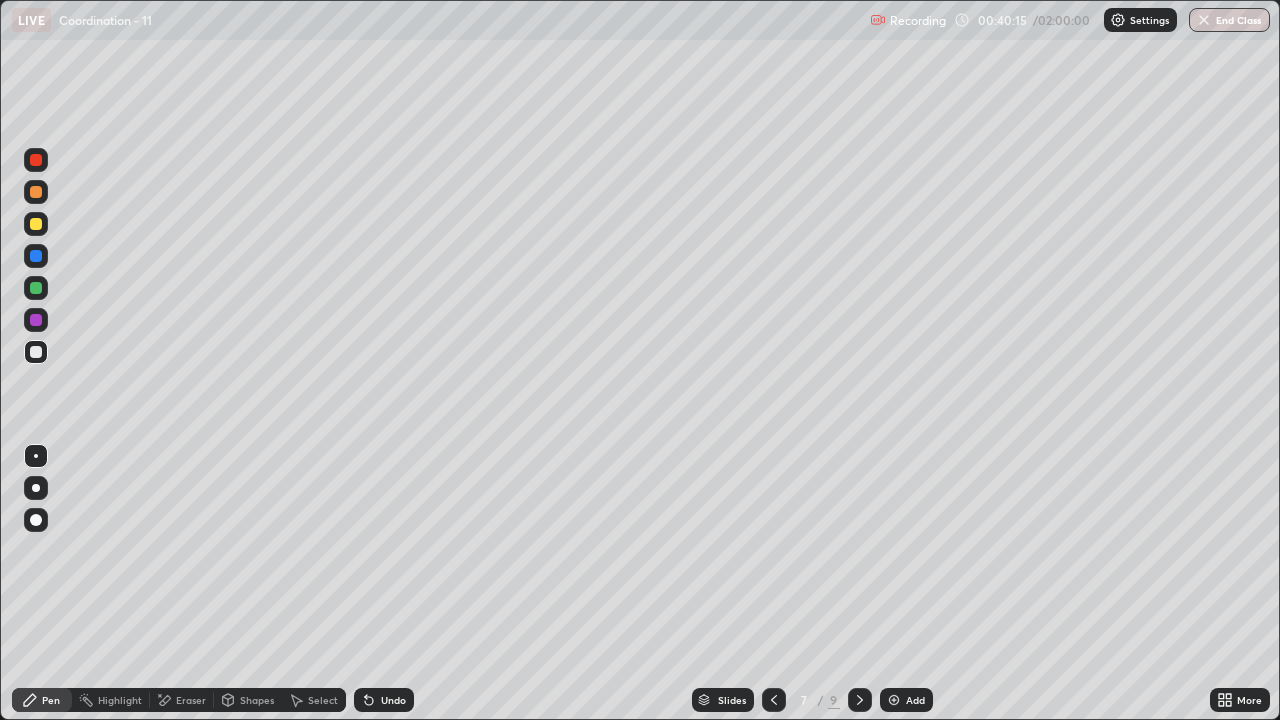 click 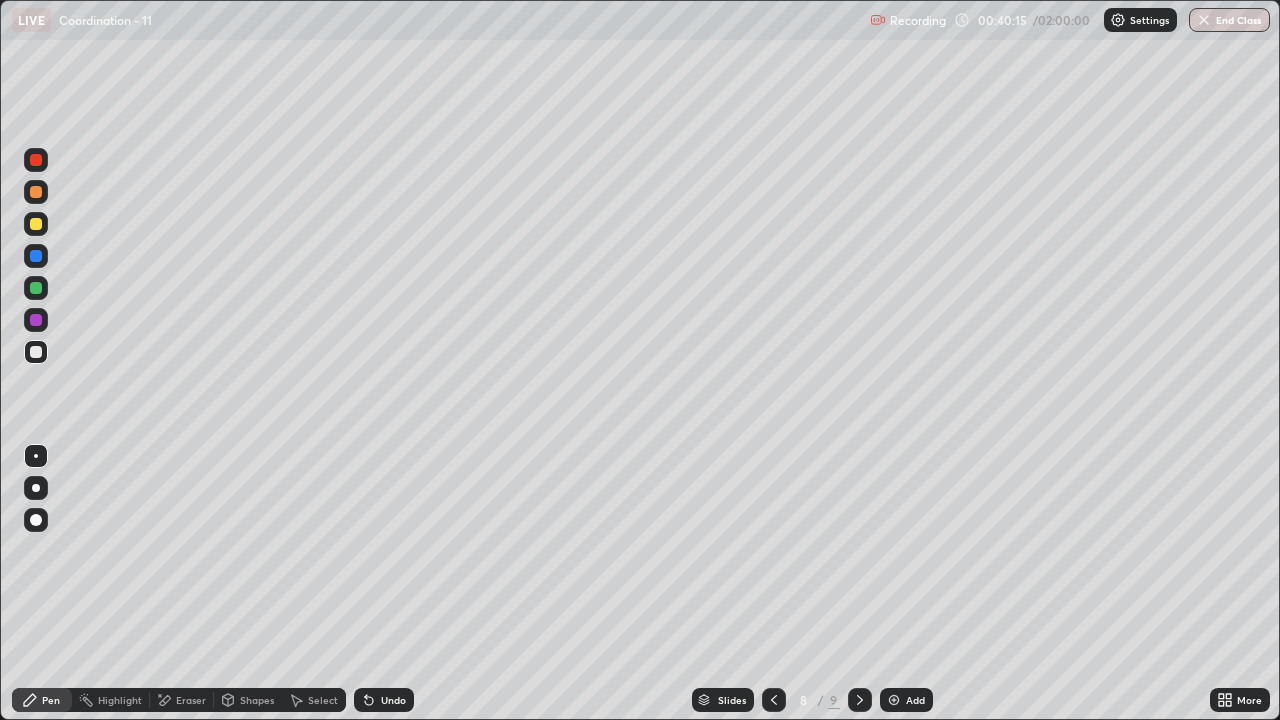 click 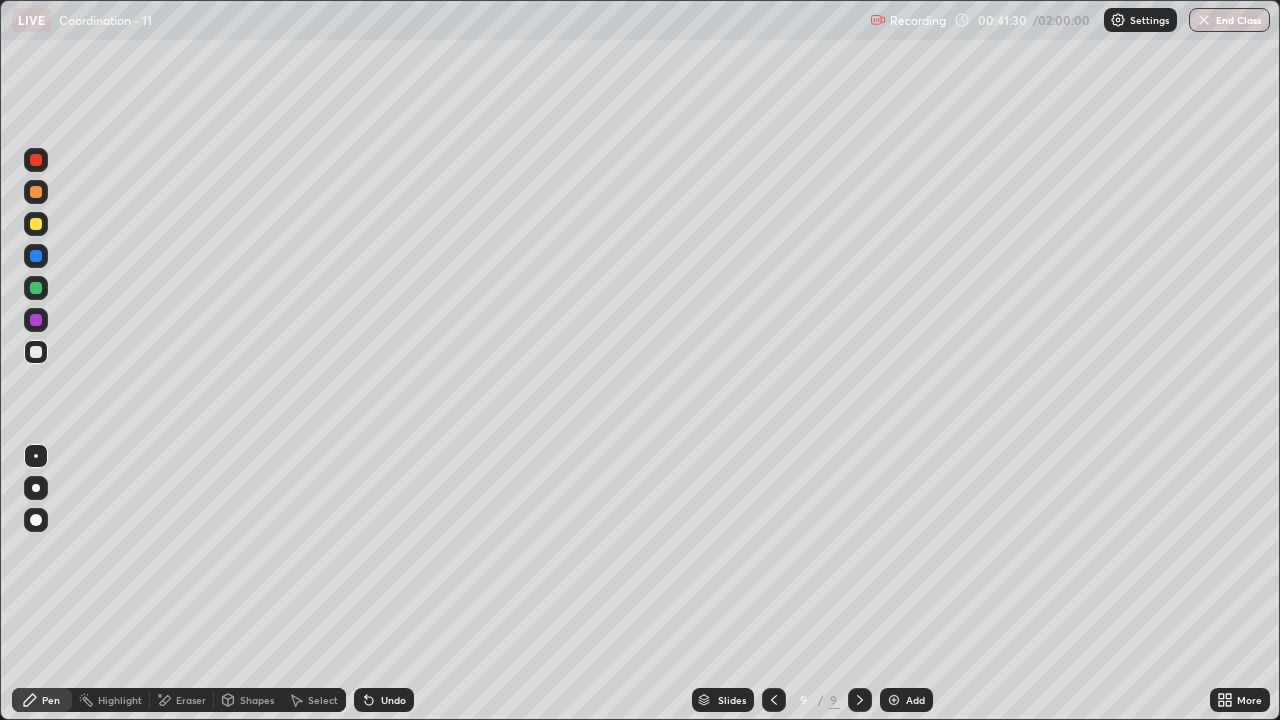 click on "Undo" at bounding box center [393, 700] 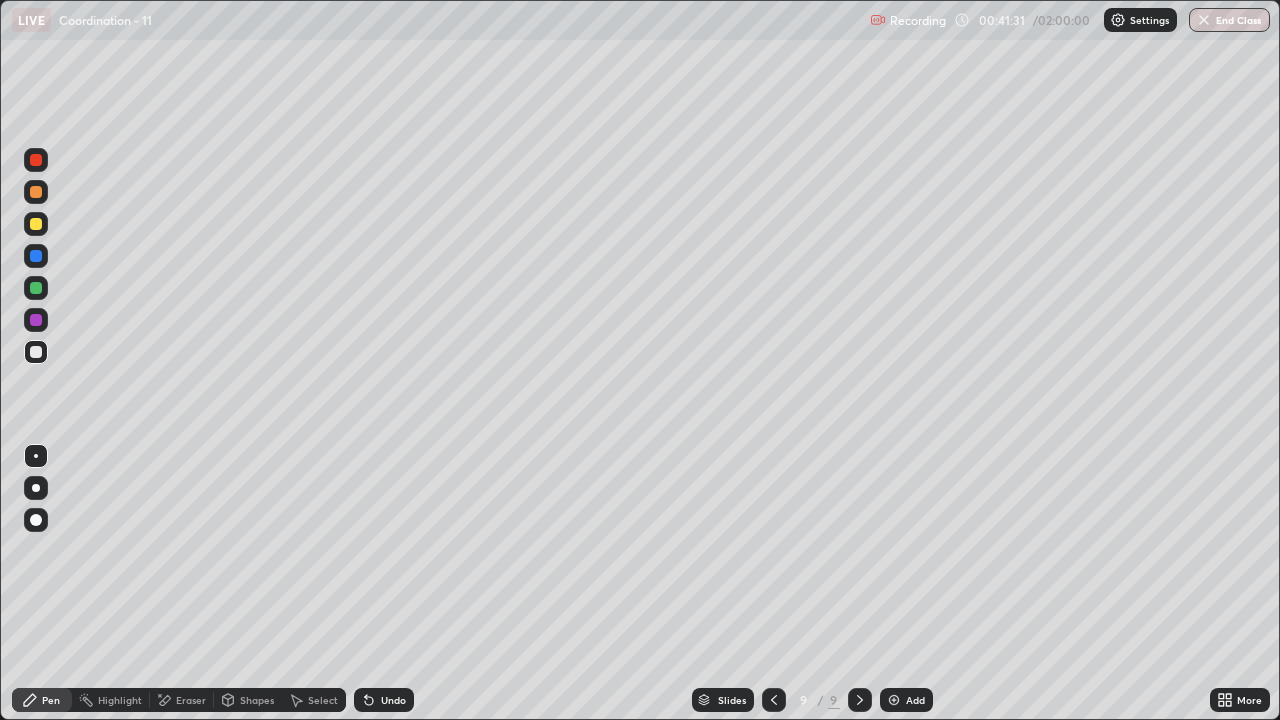 click on "Undo" at bounding box center [393, 700] 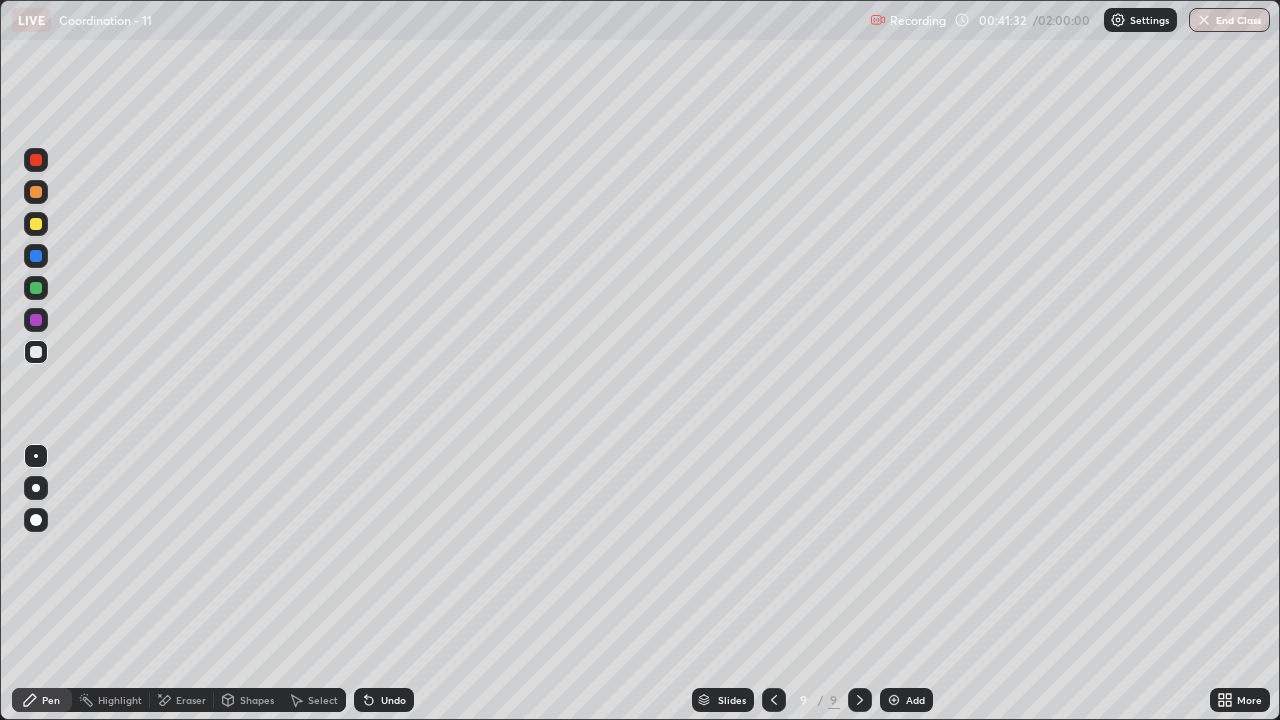 click on "Undo" at bounding box center (384, 700) 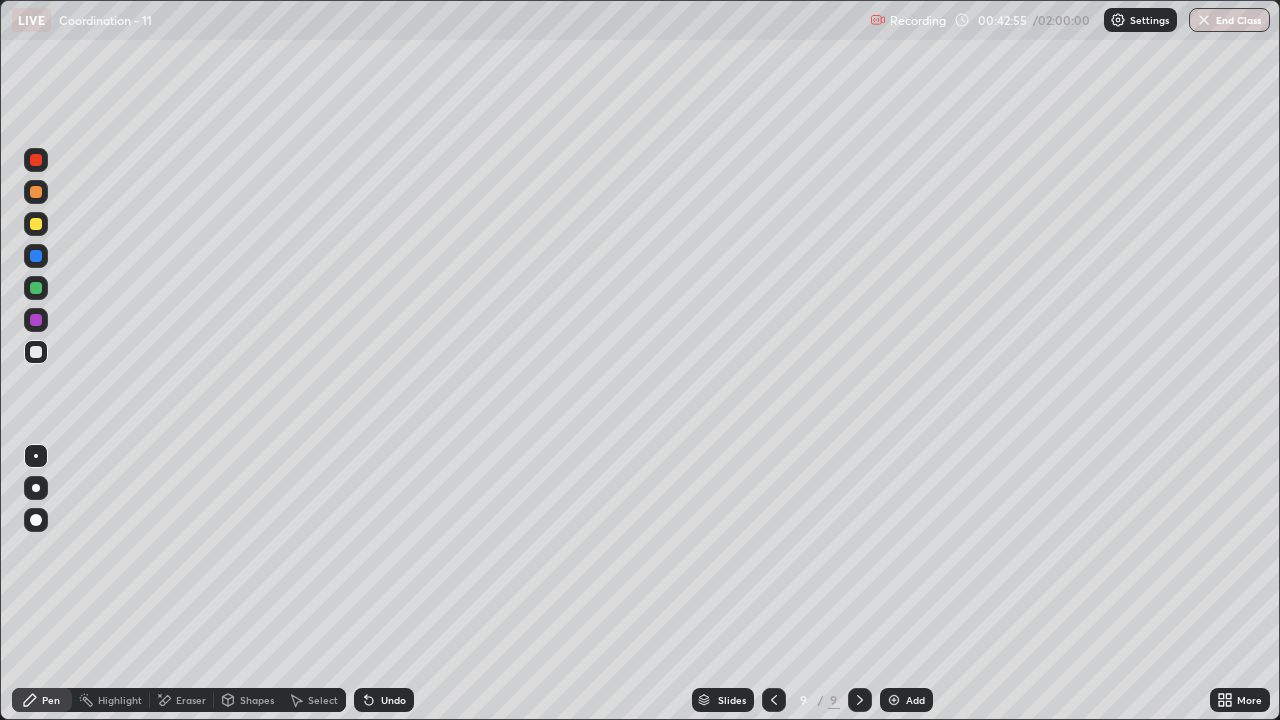 click on "Eraser" at bounding box center (191, 700) 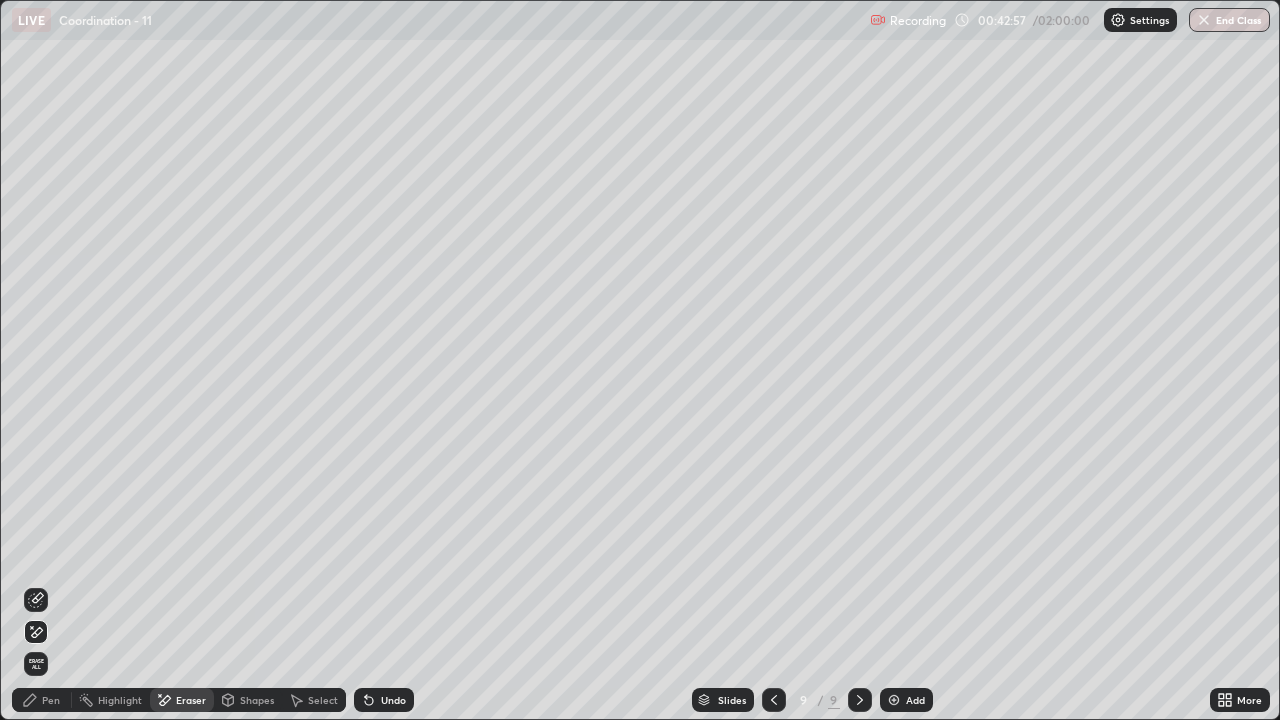 click on "Pen" at bounding box center (42, 700) 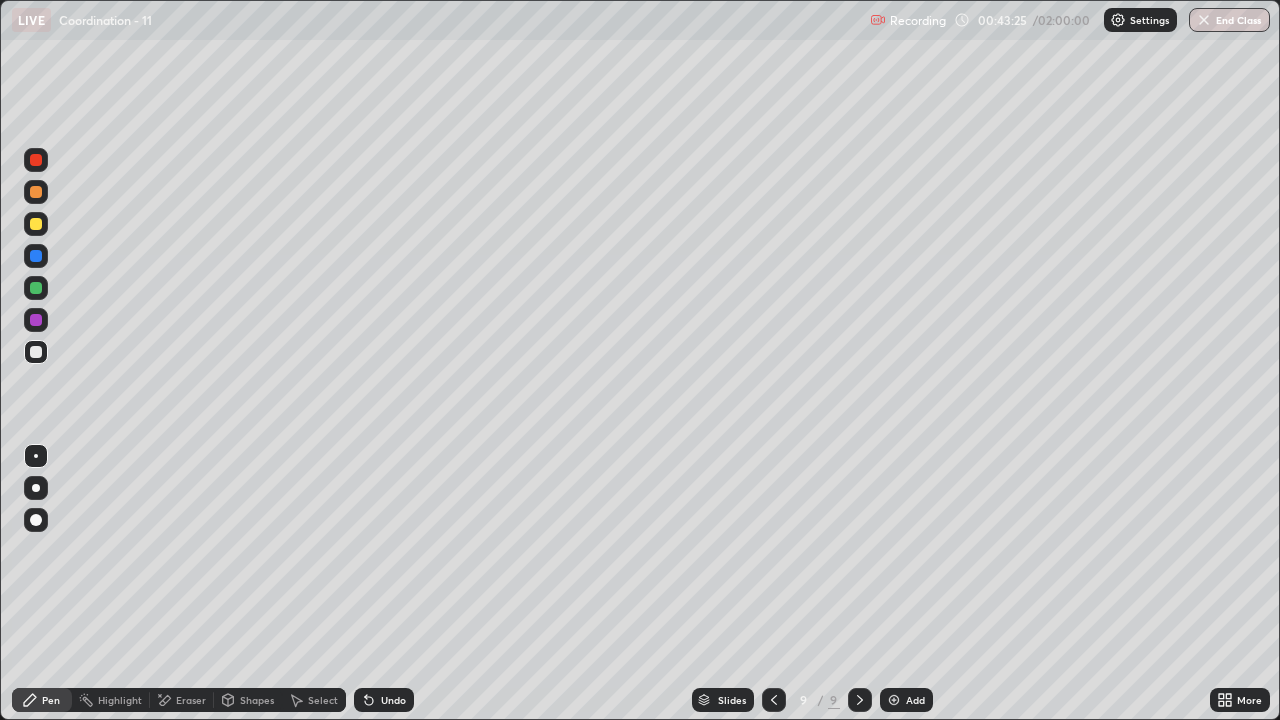 click at bounding box center [36, 288] 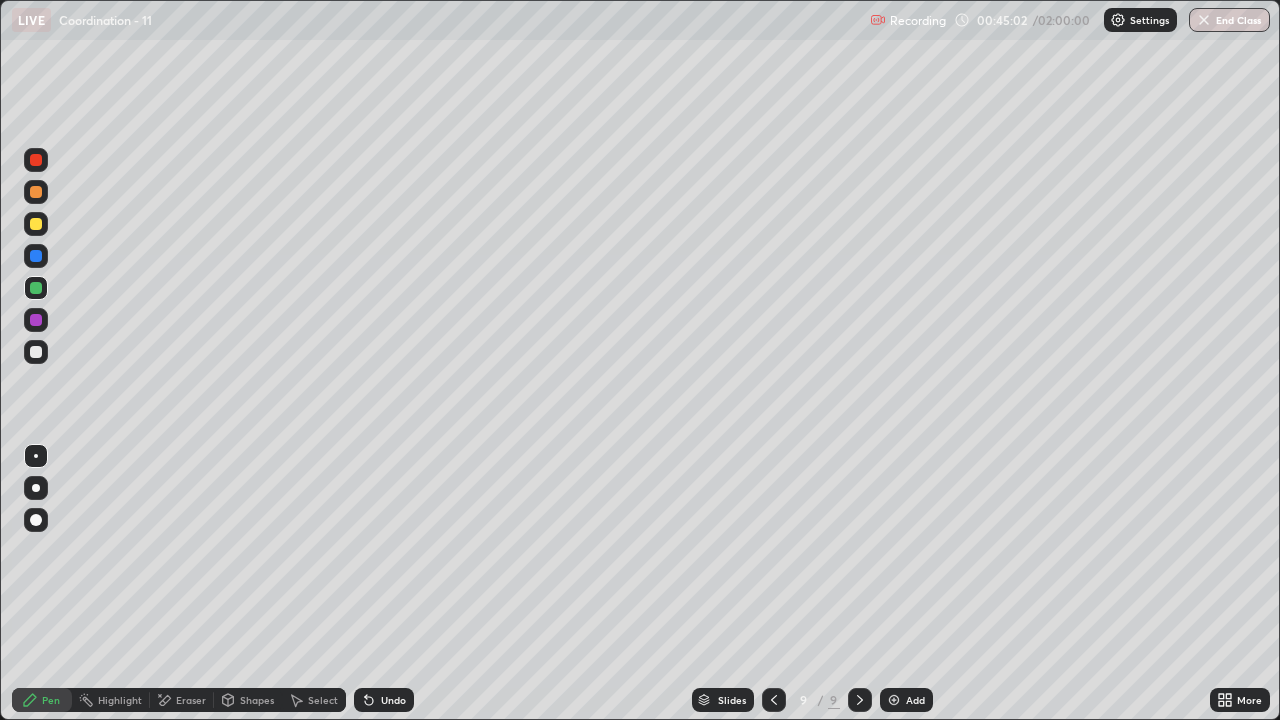 click on "Add" at bounding box center (906, 700) 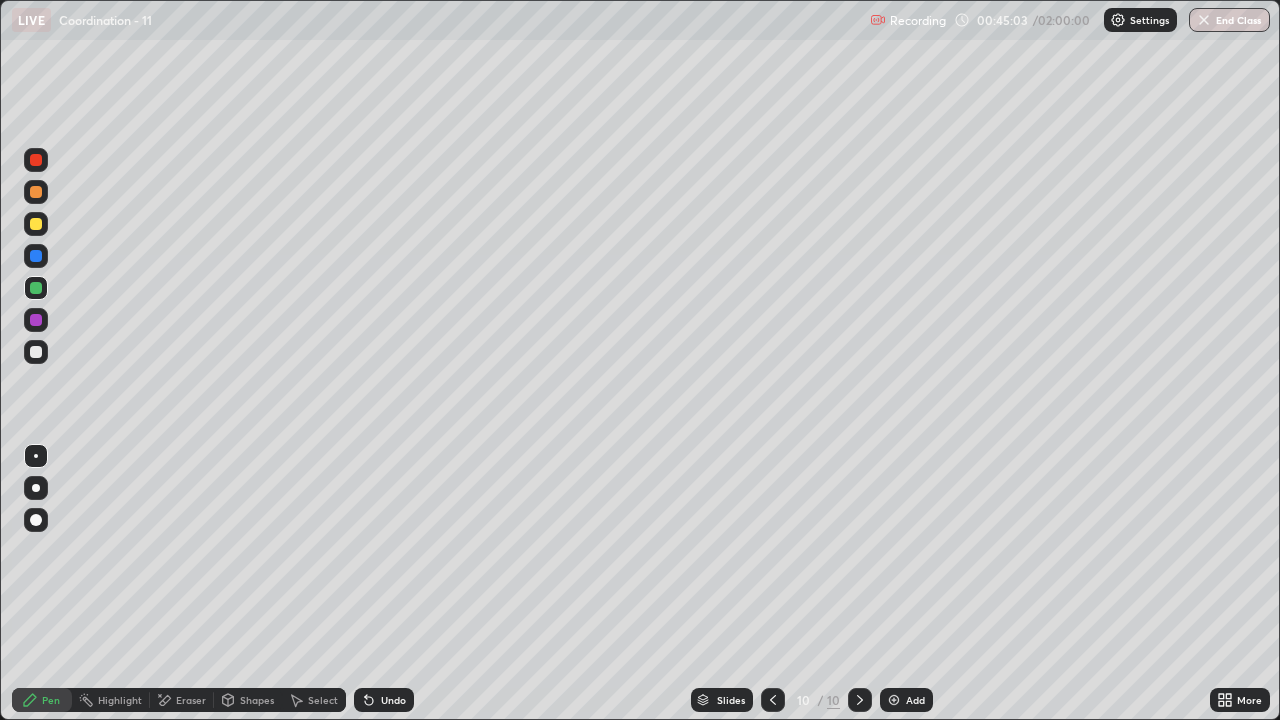 click at bounding box center (36, 224) 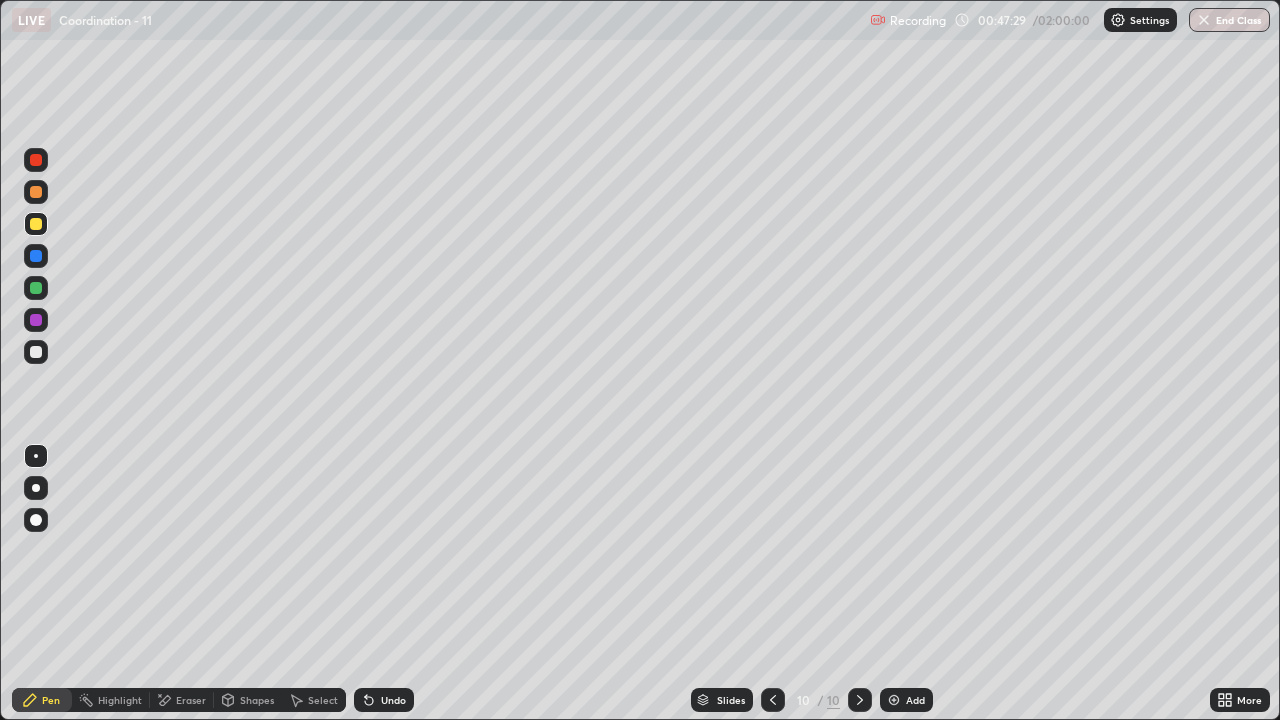 click on "Undo" at bounding box center [393, 700] 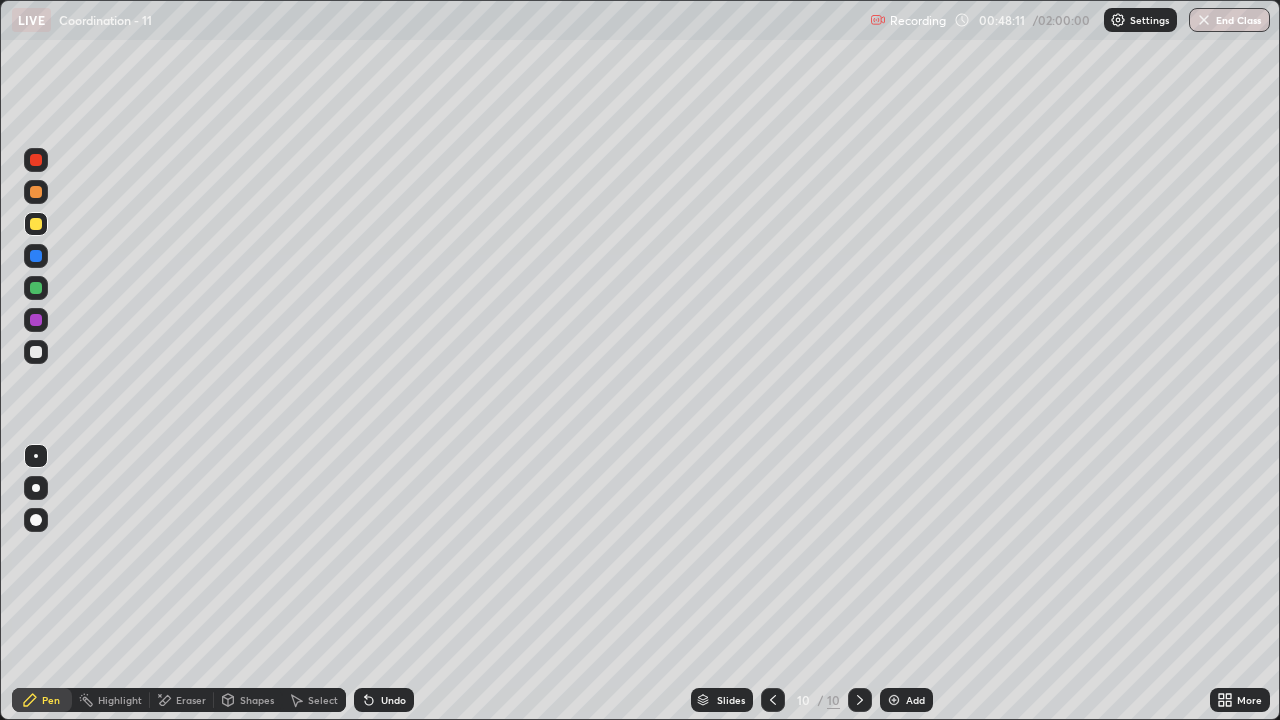 click on "Undo" at bounding box center (393, 700) 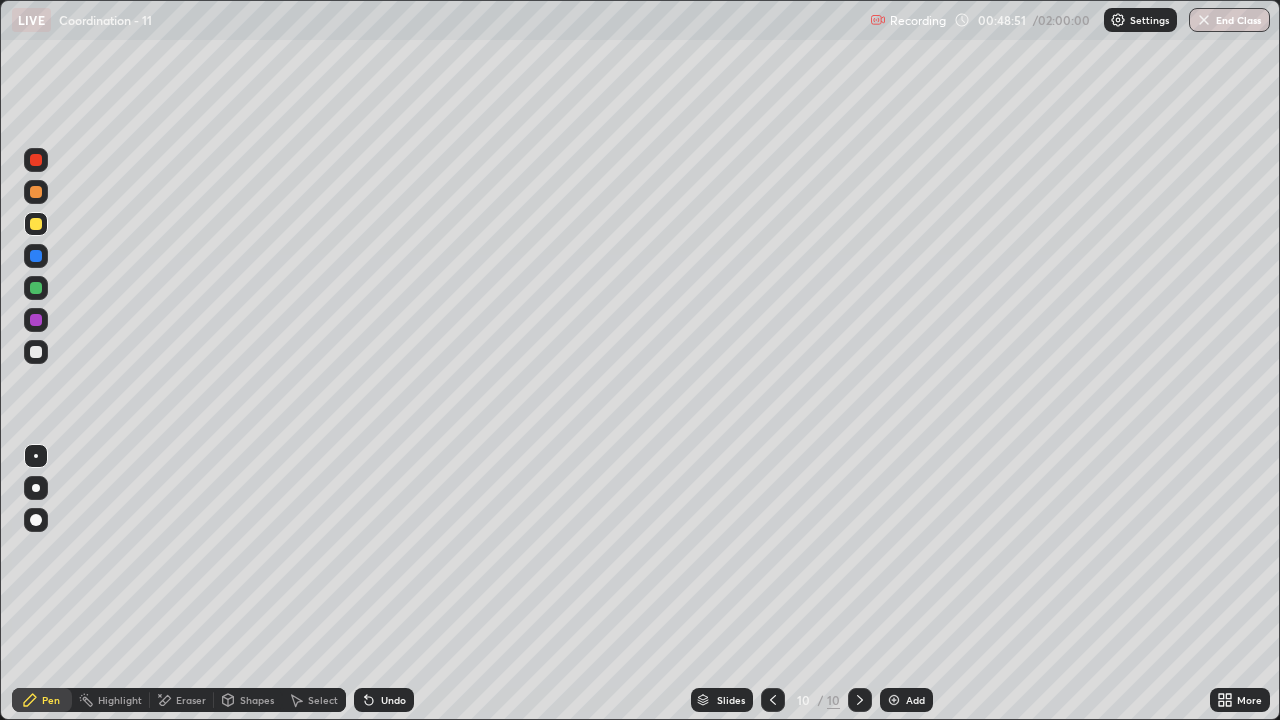 click on "Undo" at bounding box center [393, 700] 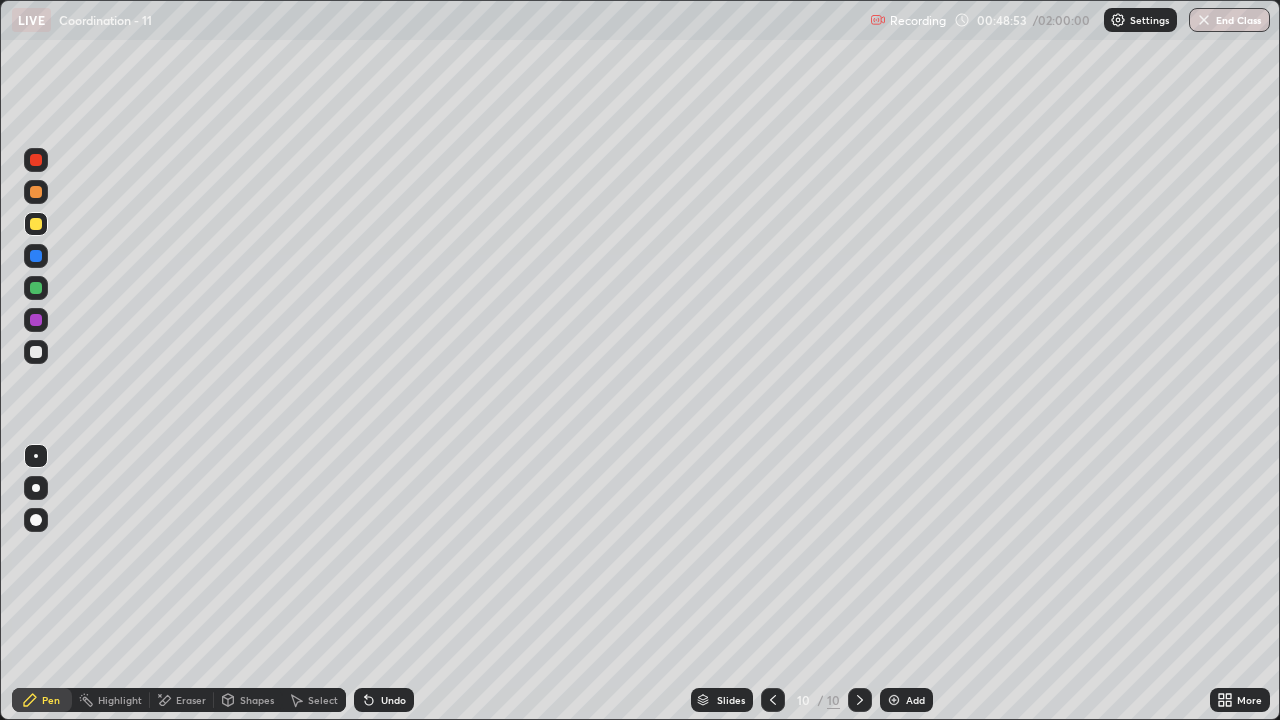 click on "Undo" at bounding box center [393, 700] 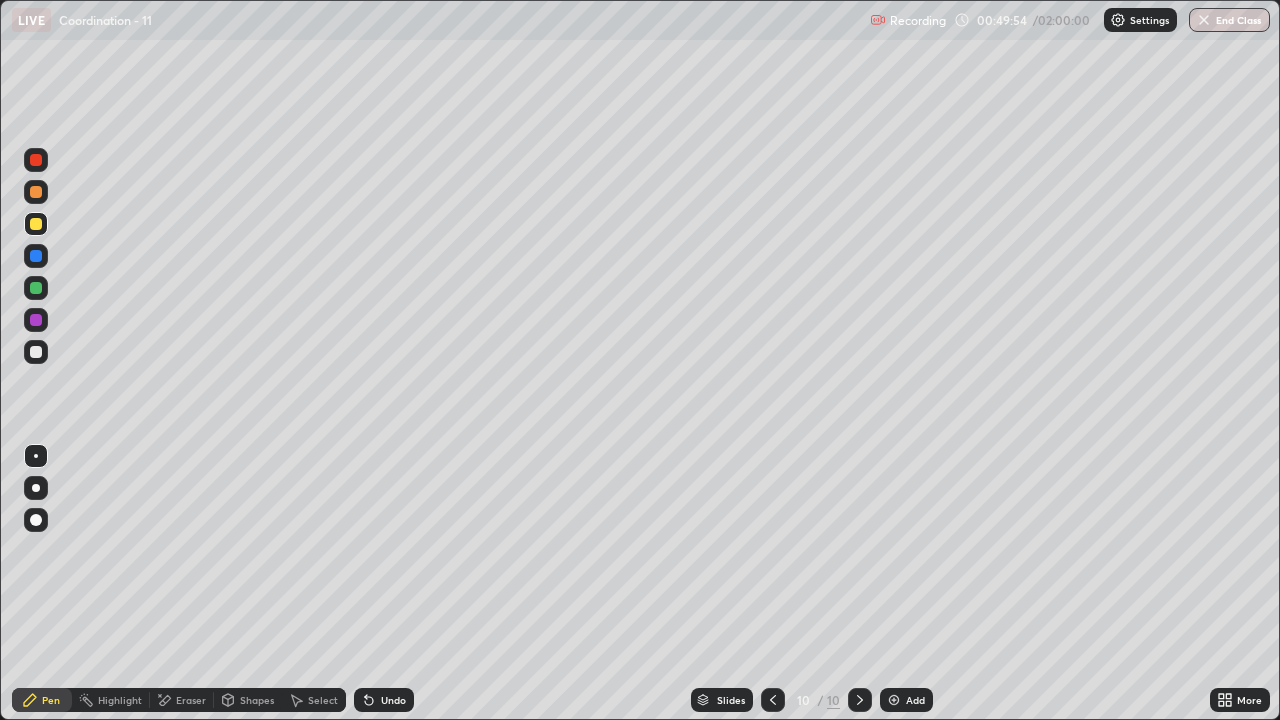 click on "Undo" at bounding box center (384, 700) 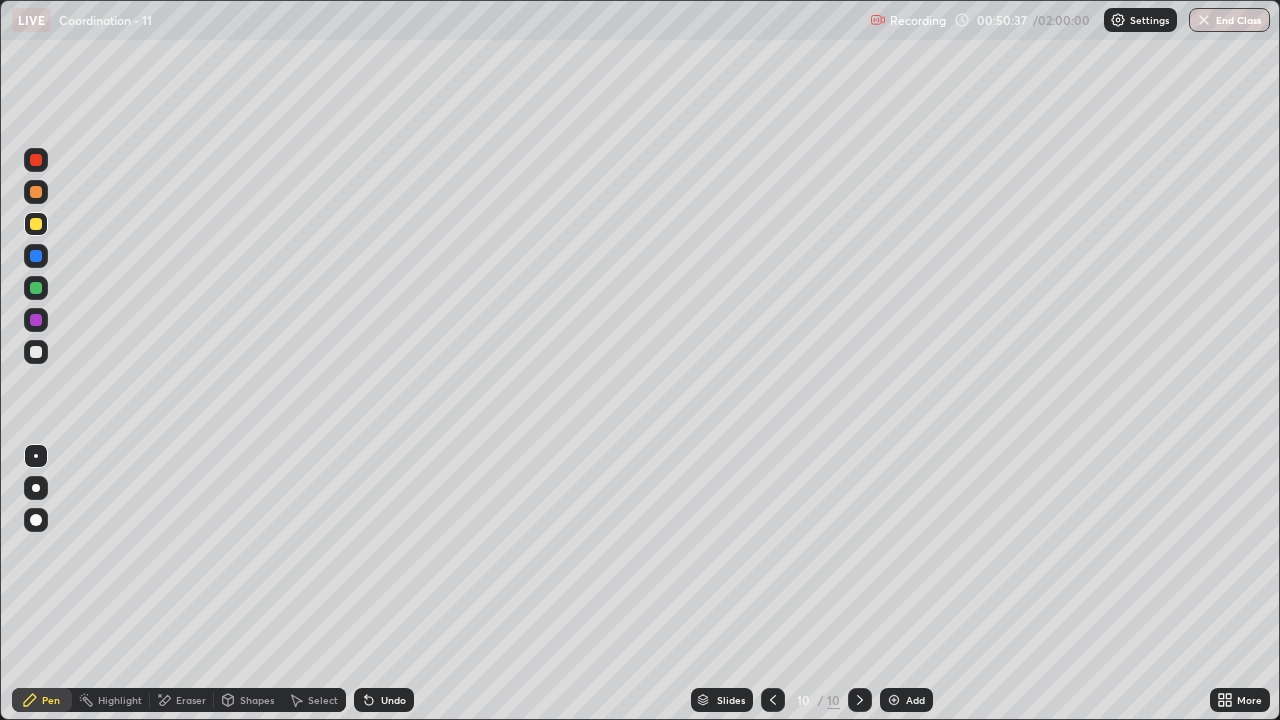 click on "Add" at bounding box center (906, 700) 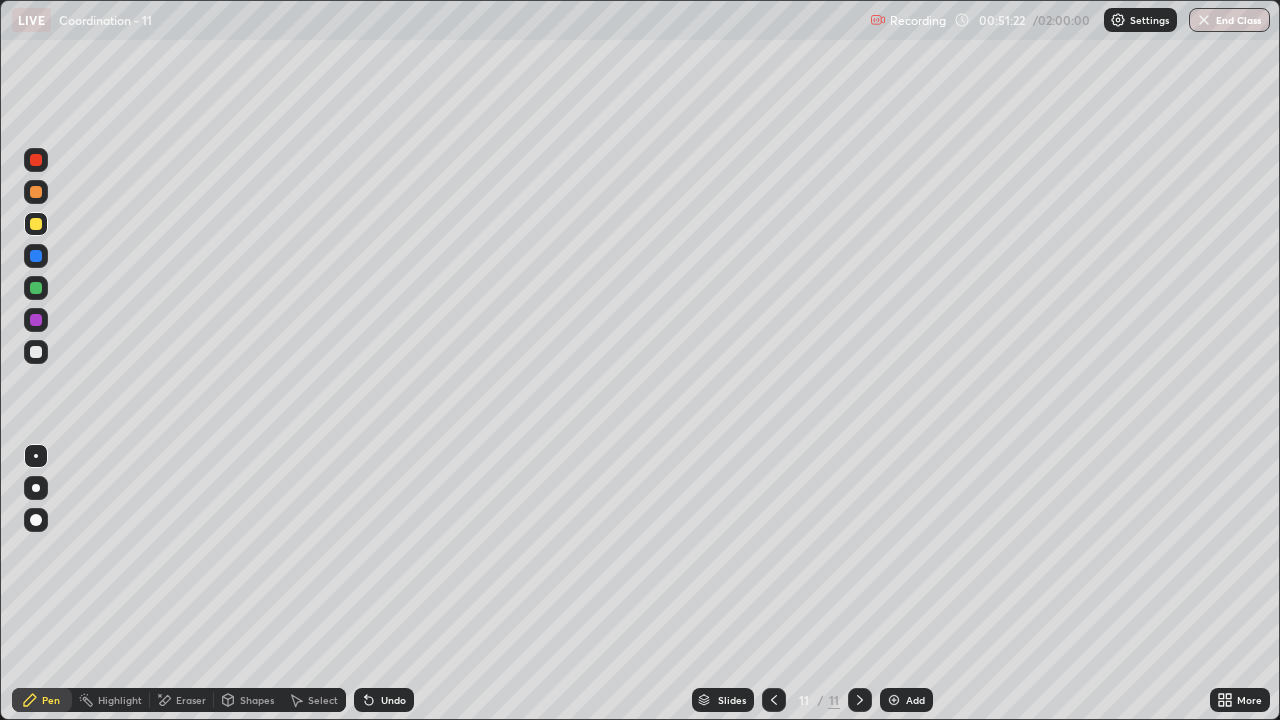 click on "Undo" at bounding box center [393, 700] 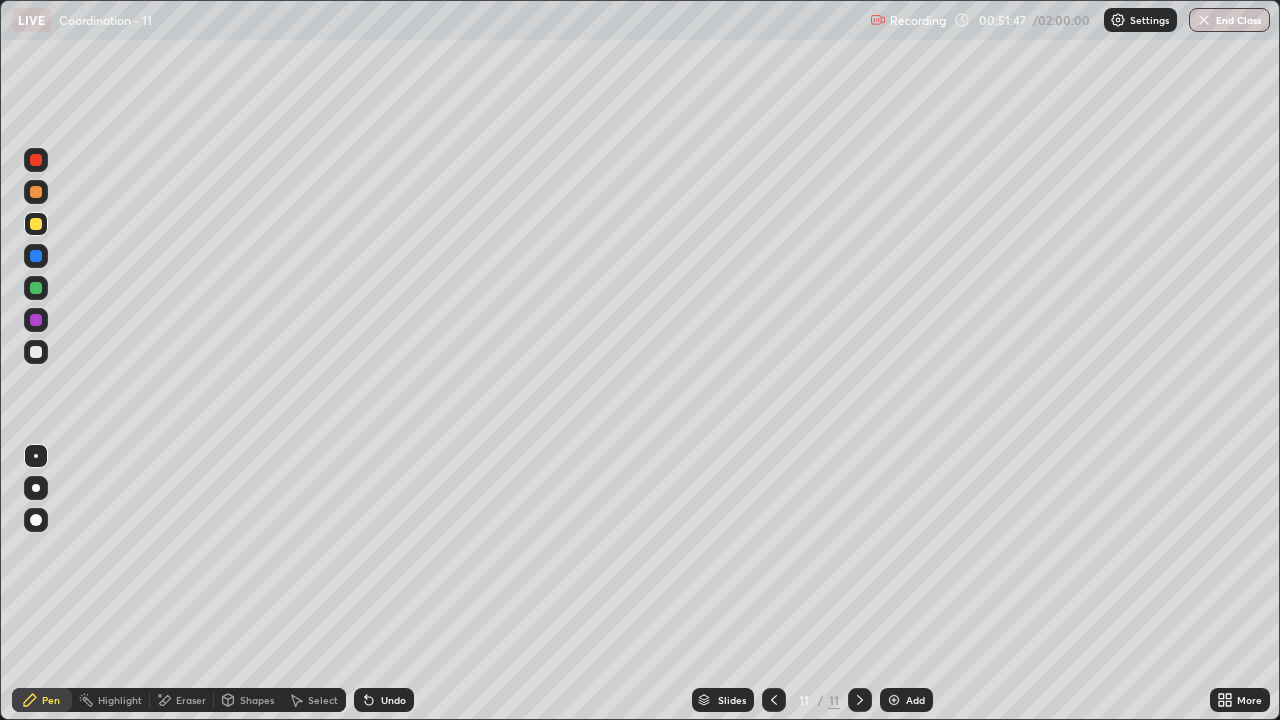 click on "Undo" at bounding box center [393, 700] 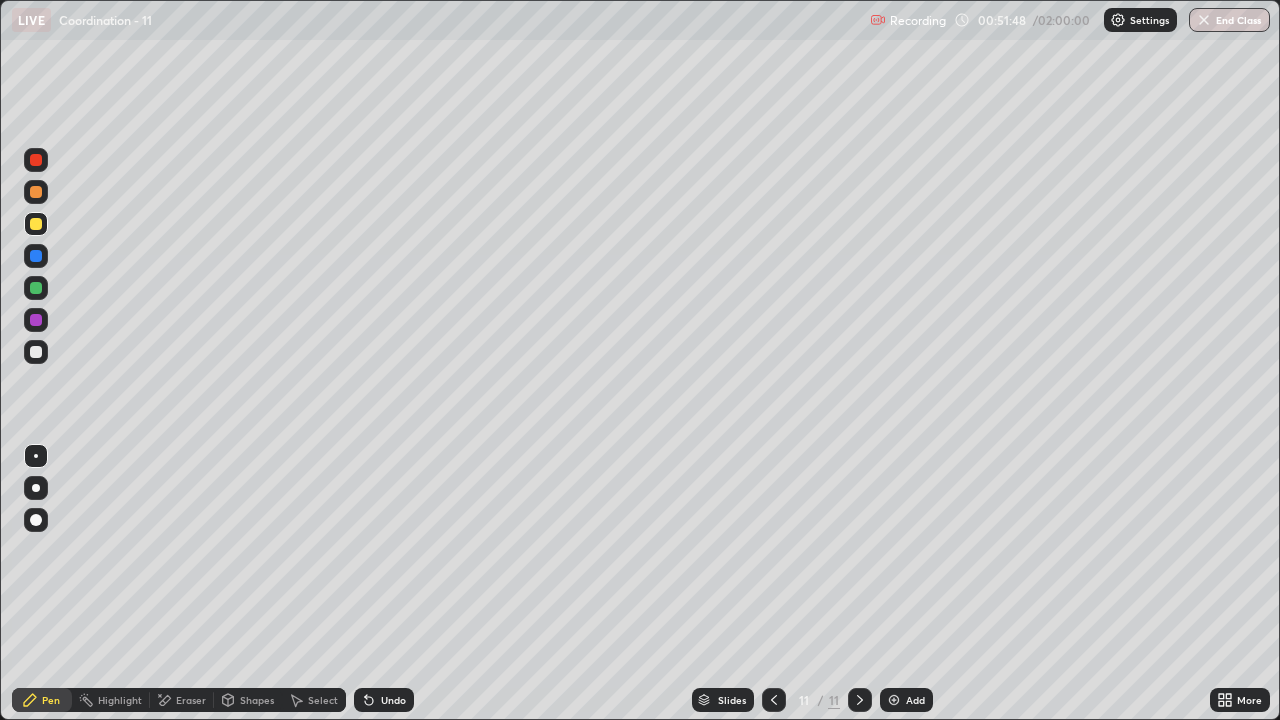 click on "Undo" at bounding box center [393, 700] 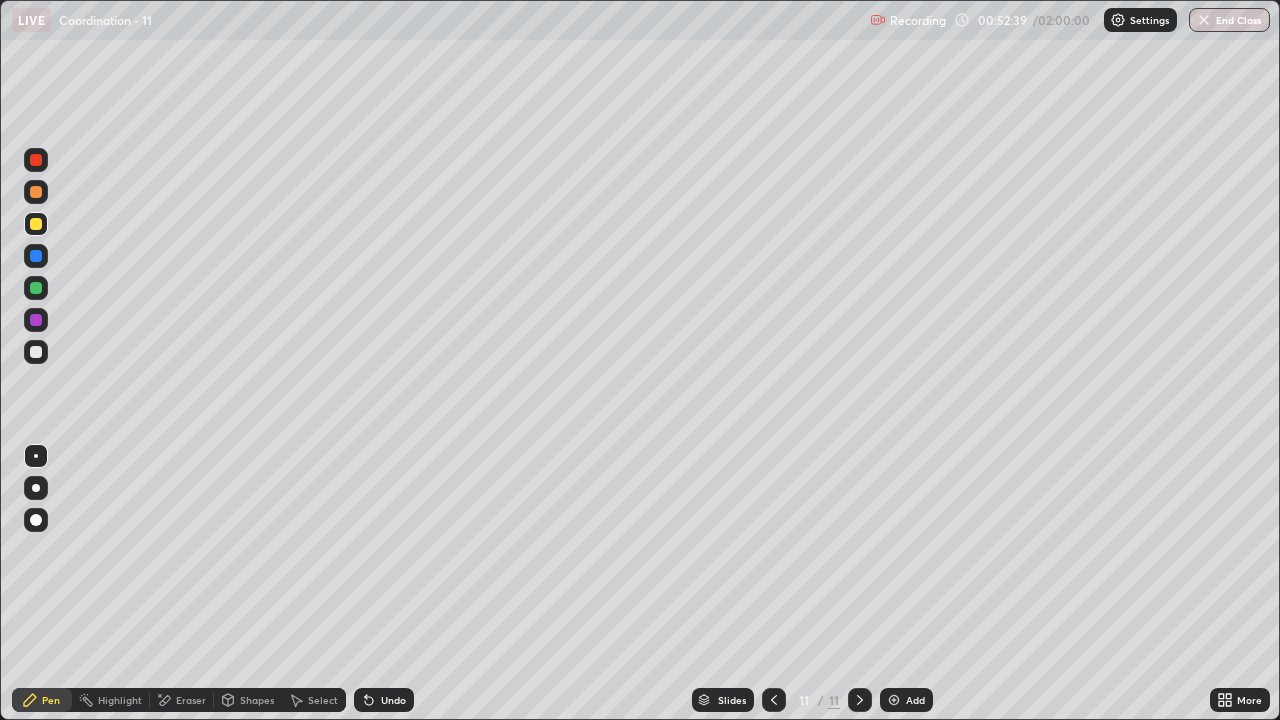 click on "Undo" at bounding box center [384, 700] 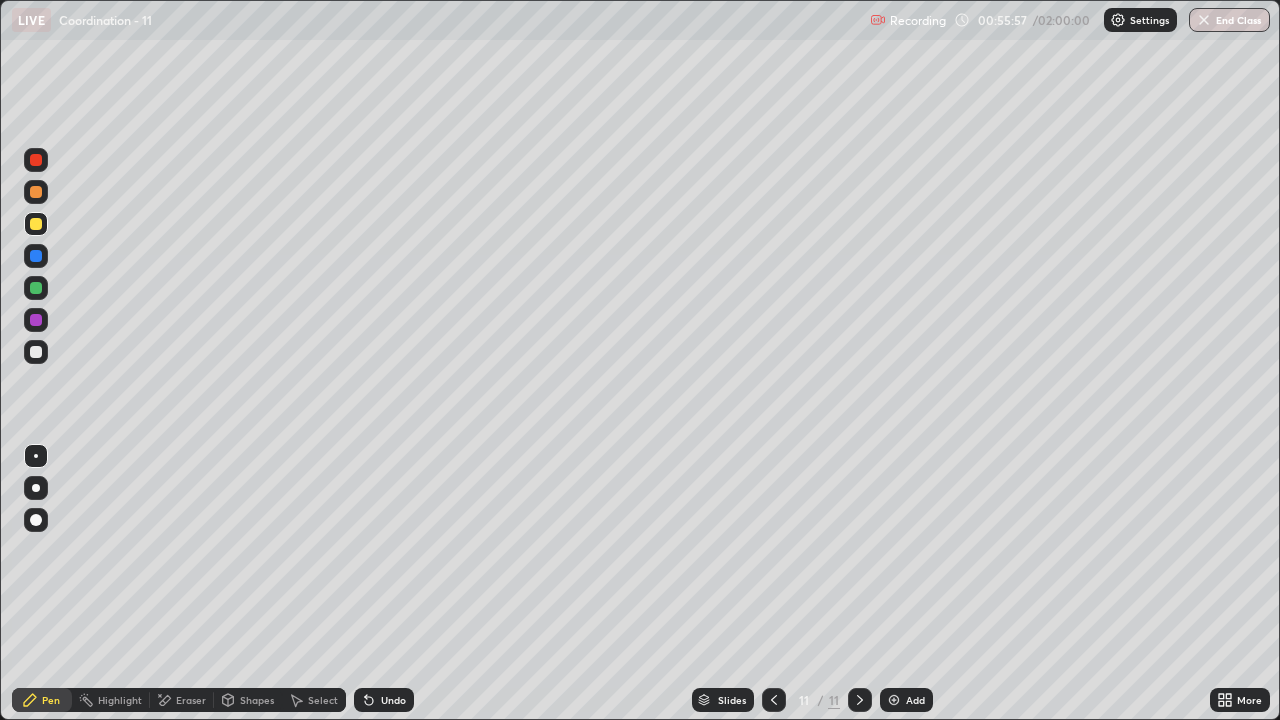 click on "Undo" at bounding box center [384, 700] 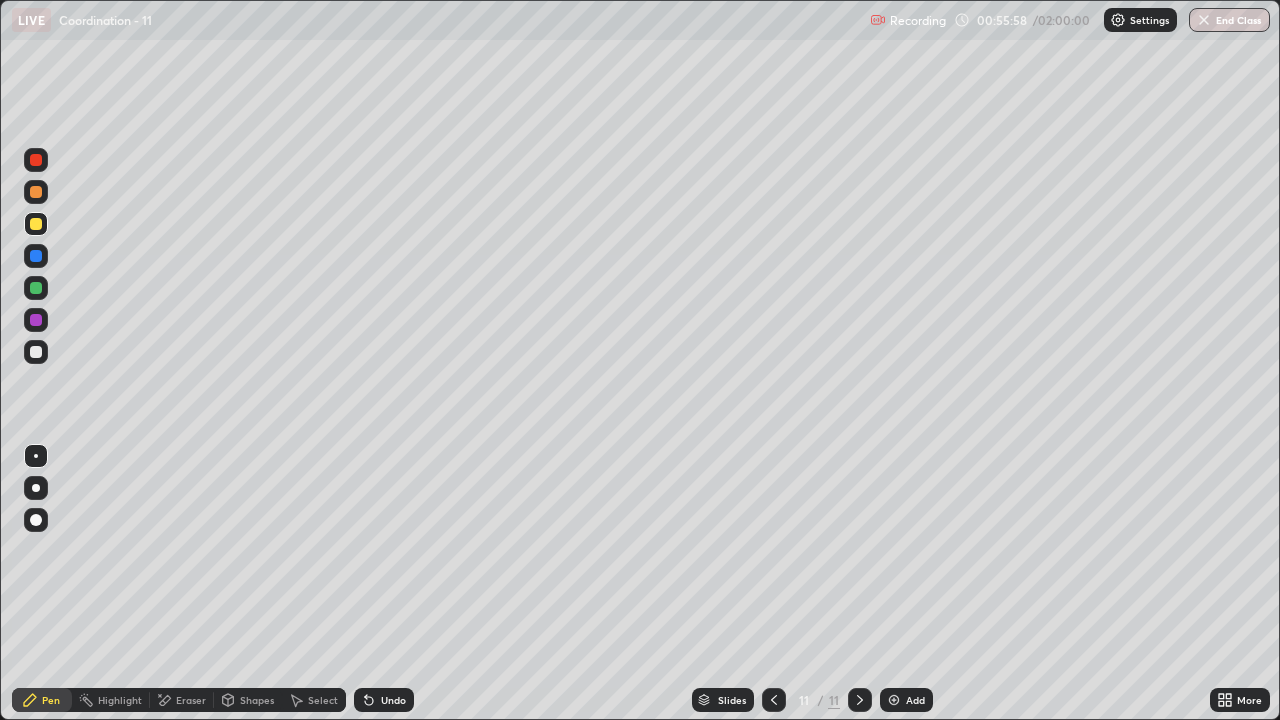 click on "Undo" at bounding box center (393, 700) 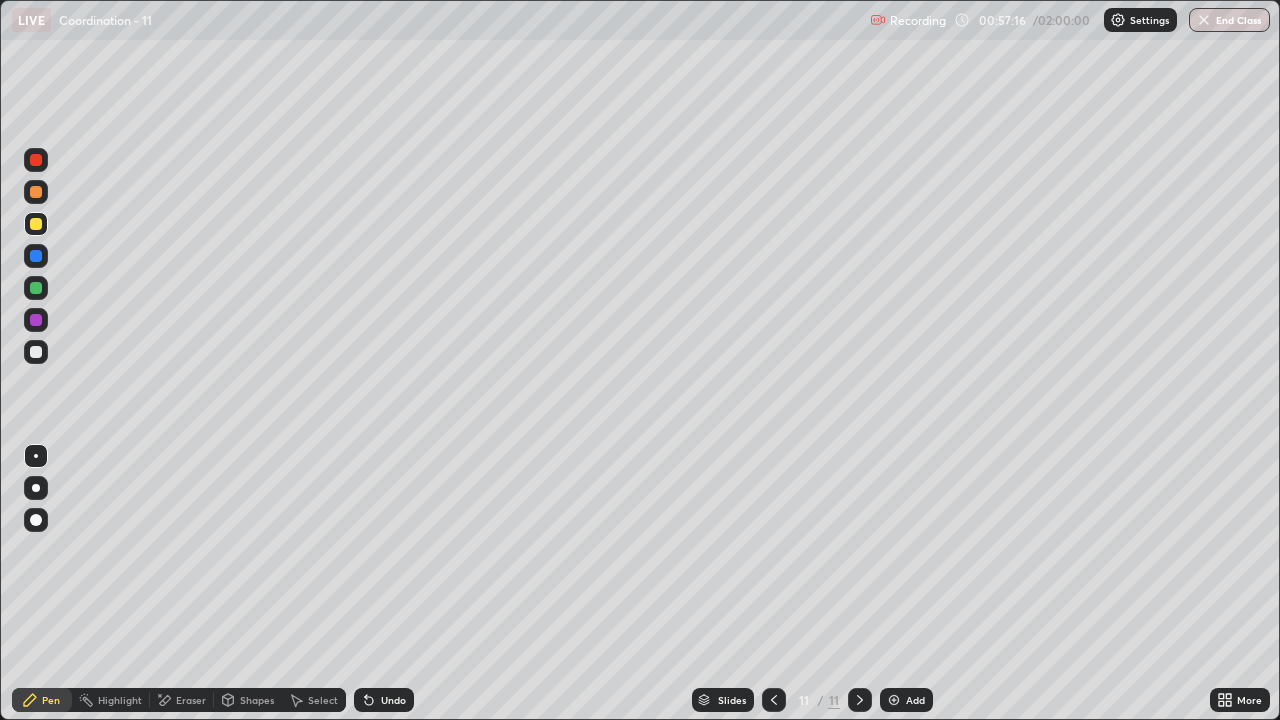 click on "Slides 11 / 11 Add" at bounding box center [812, 700] 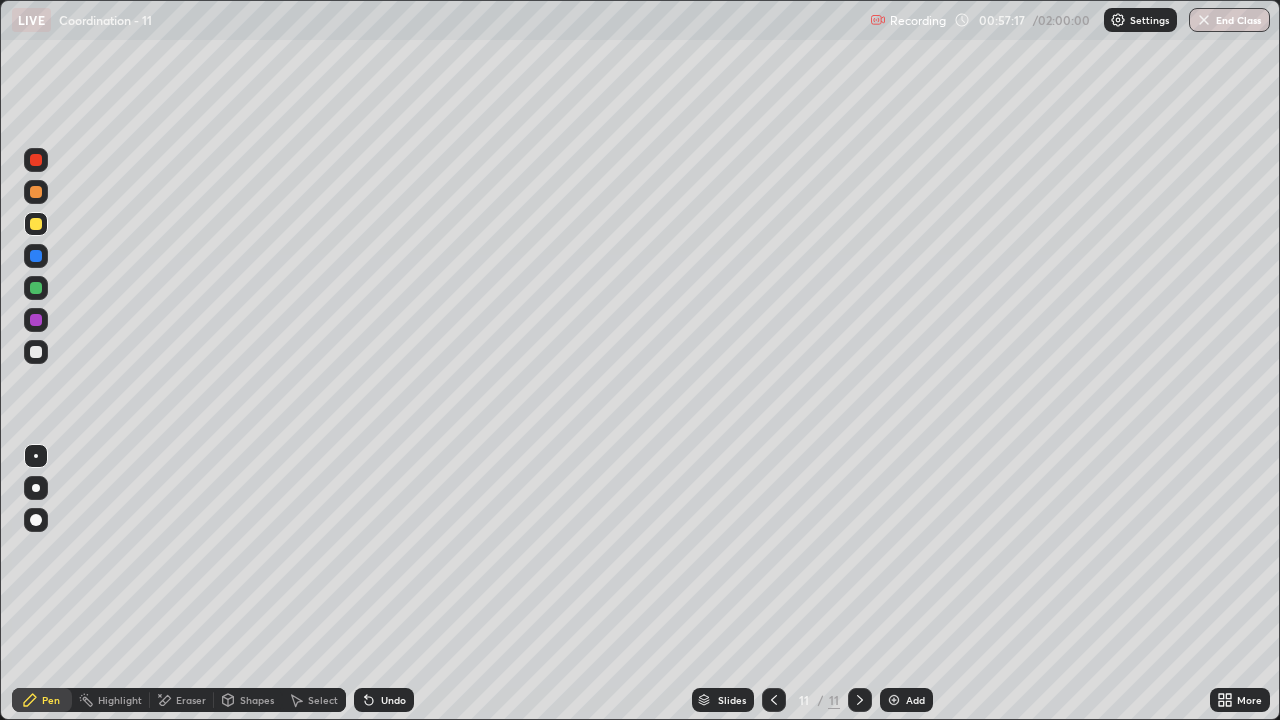 click on "Undo" at bounding box center [384, 700] 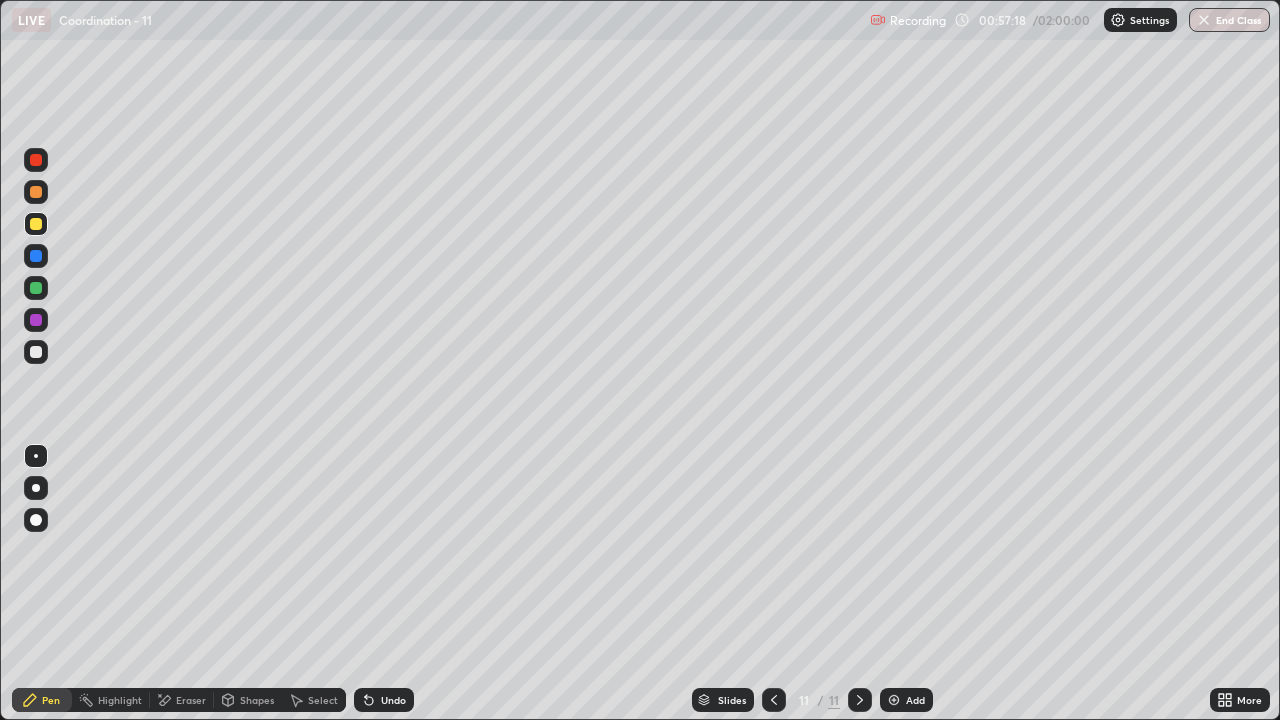 click on "Slides 11 / 11 Add" at bounding box center [812, 700] 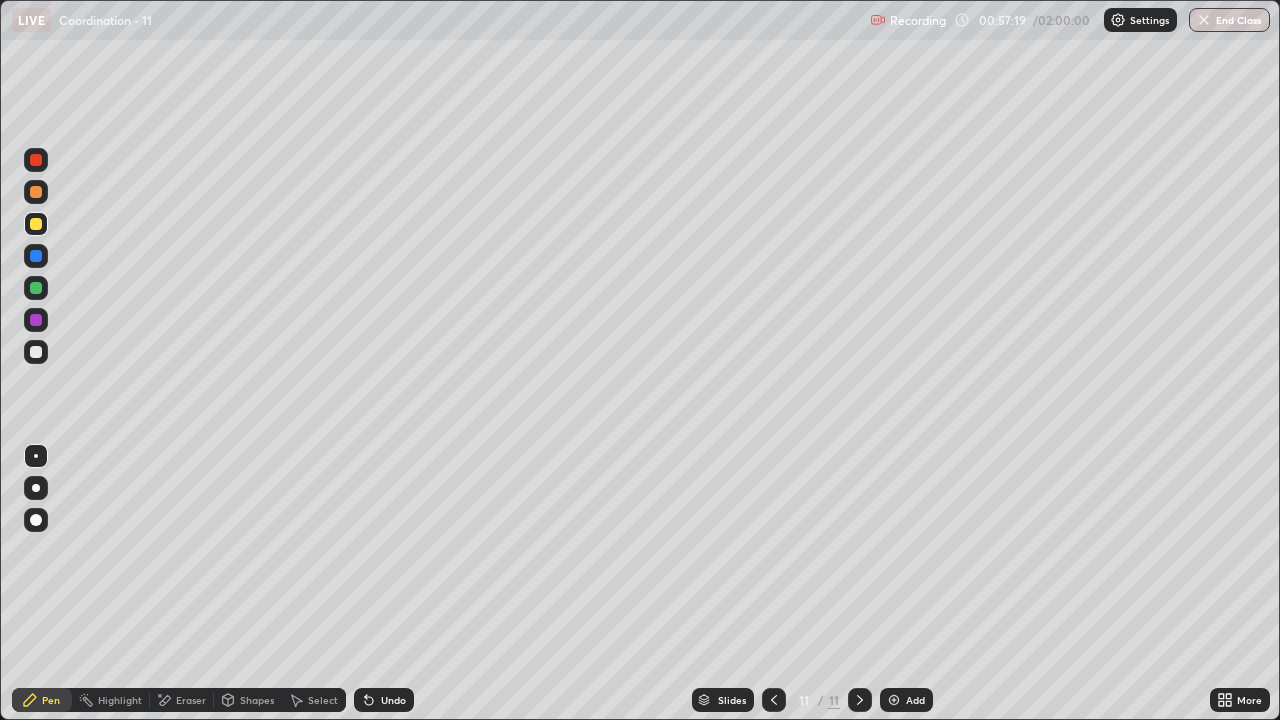 click on "Eraser" at bounding box center (191, 700) 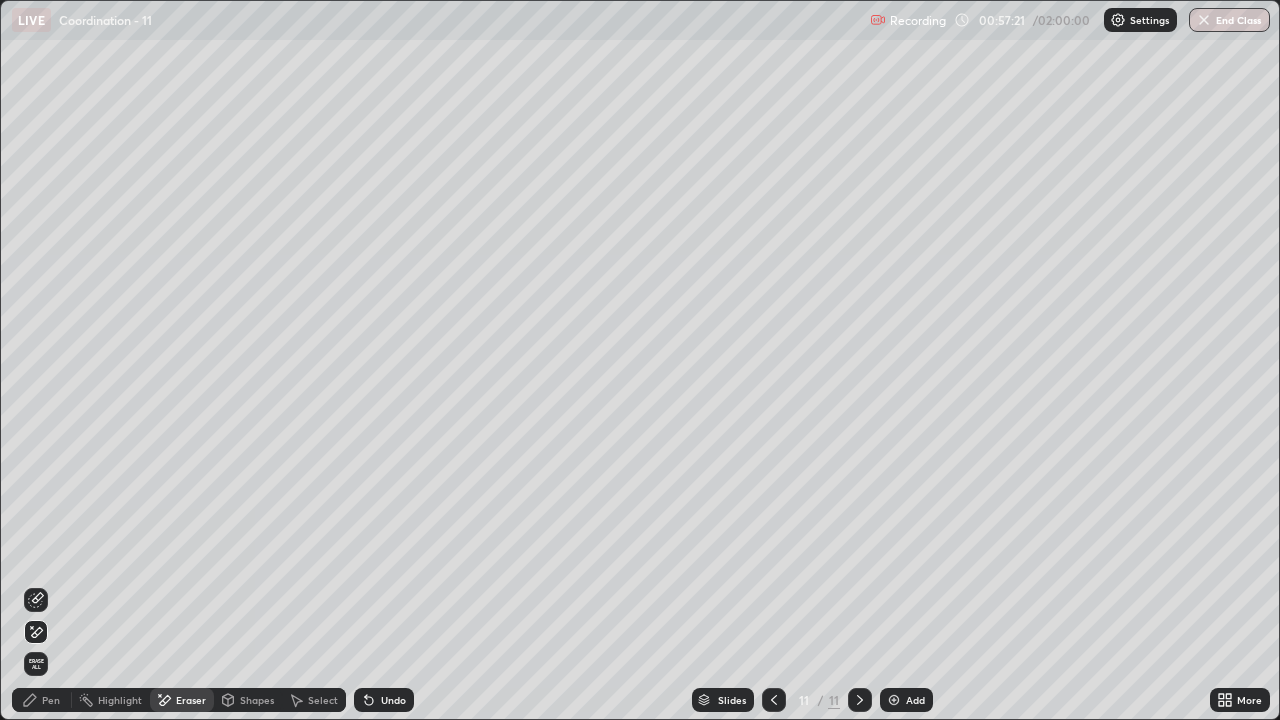 click on "Pen" at bounding box center [51, 700] 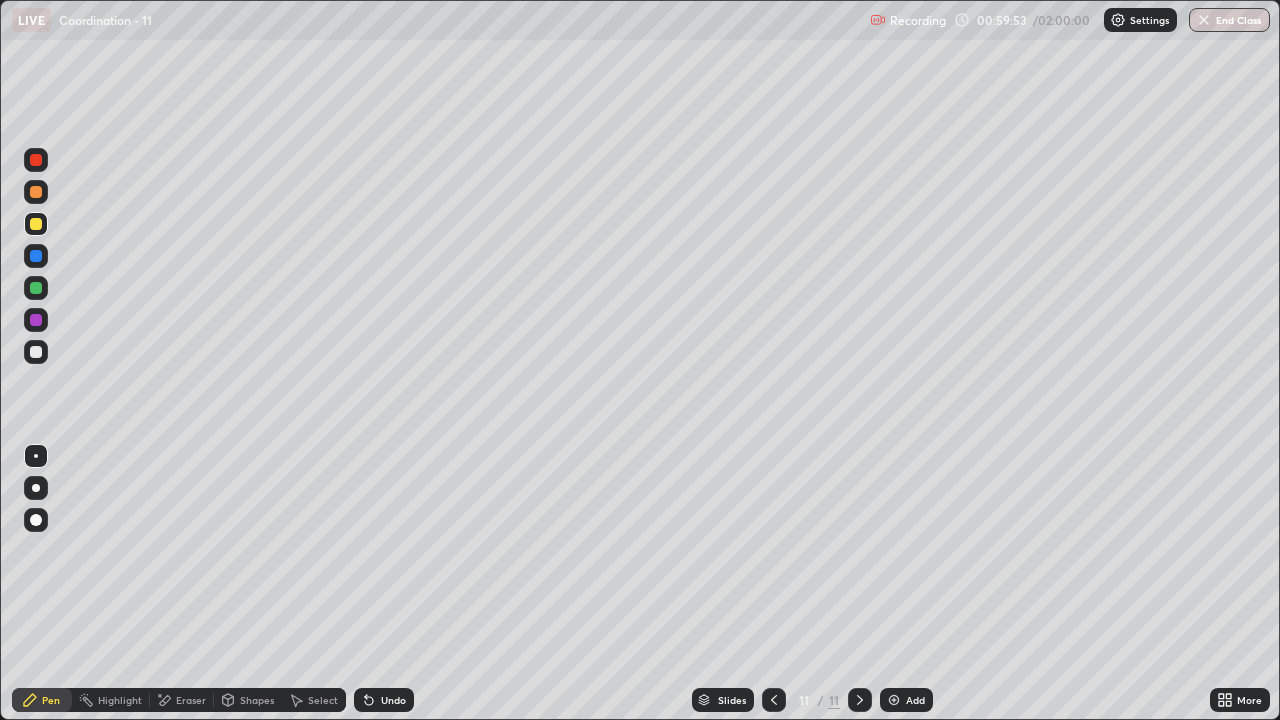 click 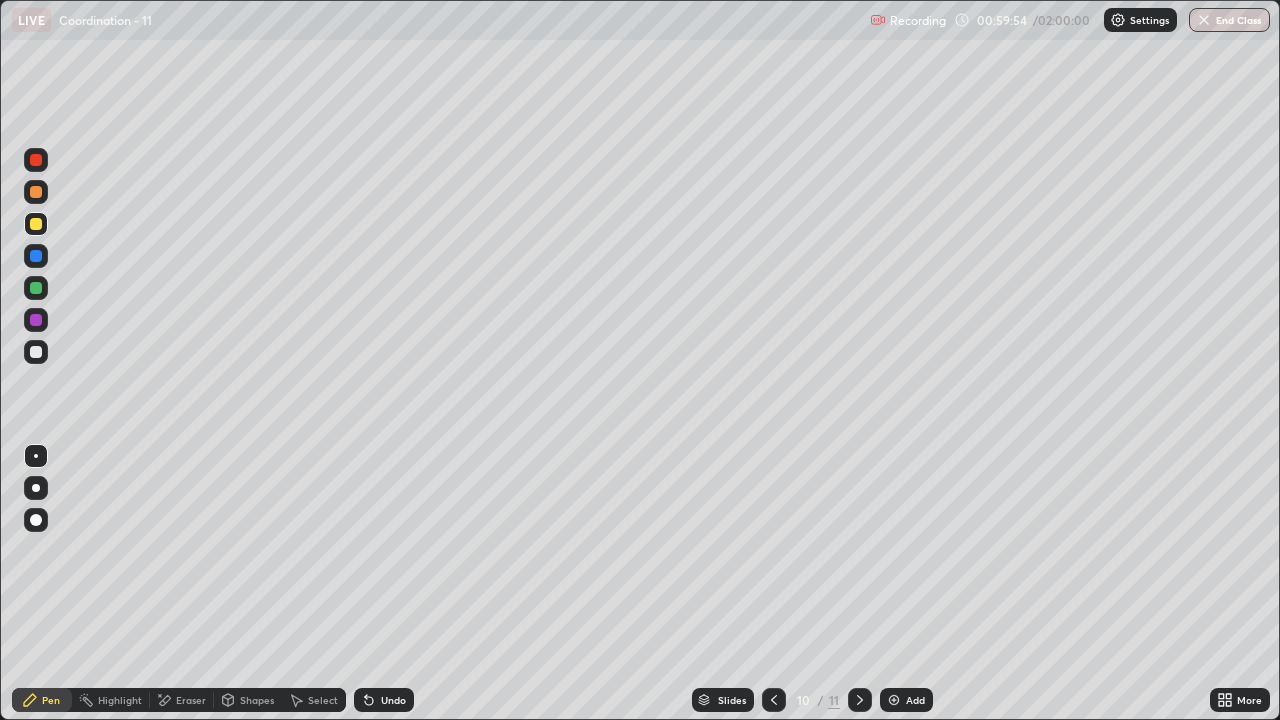 click 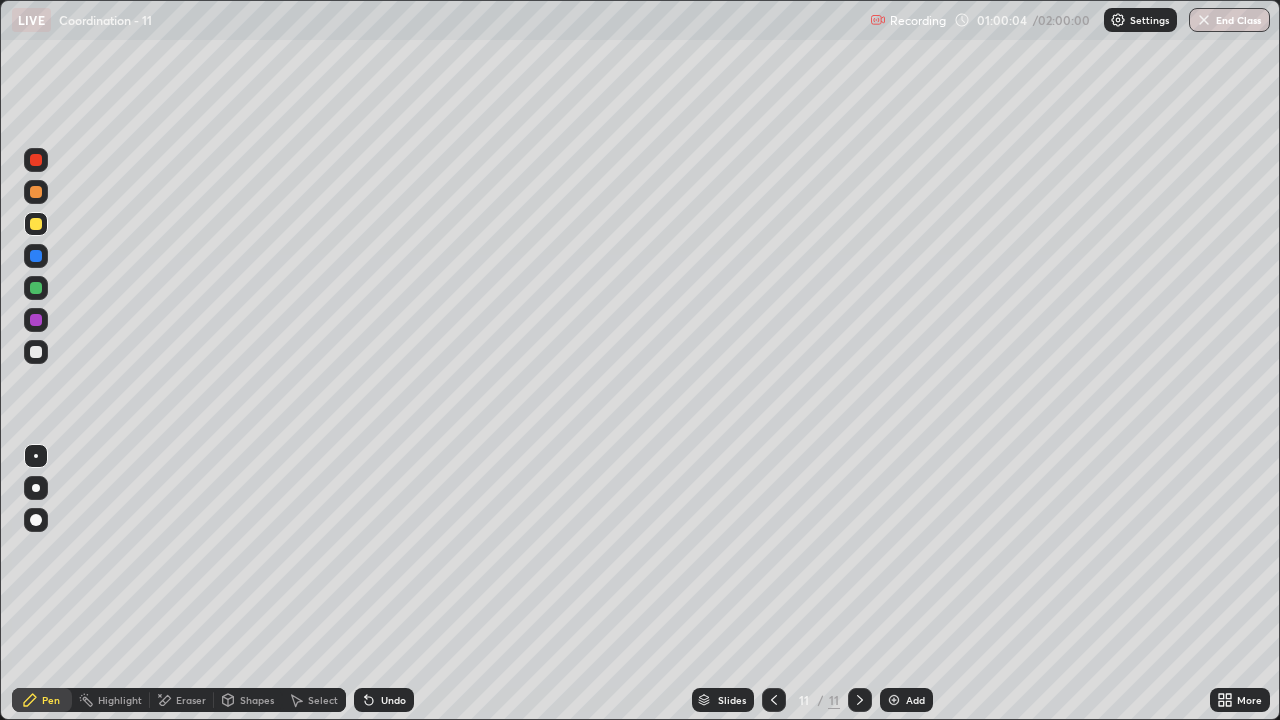 click on "Undo" at bounding box center (393, 700) 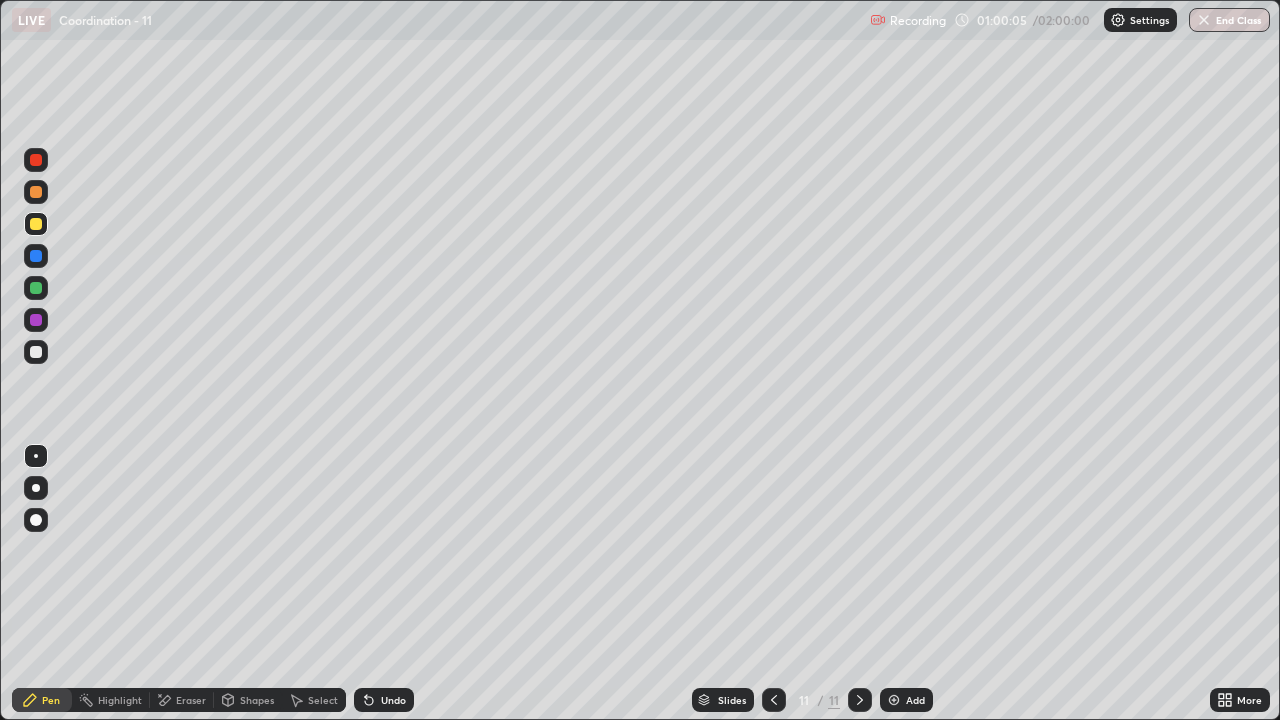 click on "Undo" at bounding box center (384, 700) 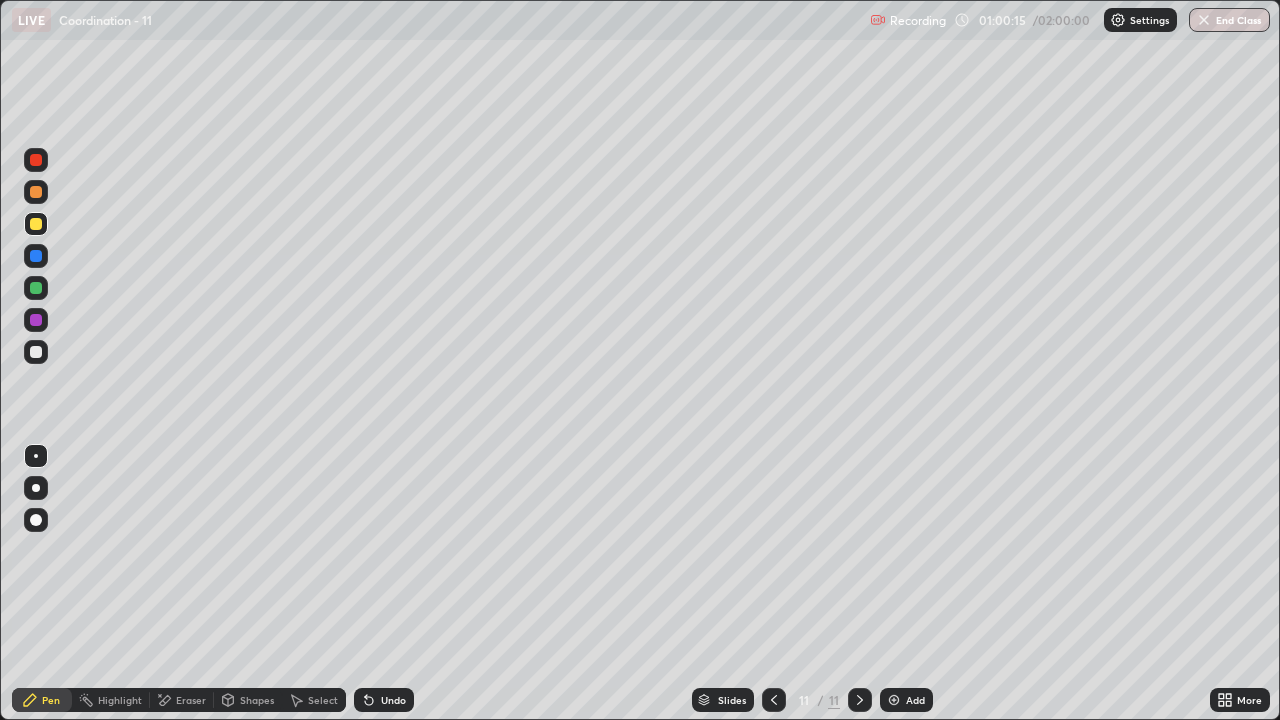click on "Undo" at bounding box center [384, 700] 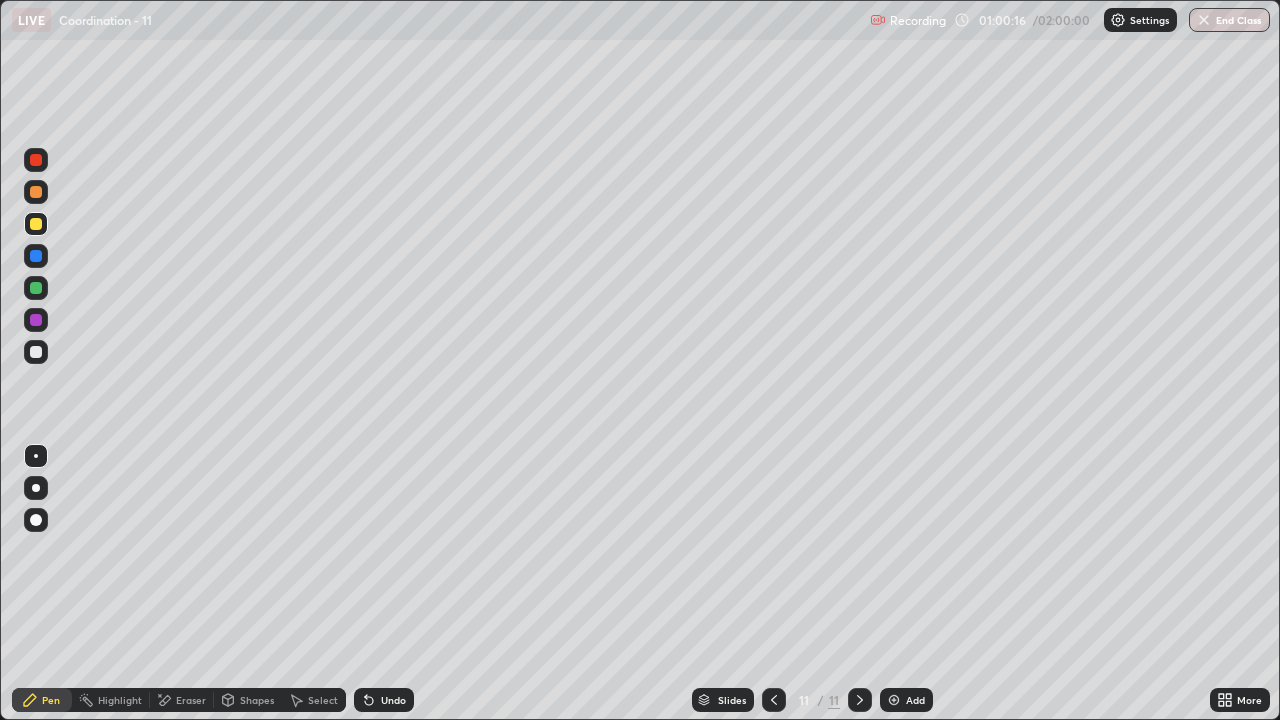 click on "Undo" at bounding box center [384, 700] 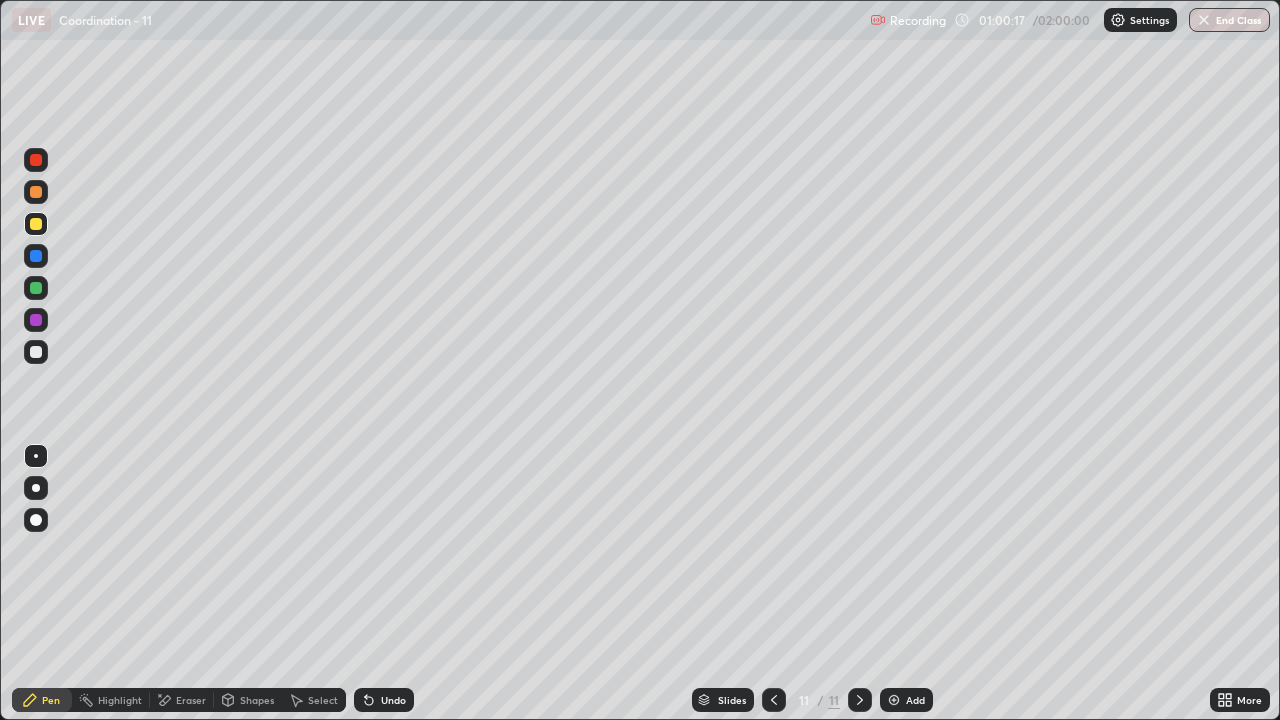 click 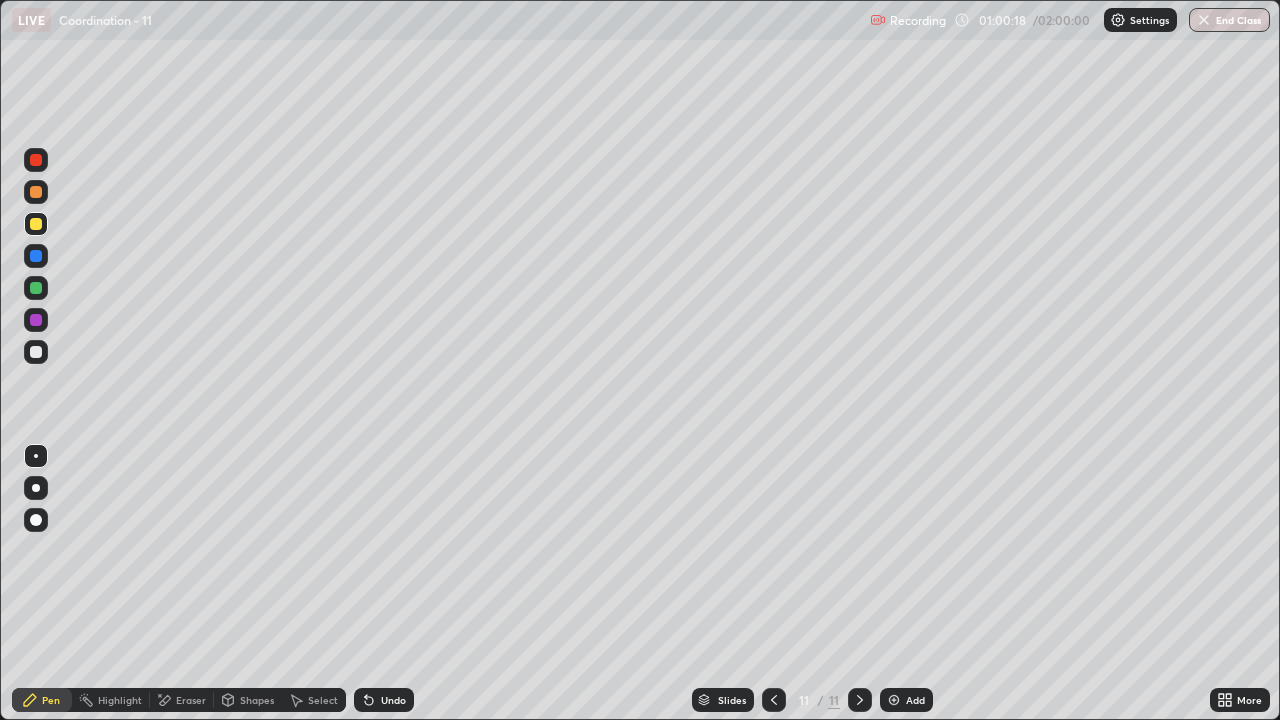 click on "Undo" at bounding box center (384, 700) 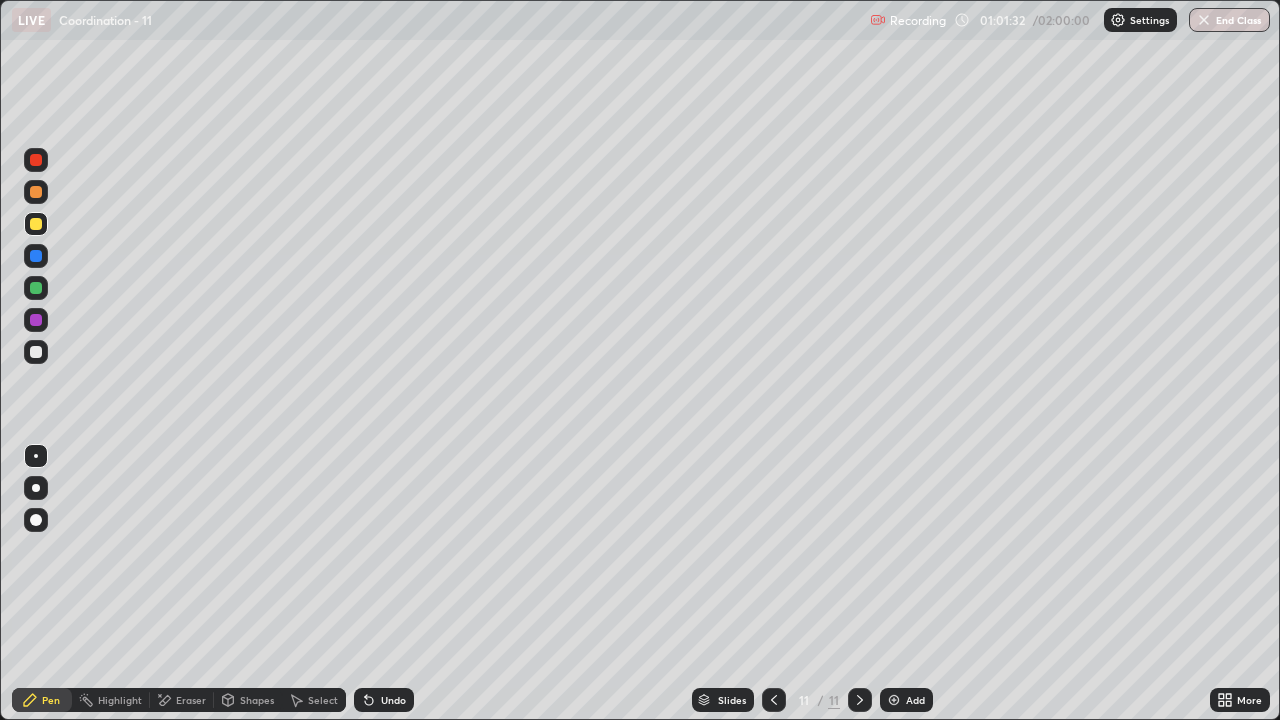 click on "Add" at bounding box center [915, 700] 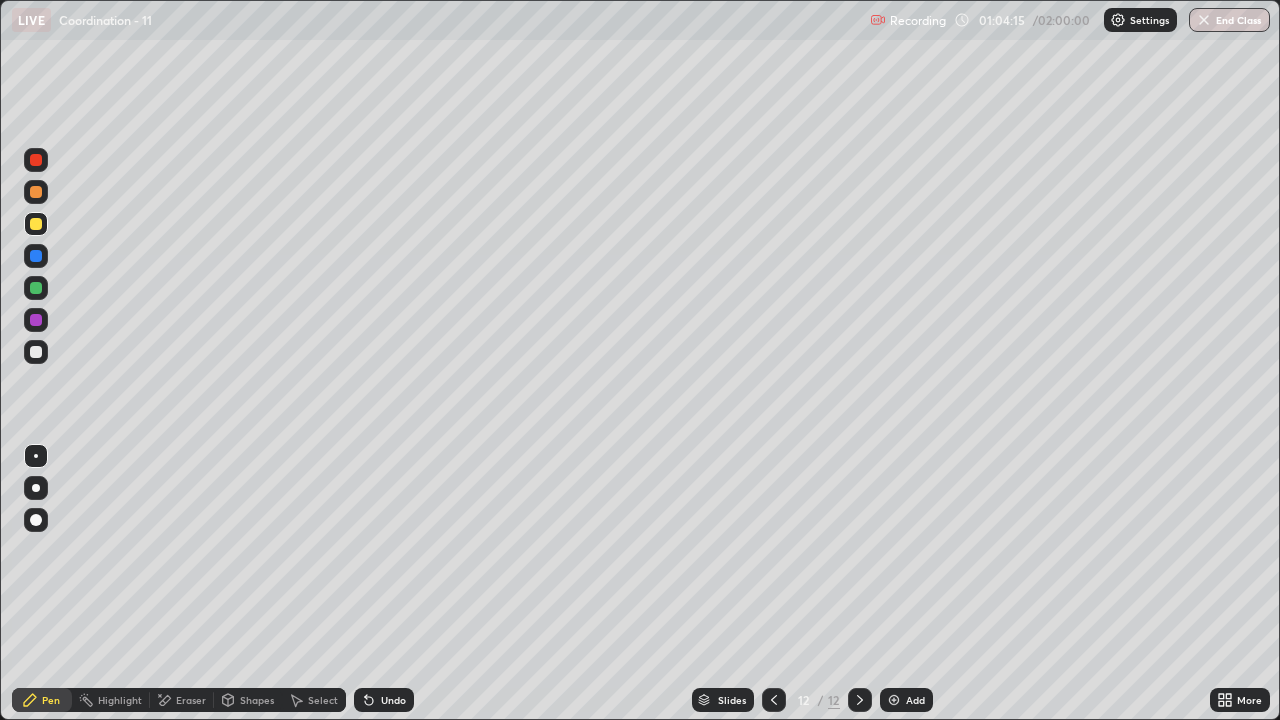click 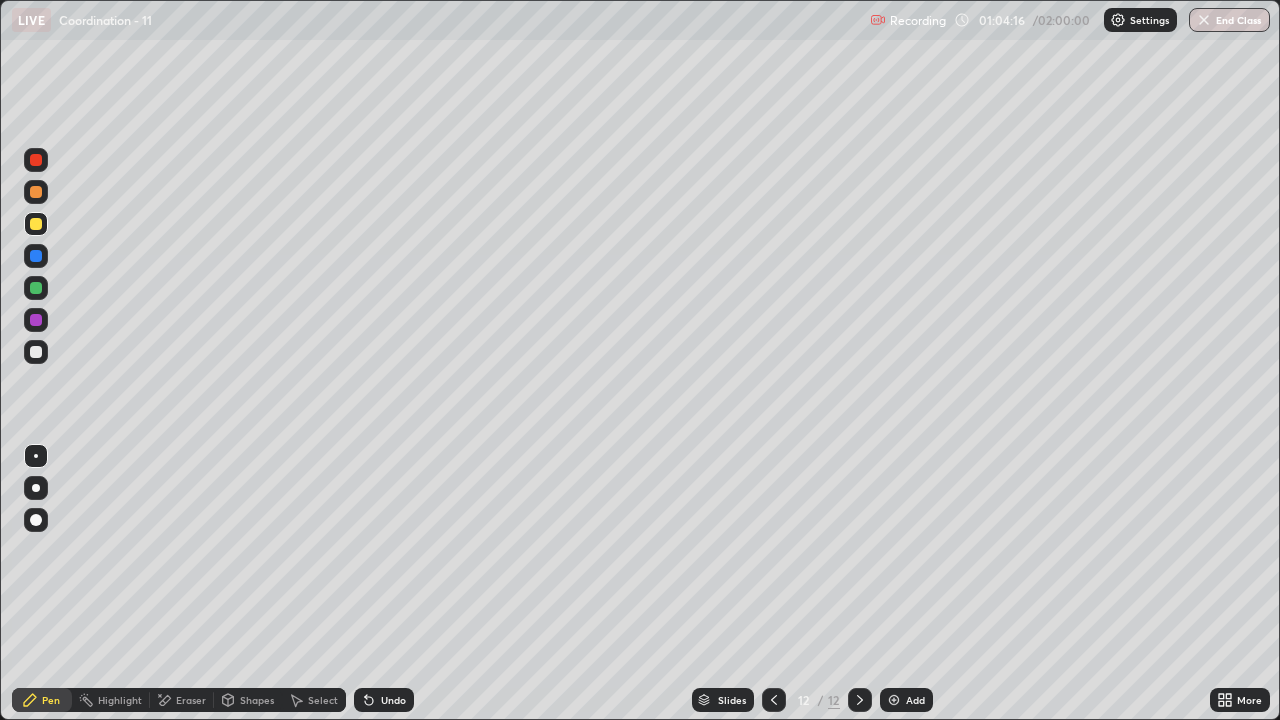 click on "Undo" at bounding box center [393, 700] 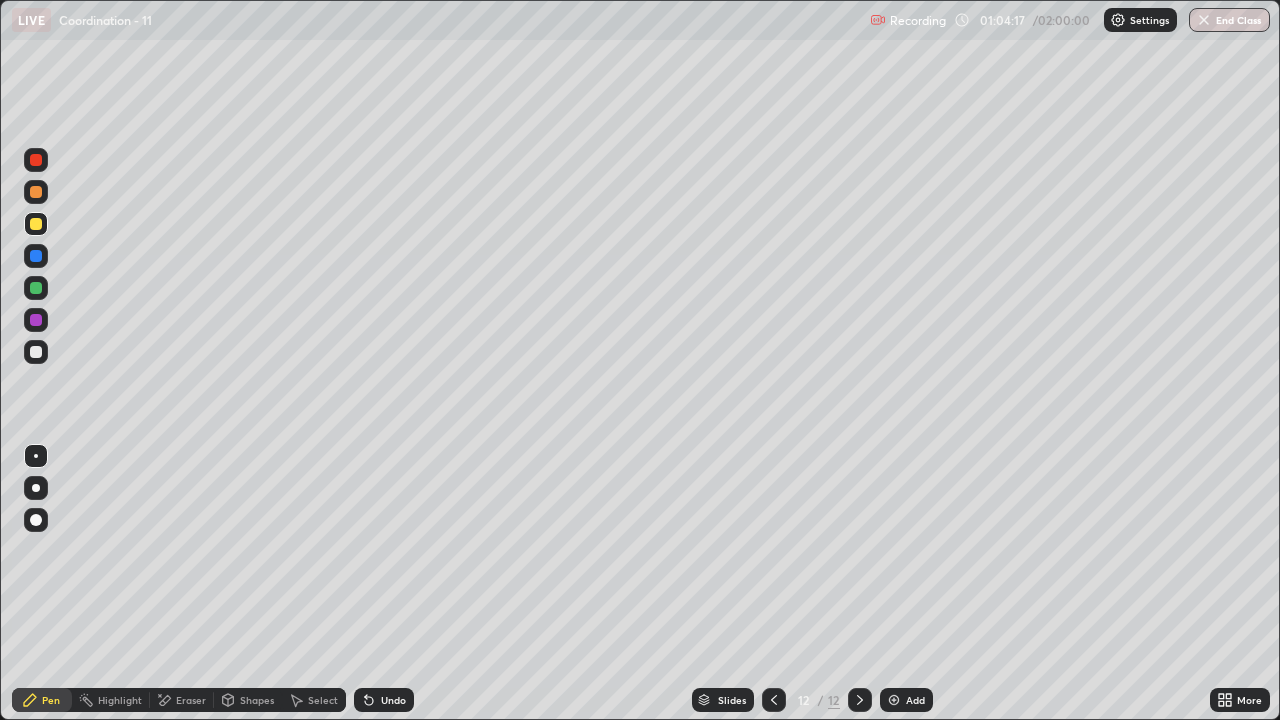 click on "Undo" at bounding box center [384, 700] 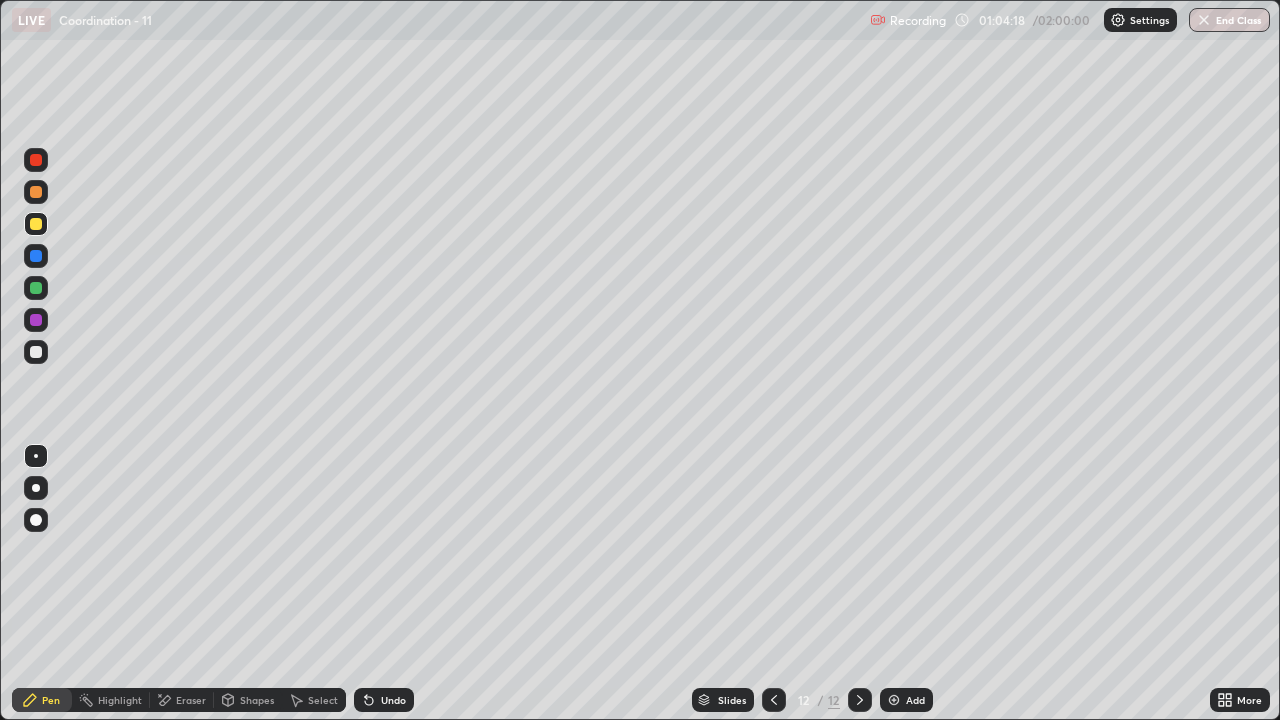 click on "Undo" at bounding box center (393, 700) 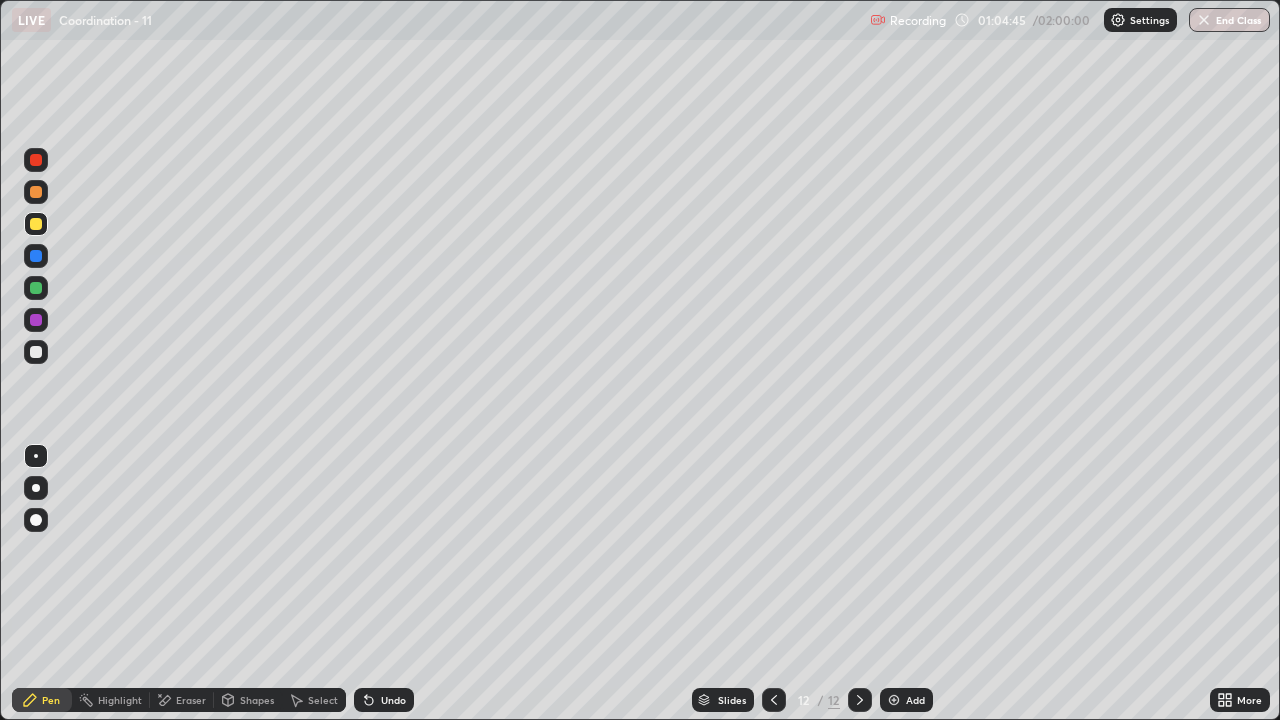 click on "Undo" at bounding box center [393, 700] 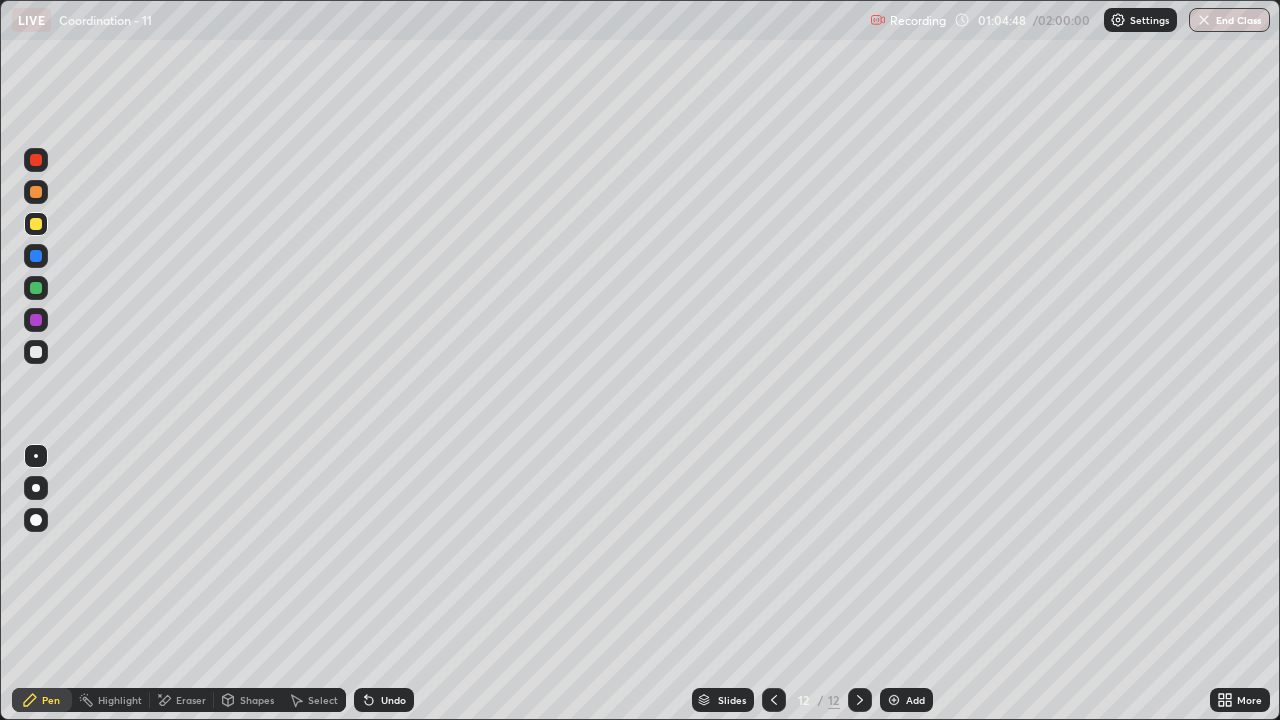 click on "Undo" at bounding box center [393, 700] 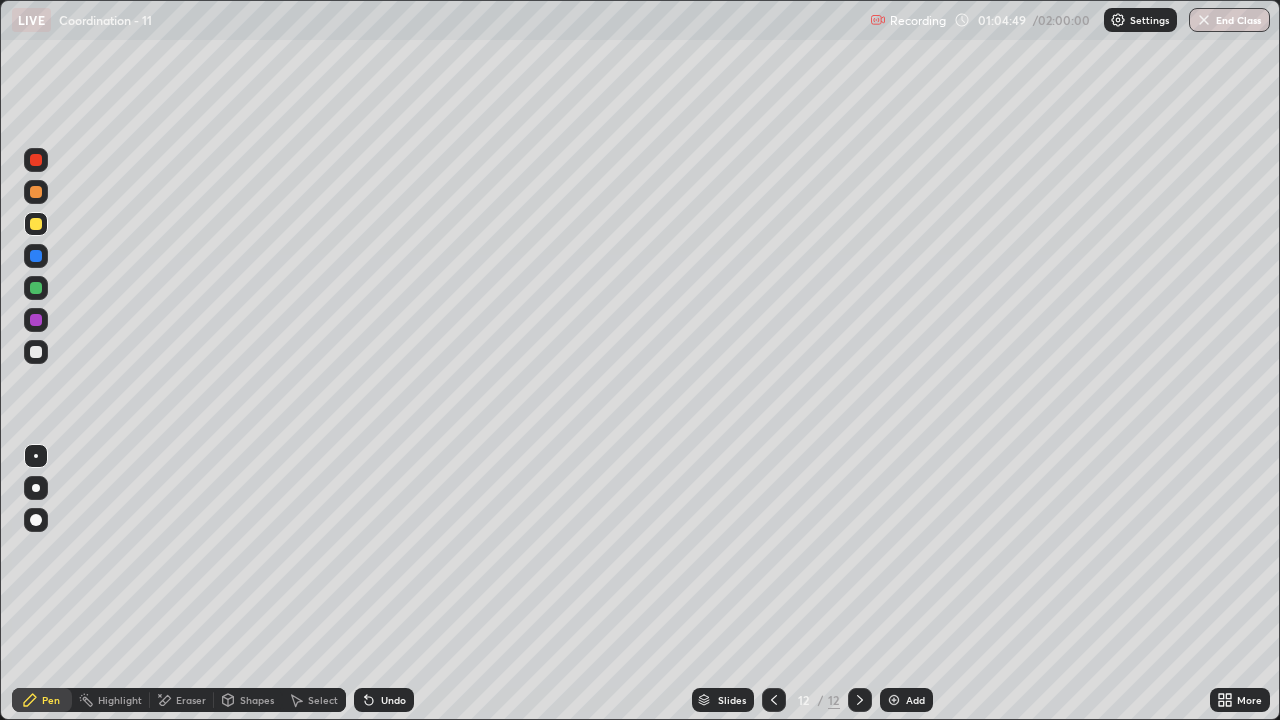 click on "Undo" at bounding box center (393, 700) 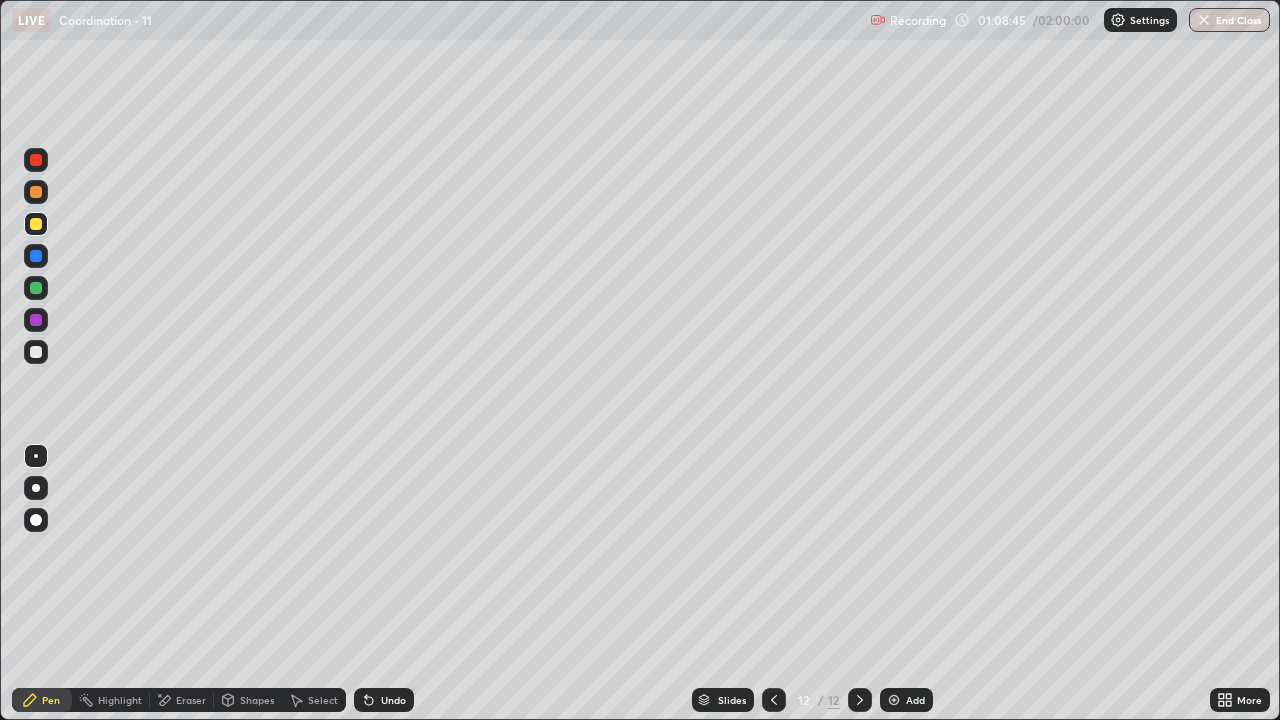 click on "Add" at bounding box center [906, 700] 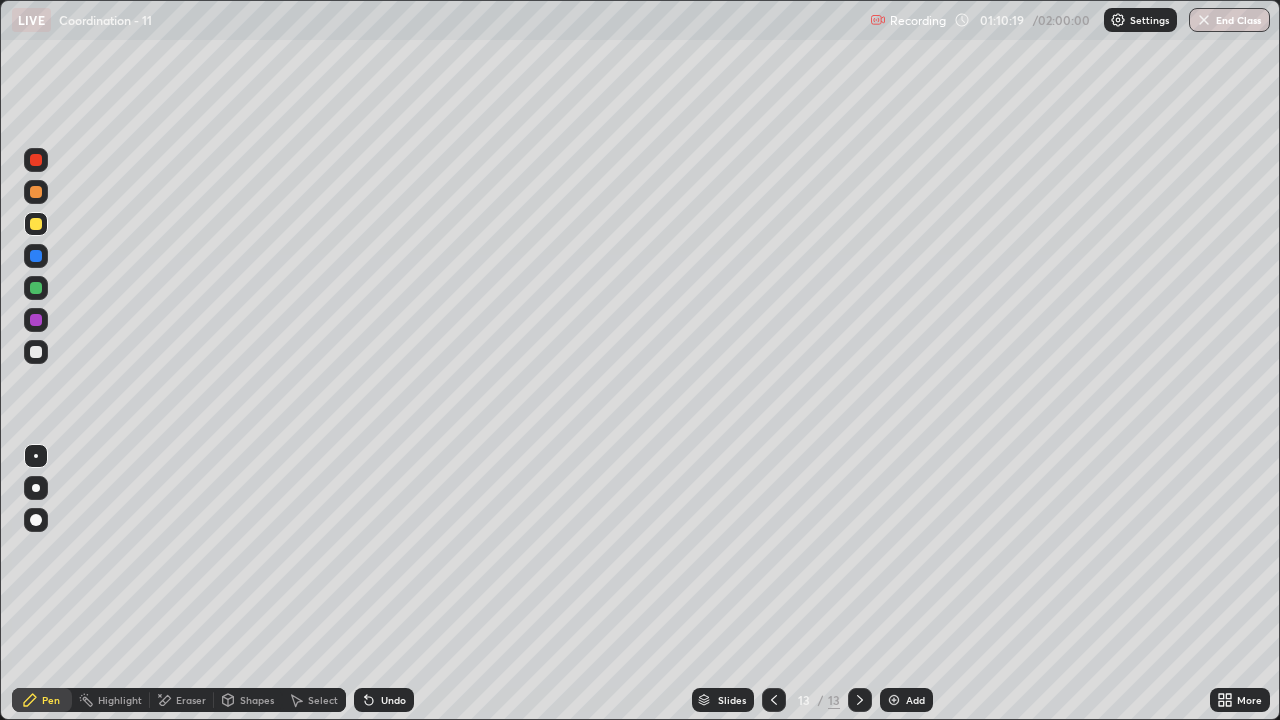 click on "Undo" at bounding box center [393, 700] 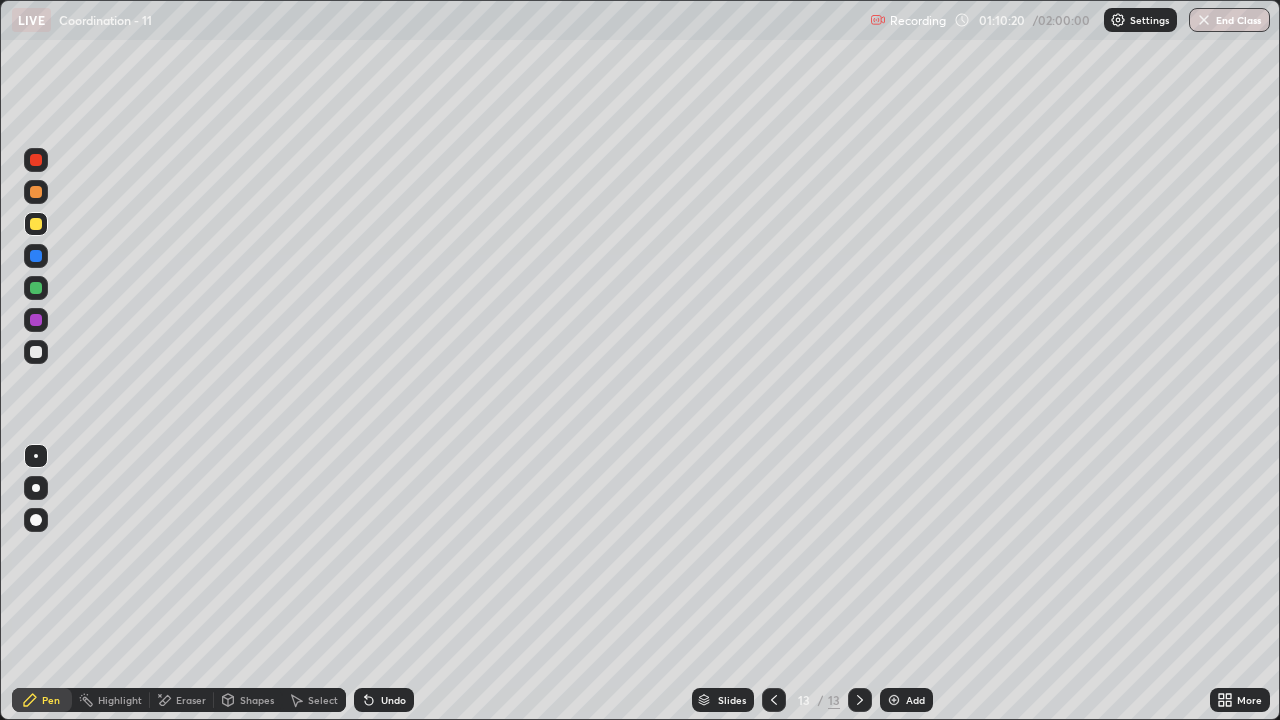 click on "Undo" at bounding box center [384, 700] 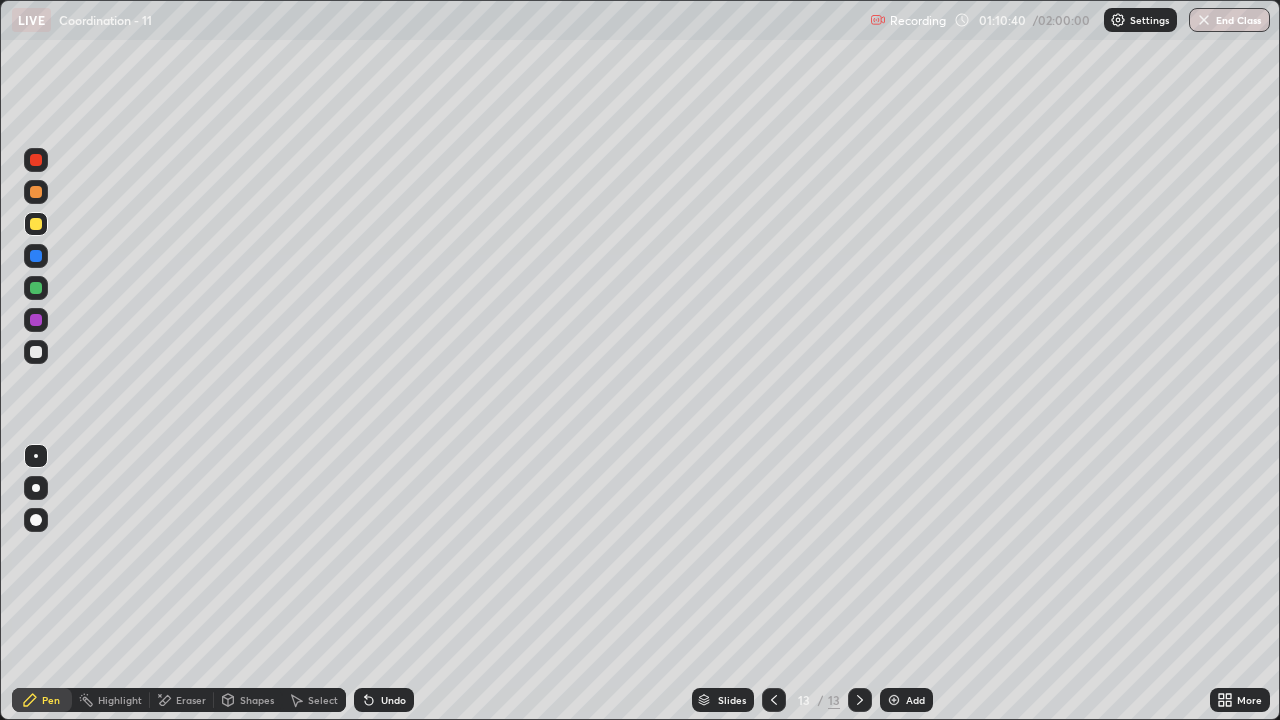 click on "Undo" at bounding box center (393, 700) 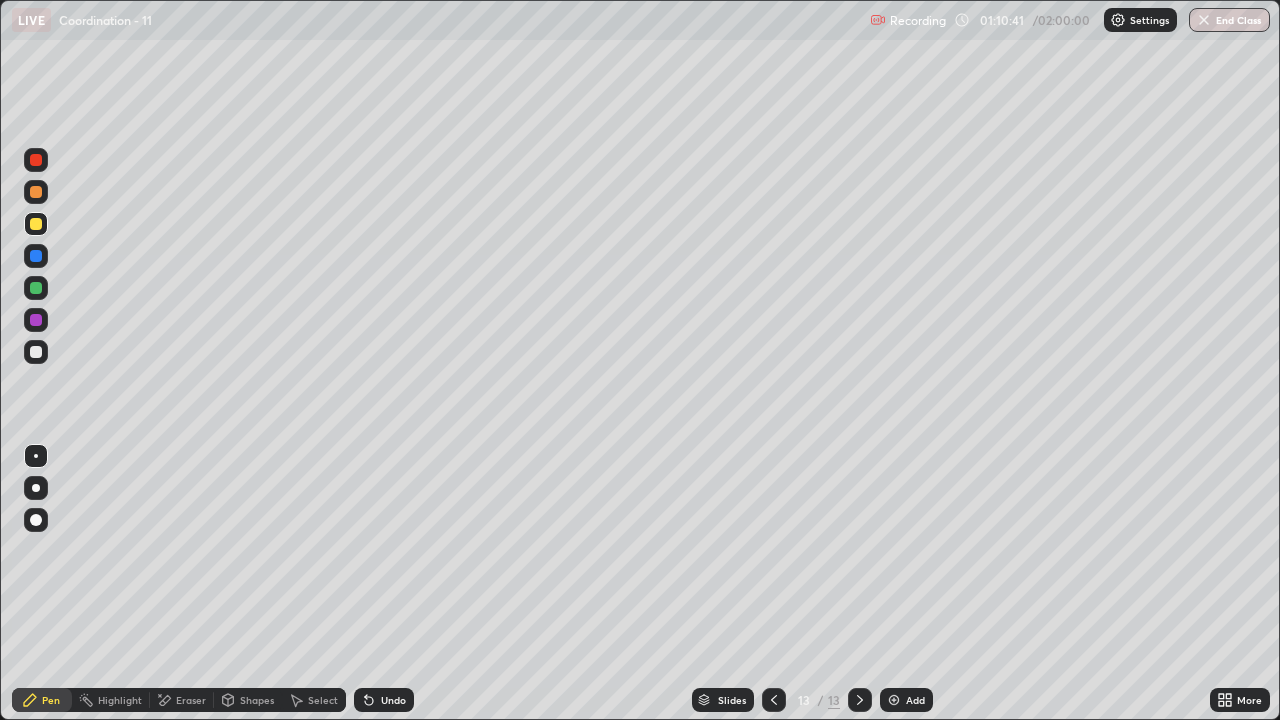 click on "Undo" at bounding box center [384, 700] 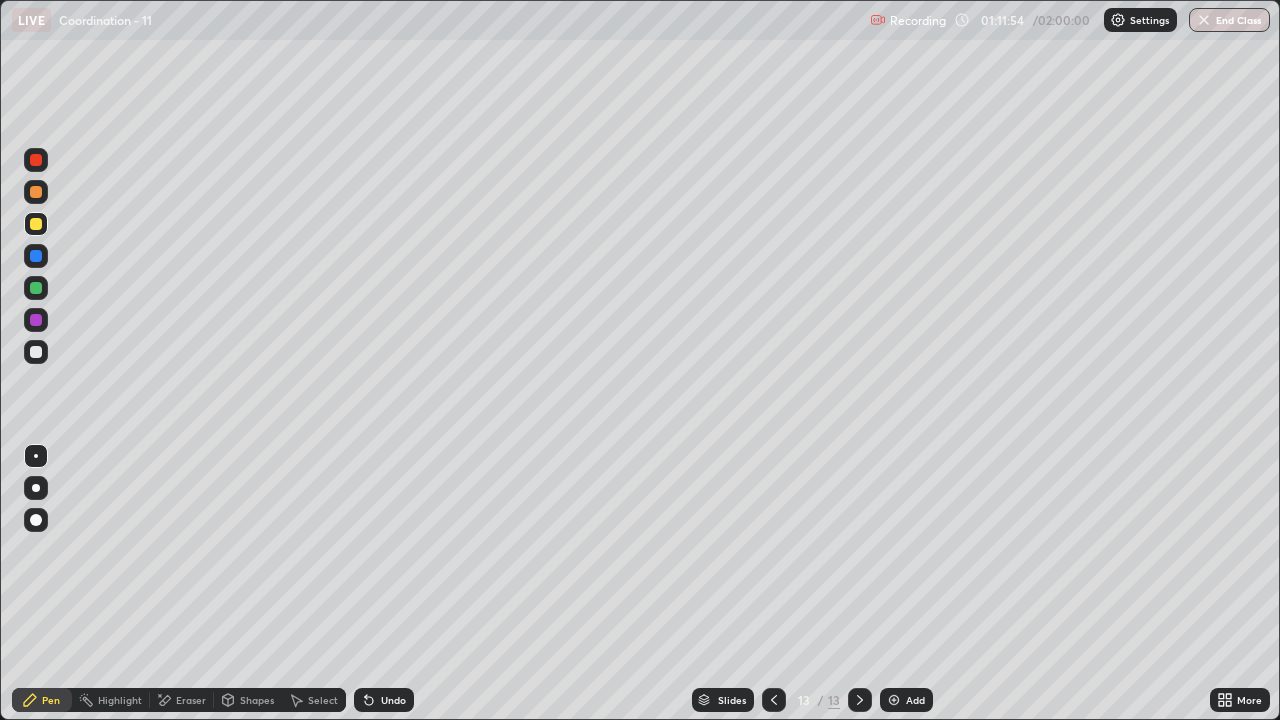 click on "Undo" at bounding box center (393, 700) 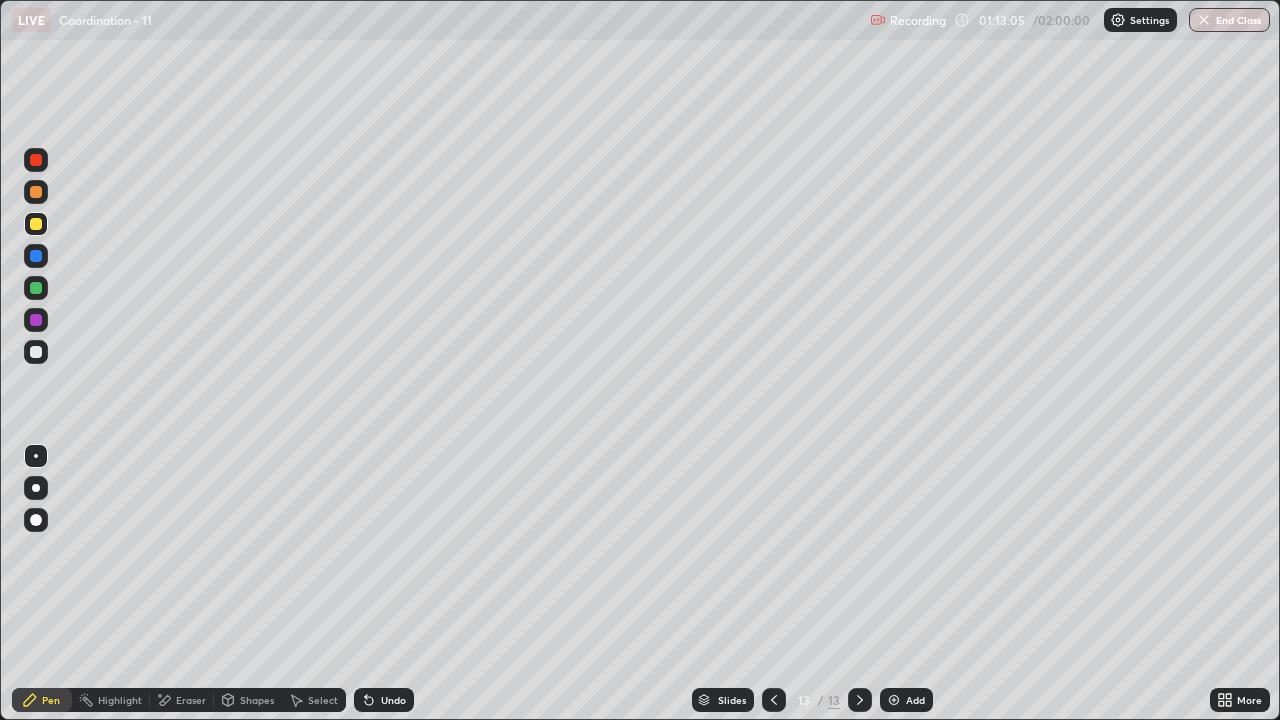 click on "Undo" at bounding box center [393, 700] 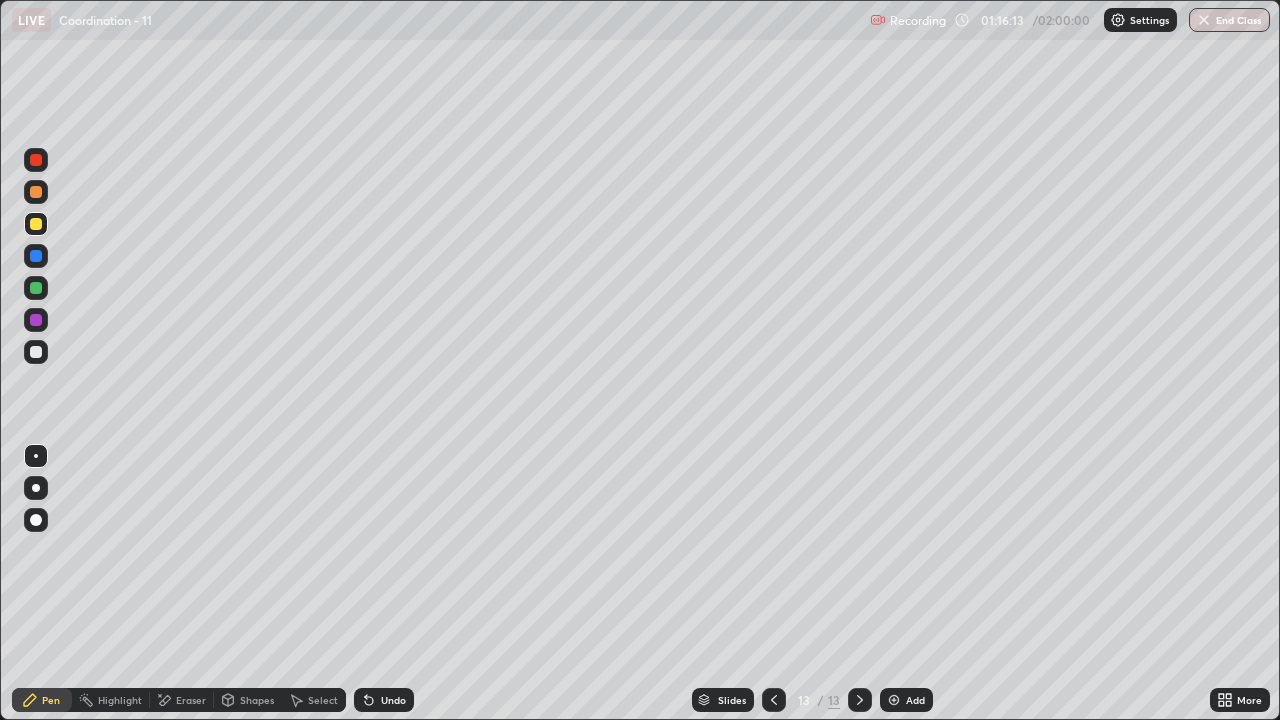 click on "Add" at bounding box center [915, 700] 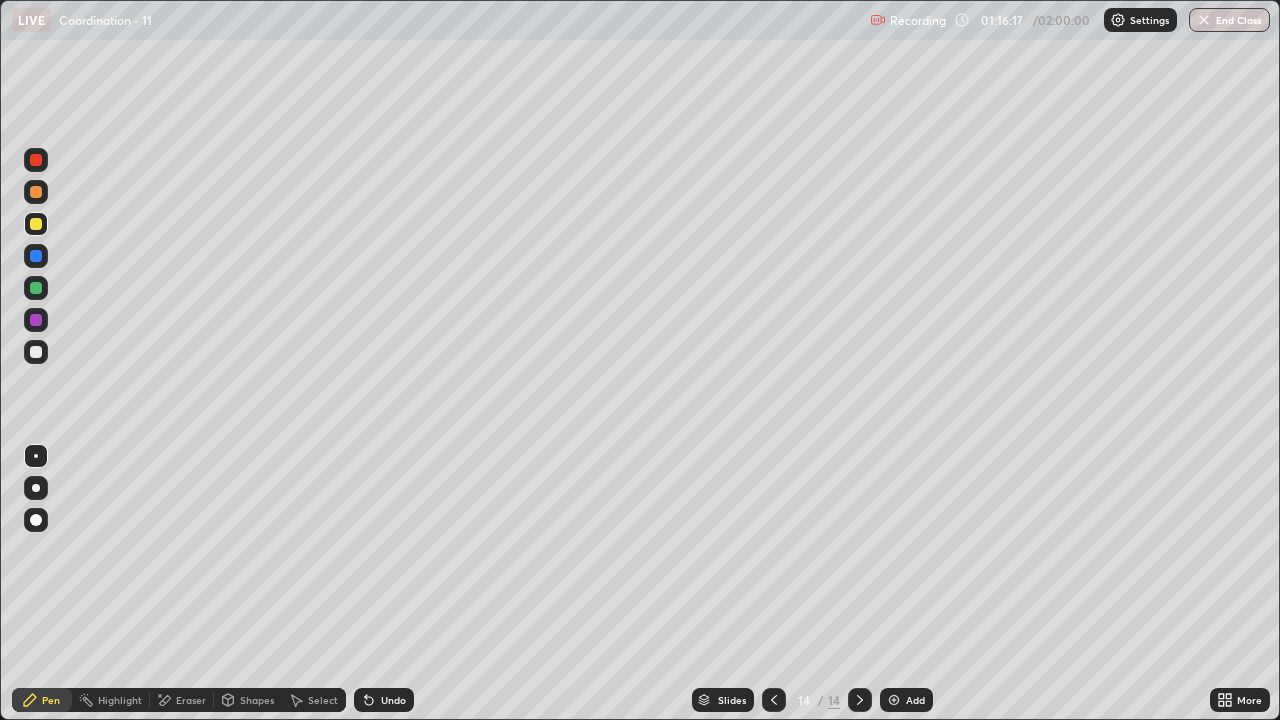 click 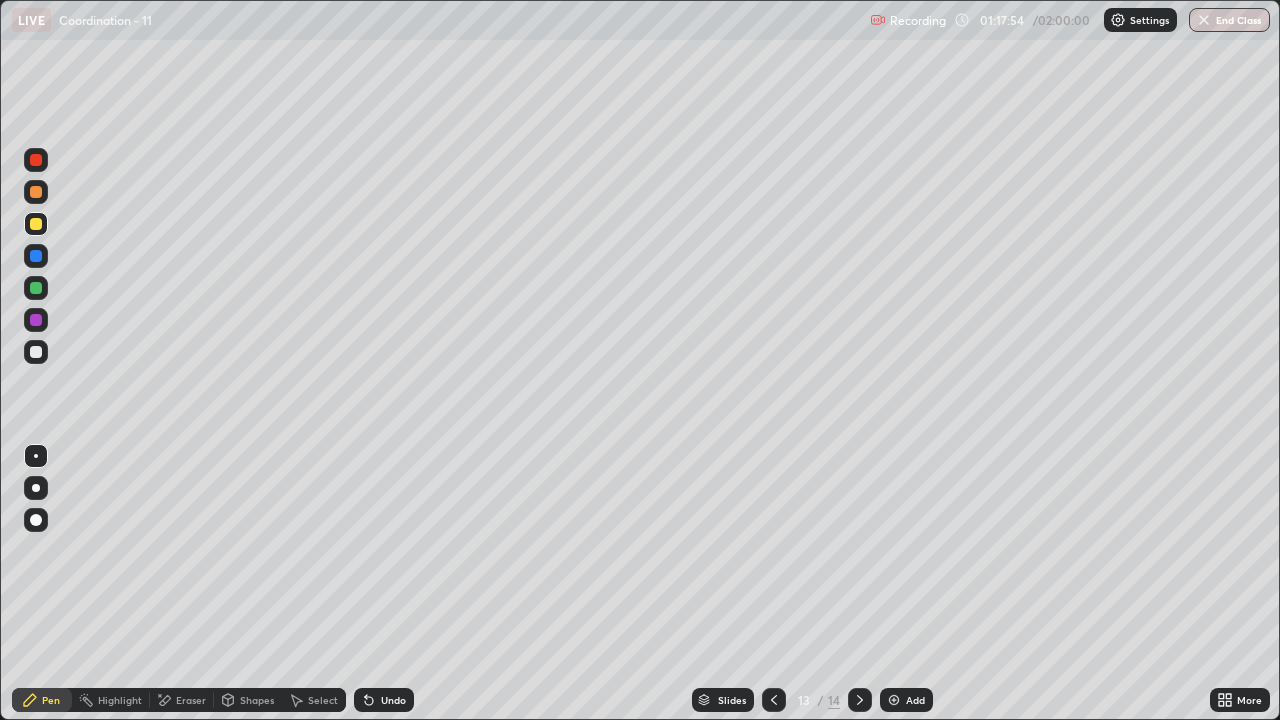 click 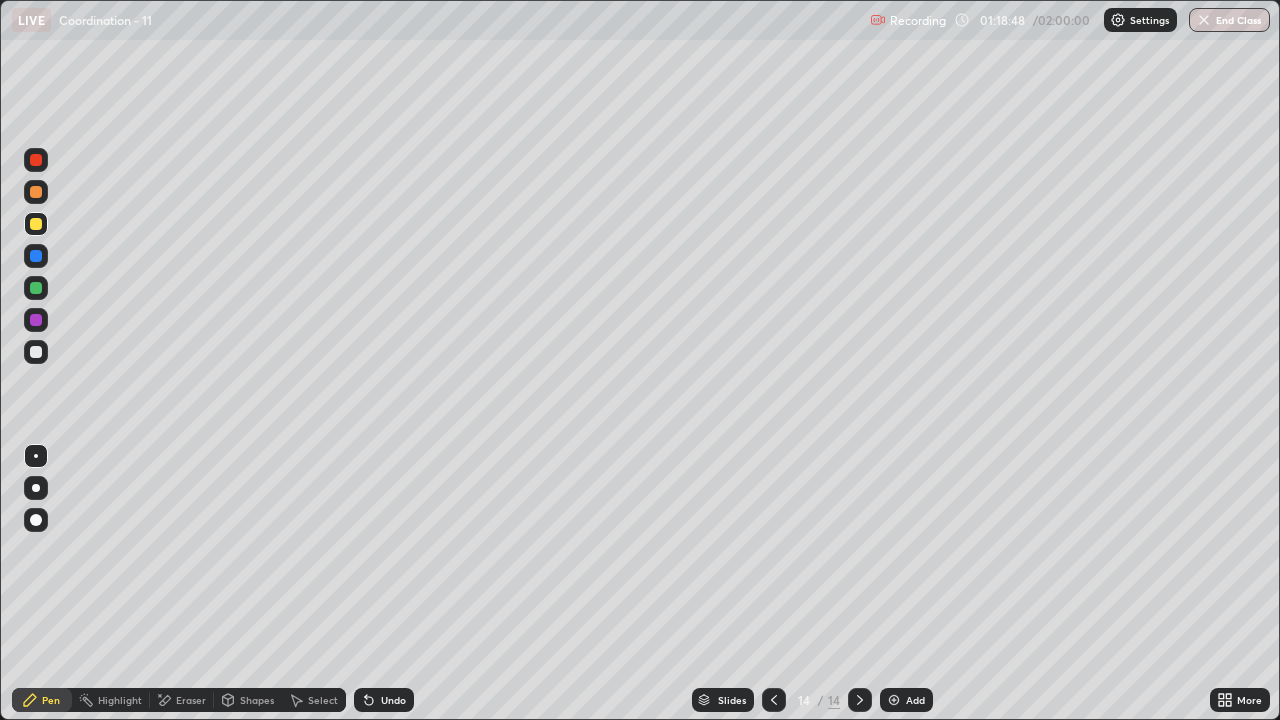 click on "Undo" at bounding box center (393, 700) 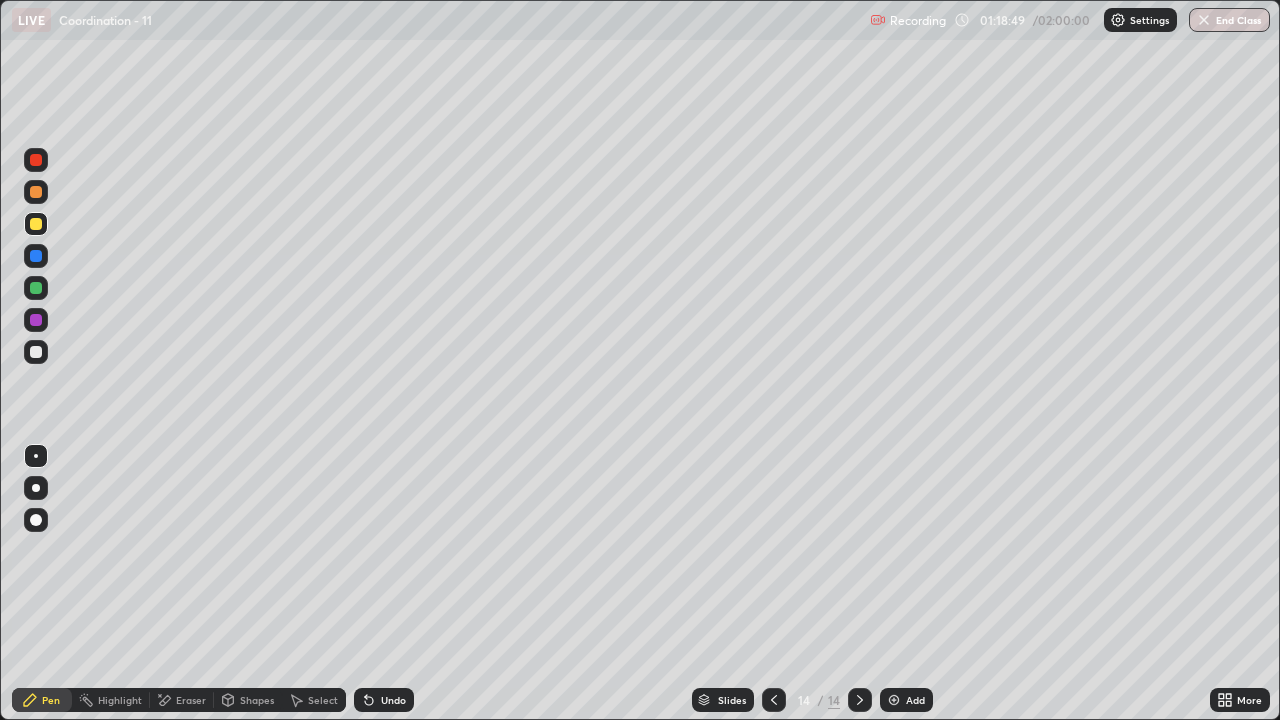 click on "Undo" at bounding box center [393, 700] 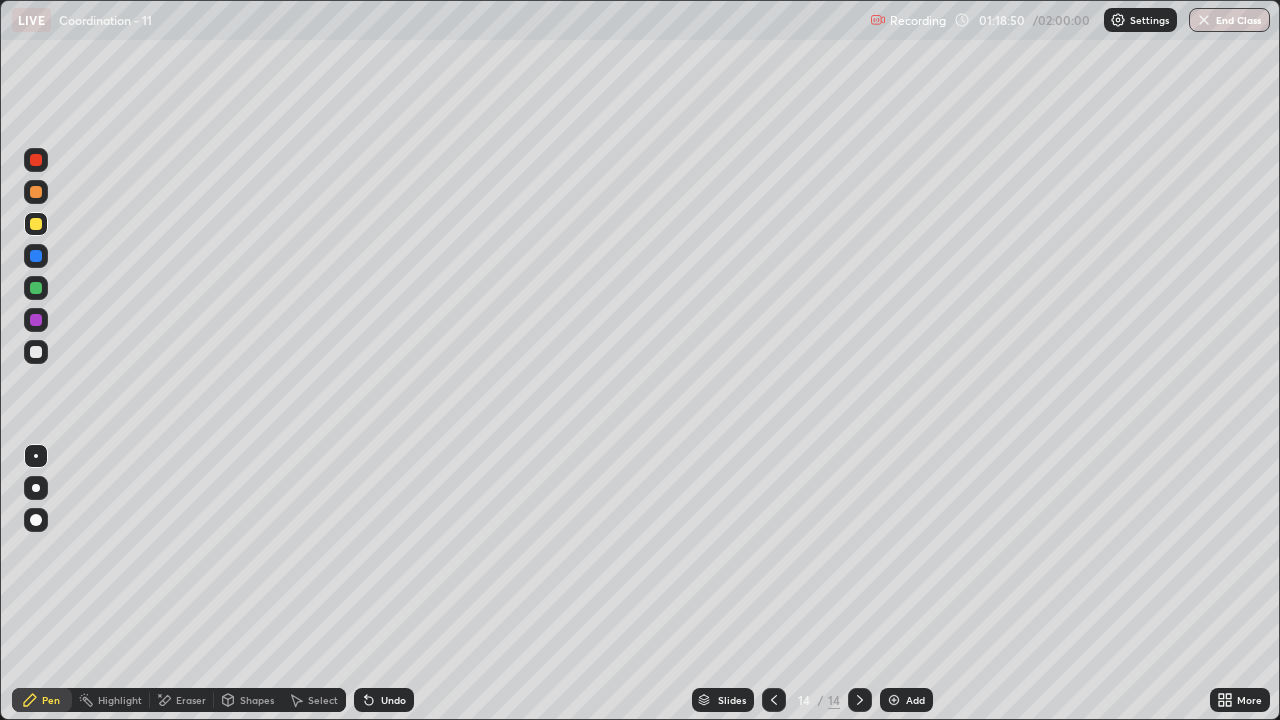 click on "Undo" at bounding box center [393, 700] 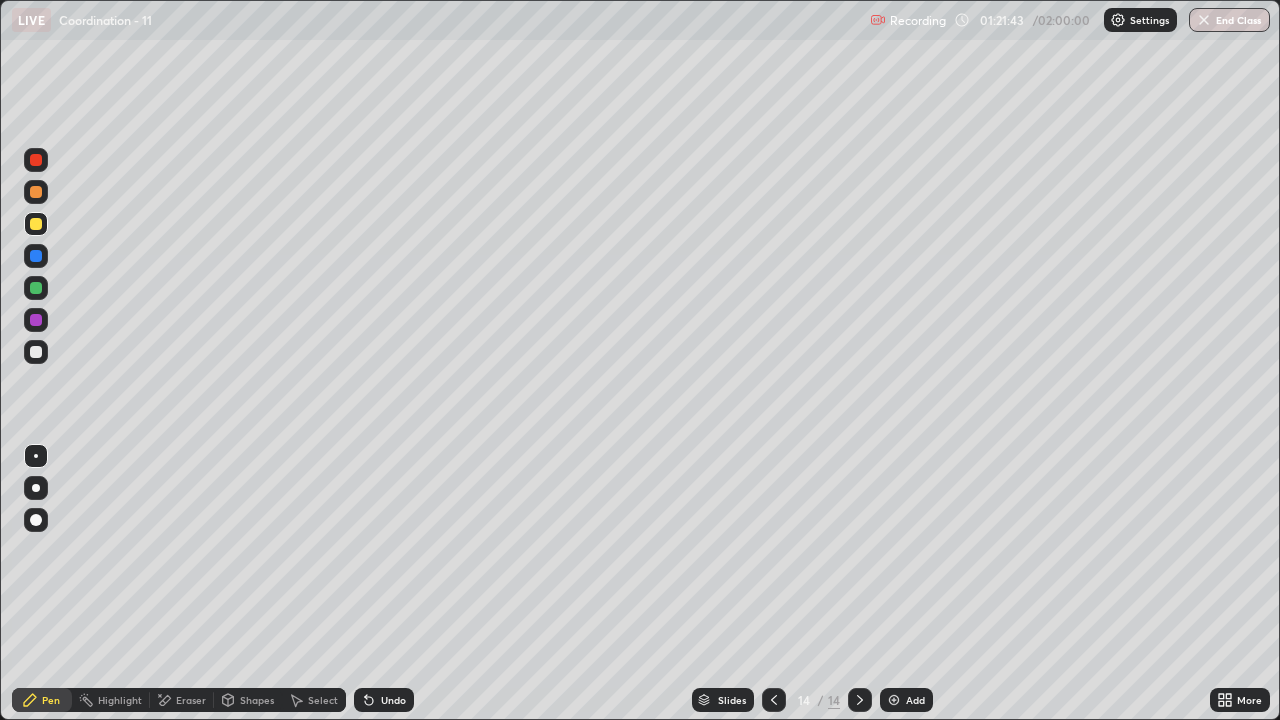 click on "Undo" at bounding box center [393, 700] 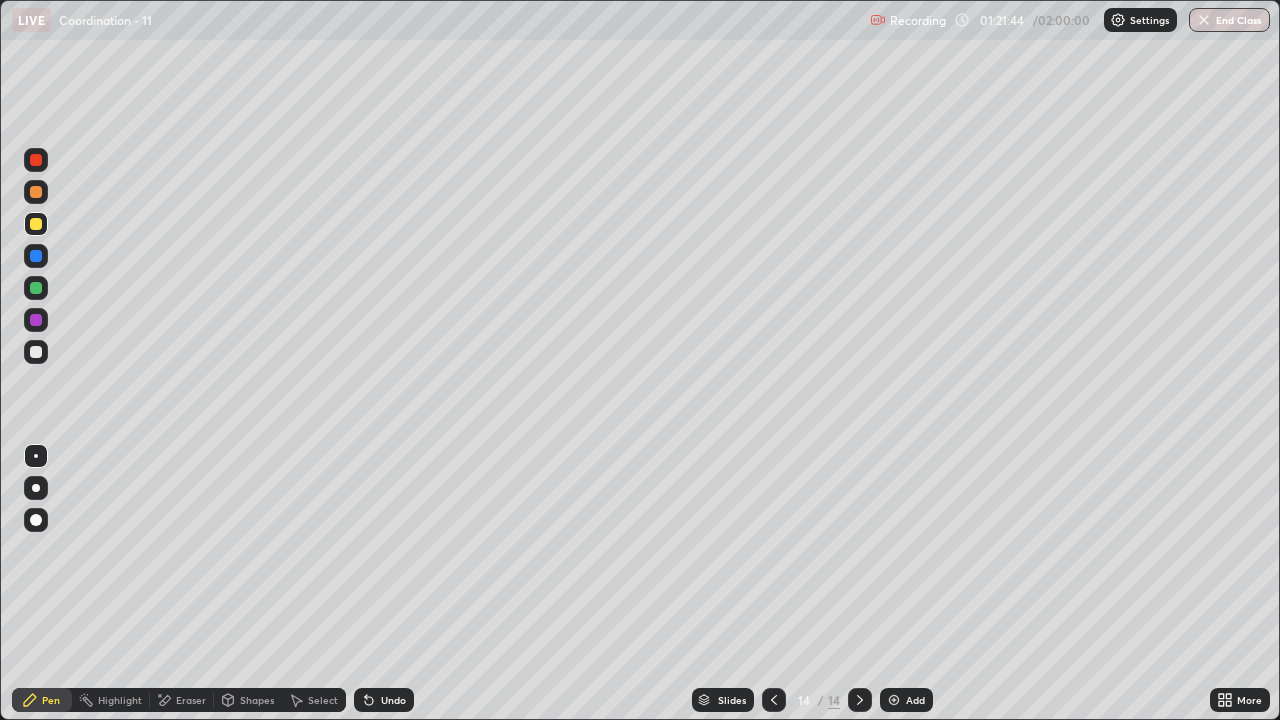 click on "Undo" at bounding box center [384, 700] 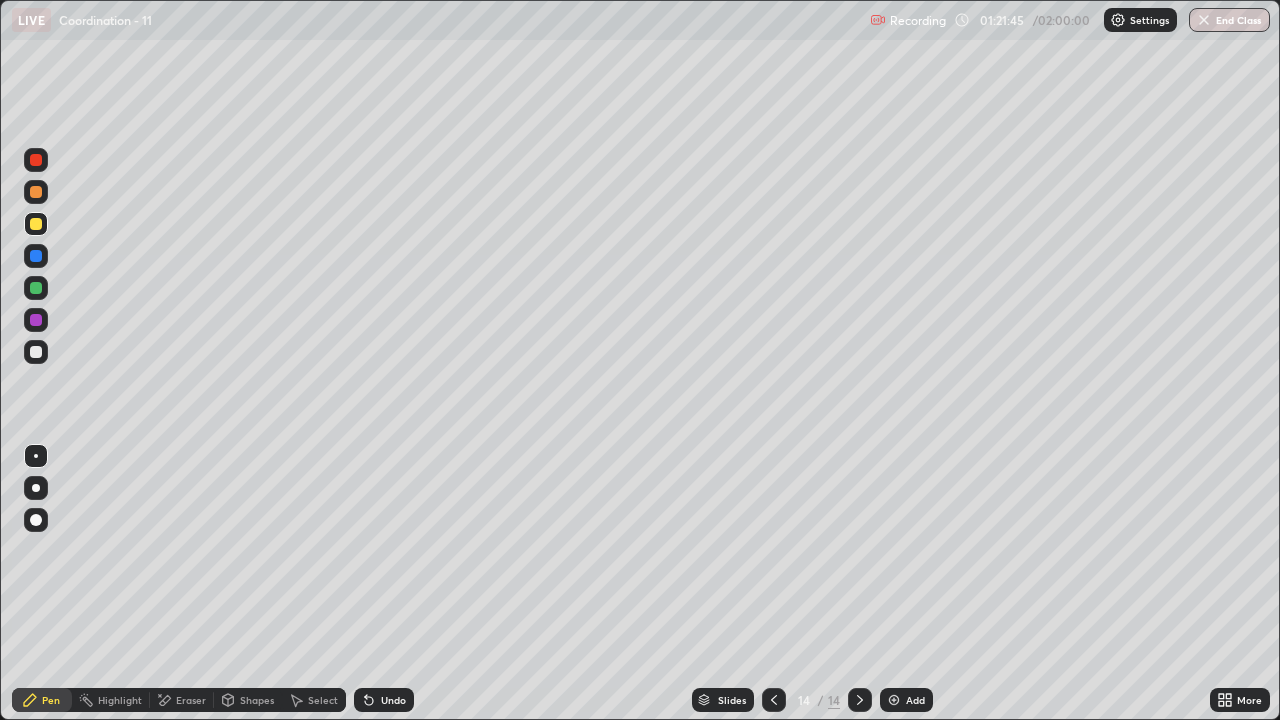 click on "Undo" at bounding box center [393, 700] 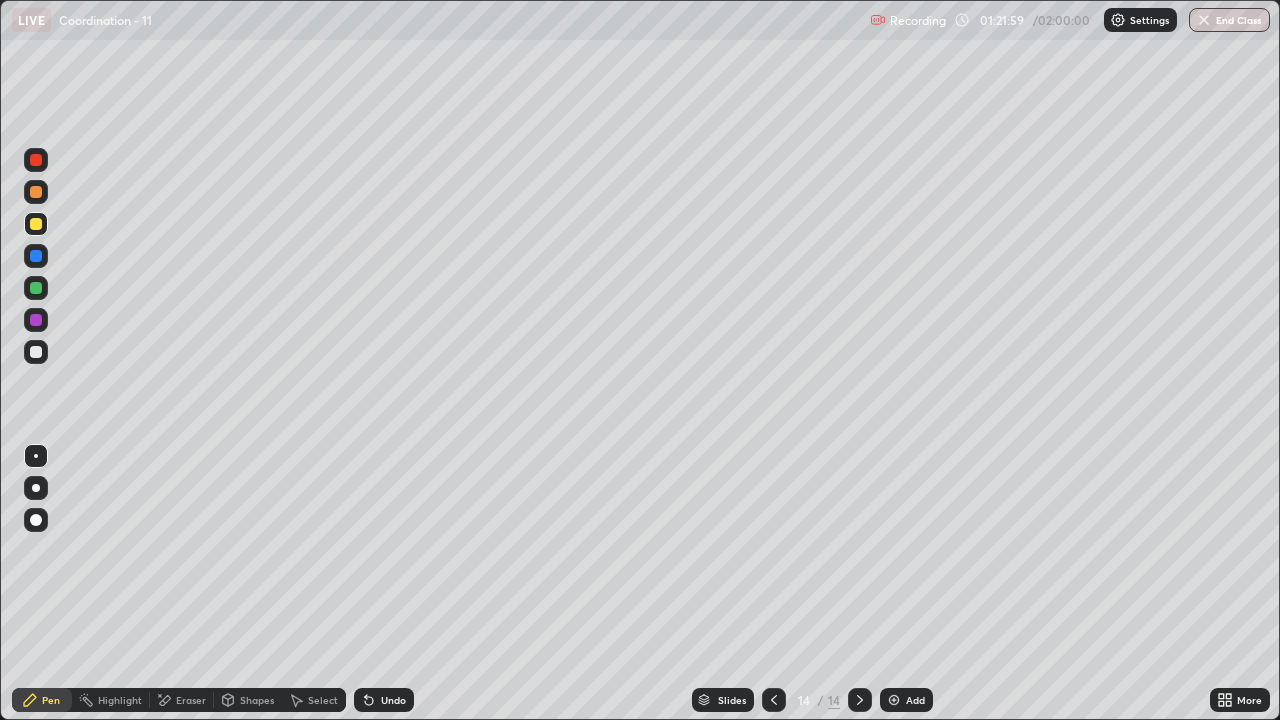 click on "LIVE Coordination - 11" at bounding box center [437, 20] 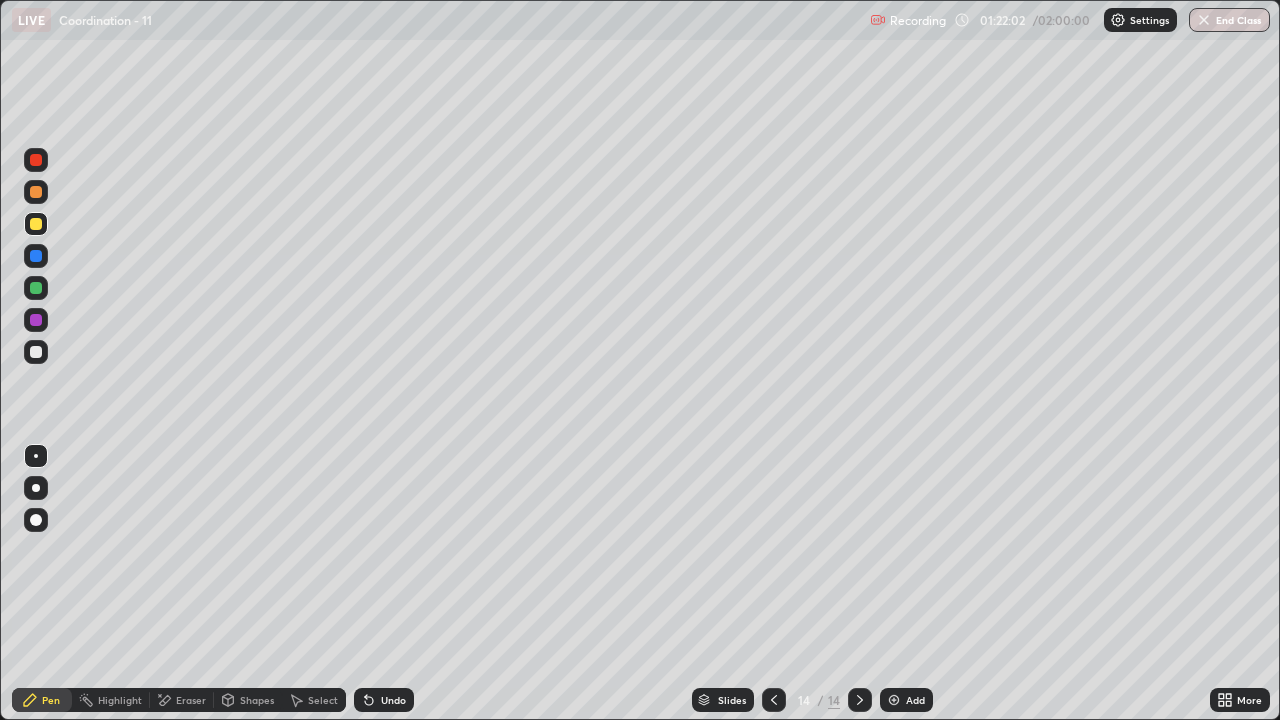 click at bounding box center [36, 352] 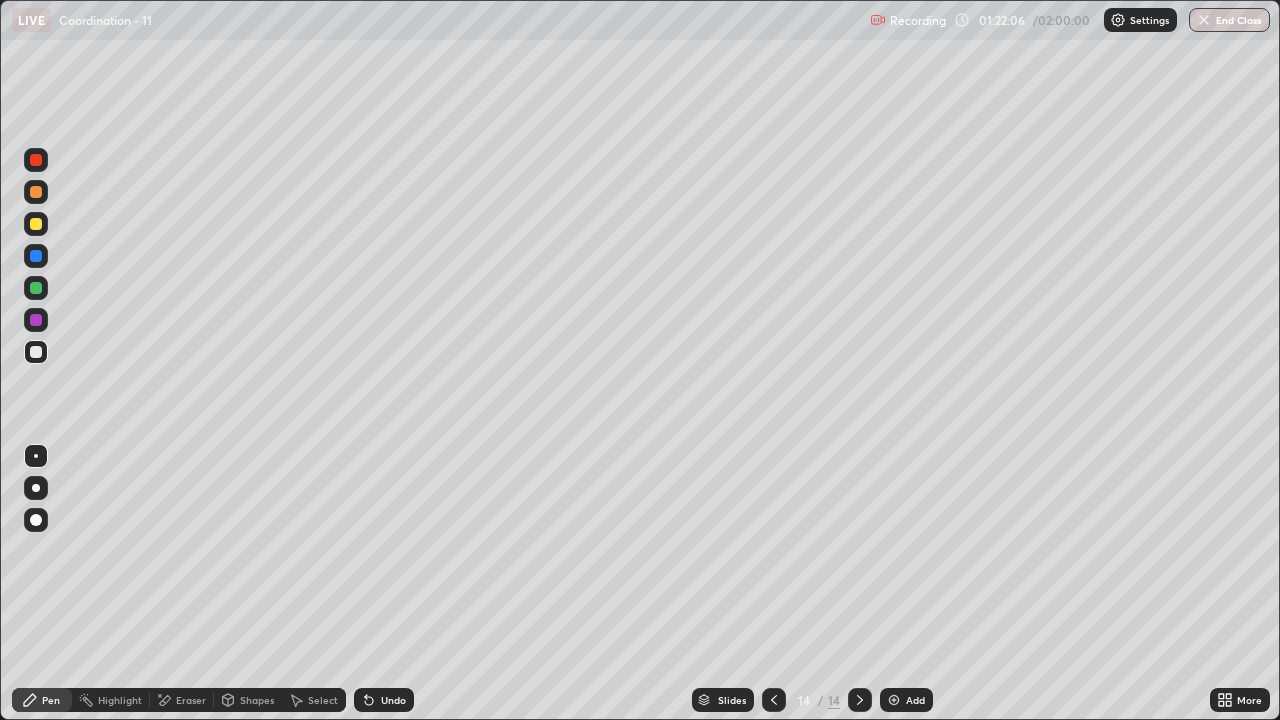 click on "Undo" at bounding box center (384, 700) 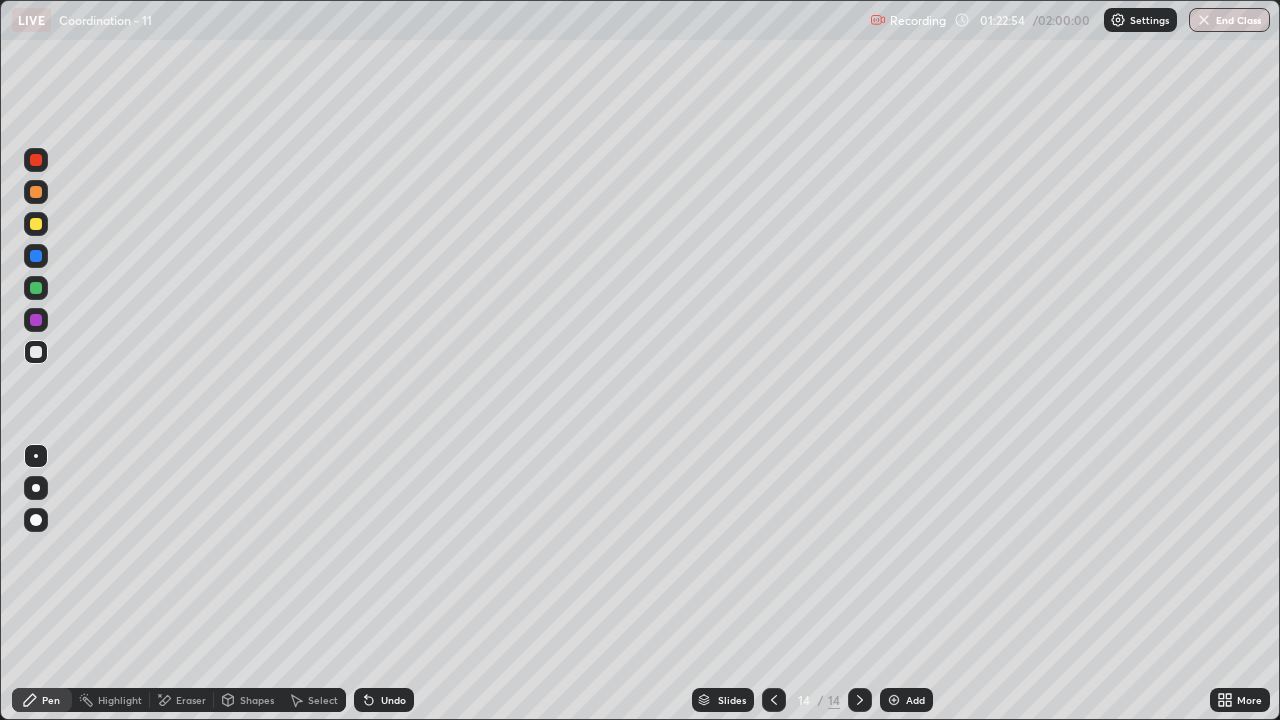 click on "Undo" at bounding box center (384, 700) 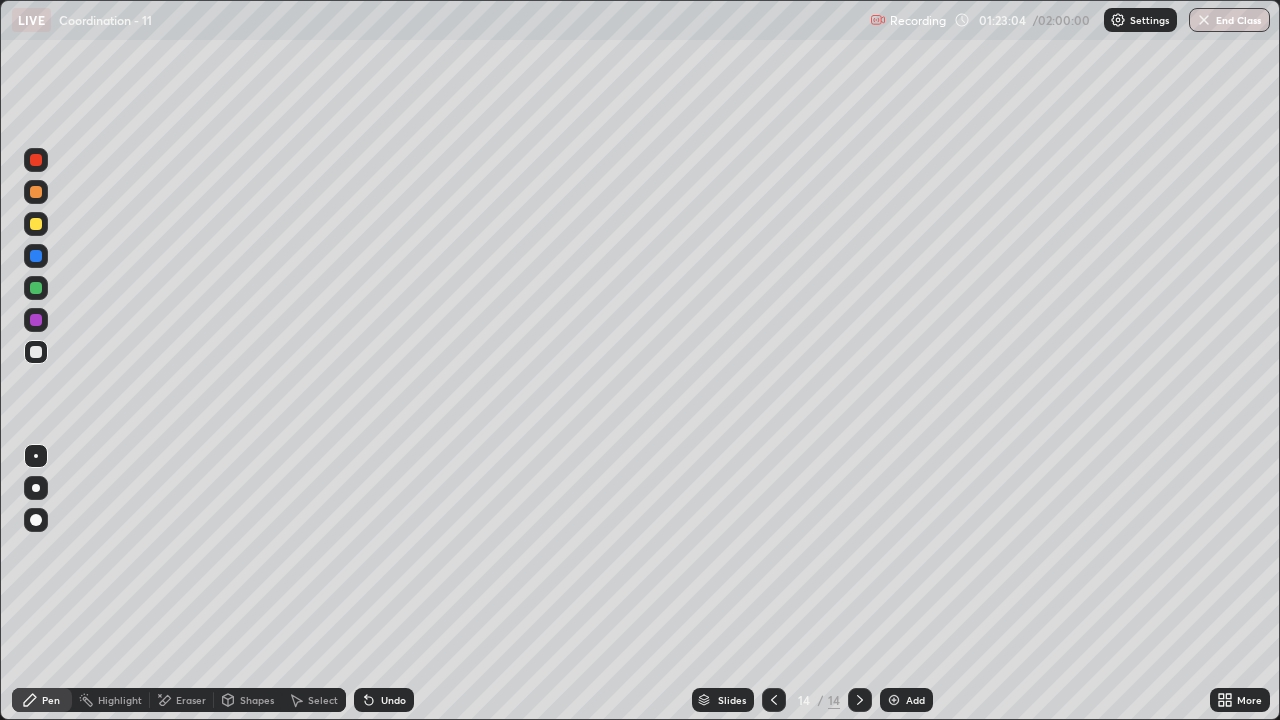 click on "Undo" at bounding box center [393, 700] 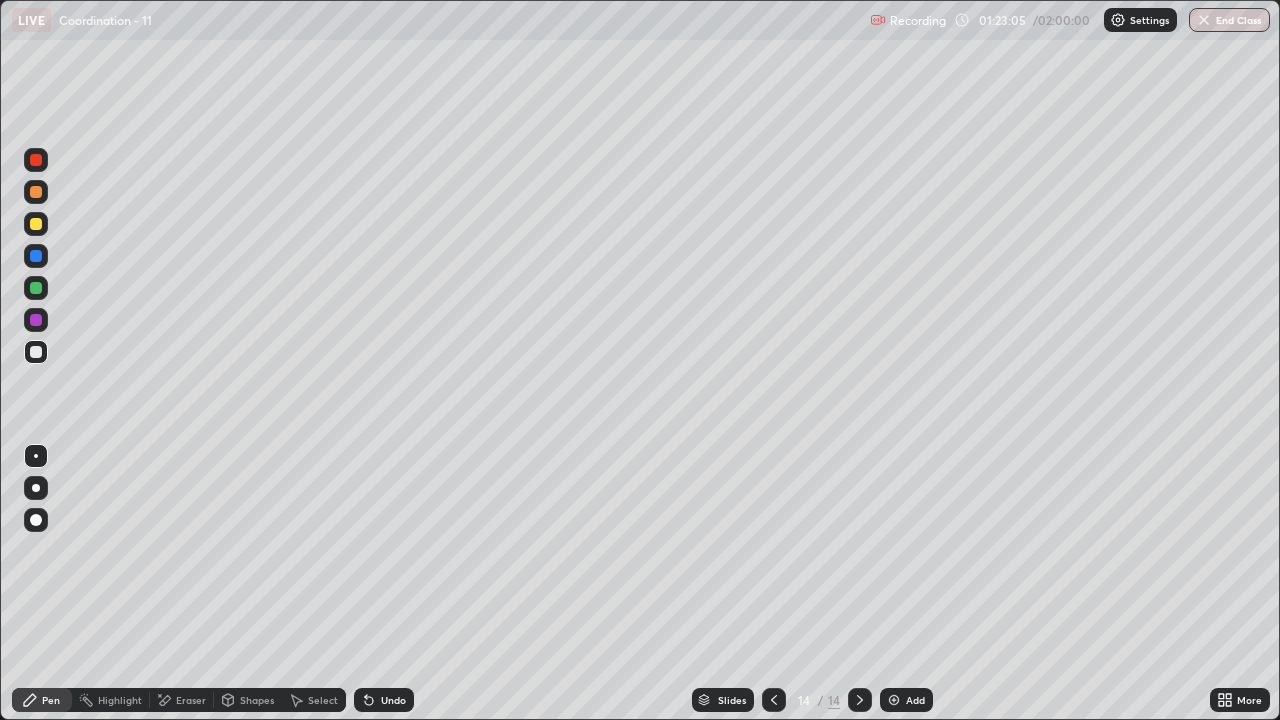 click on "Undo" at bounding box center (393, 700) 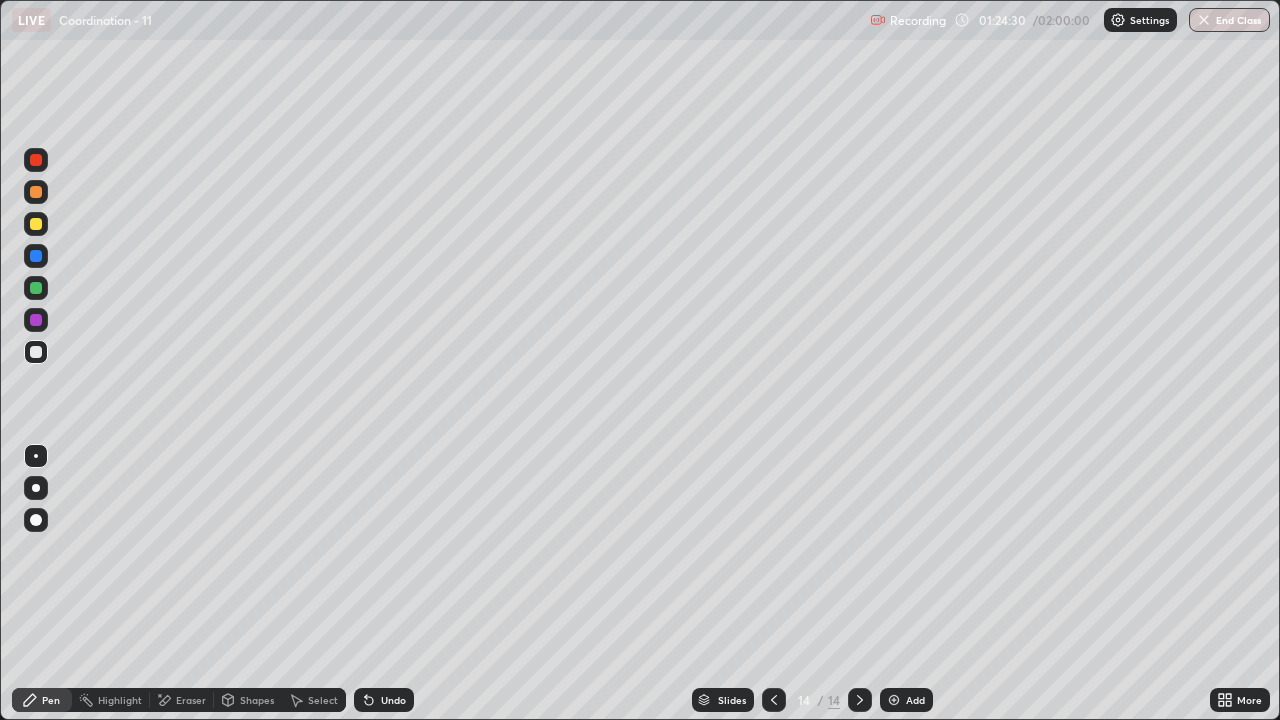 click at bounding box center [36, 224] 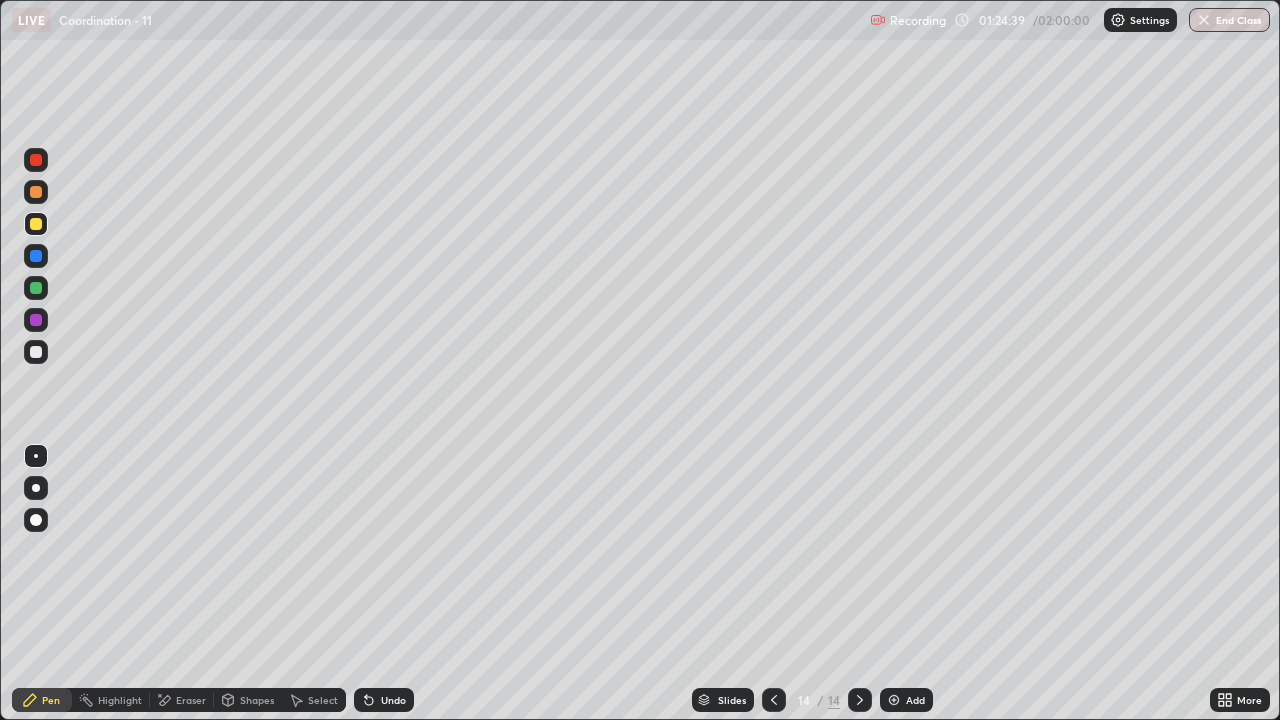 click on "Undo" at bounding box center (393, 700) 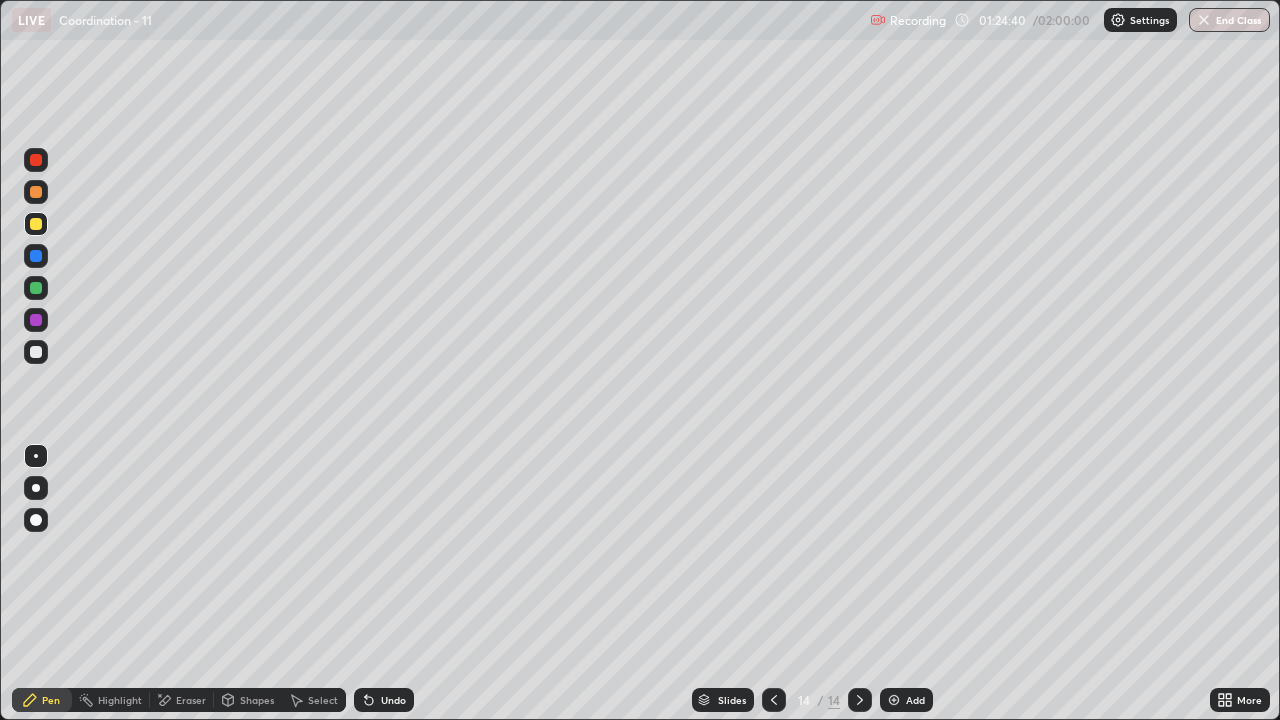 click on "Undo" at bounding box center (393, 700) 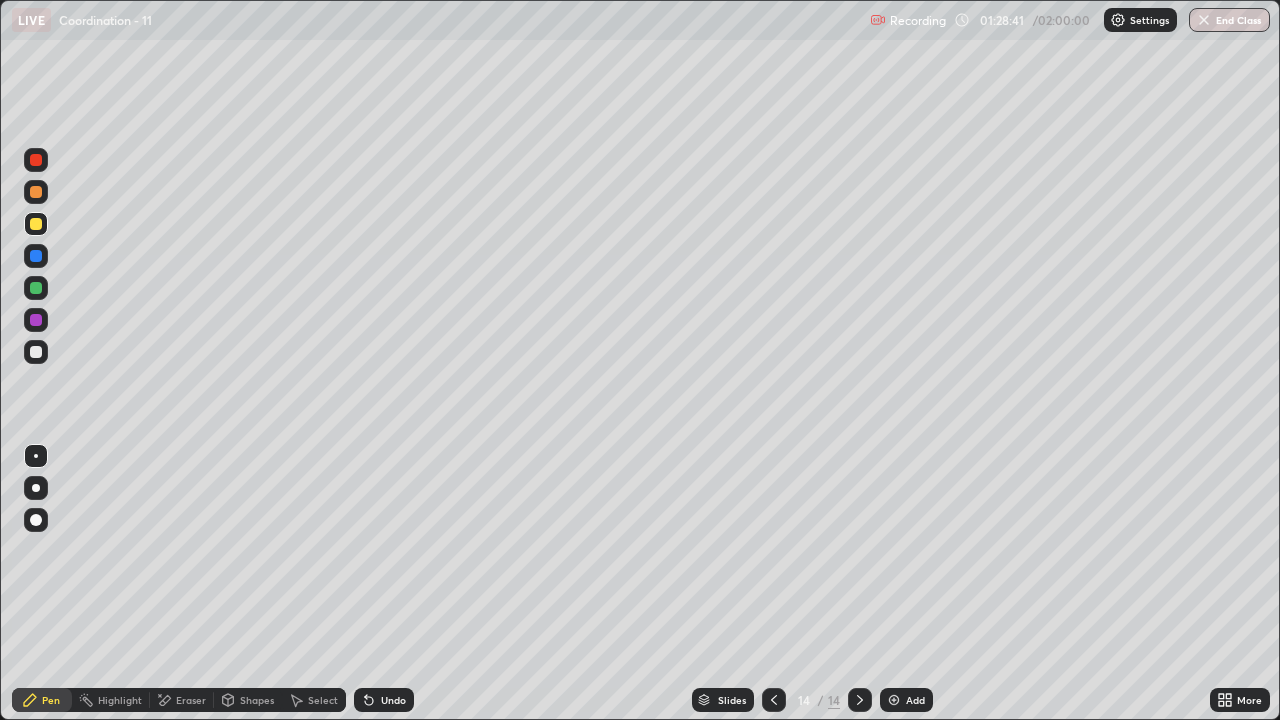 click on "Add" at bounding box center (915, 700) 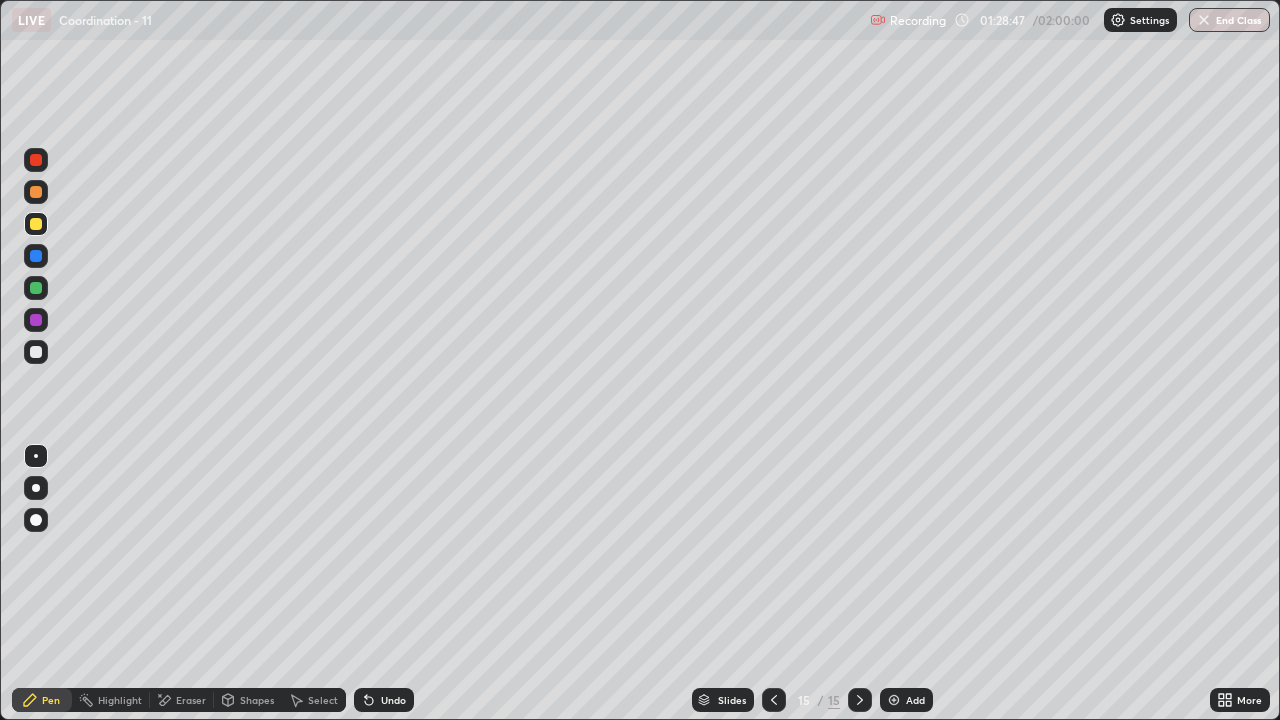 click on "Undo" at bounding box center (393, 700) 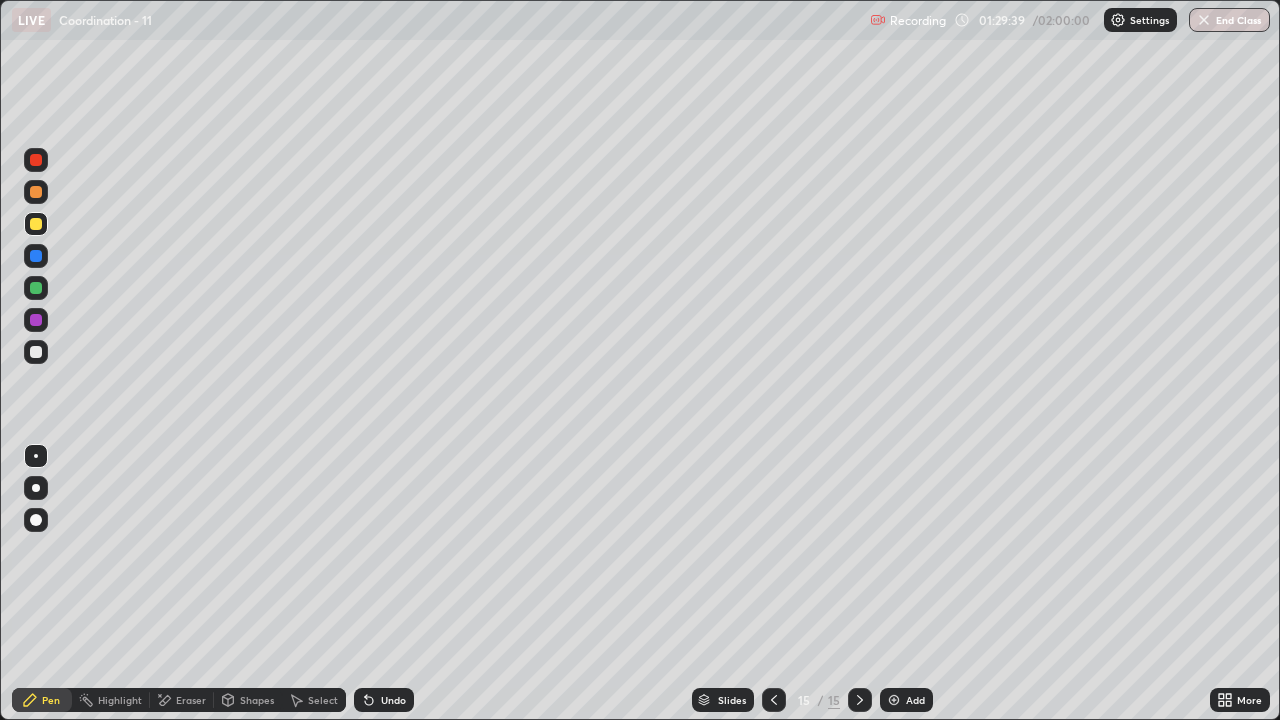 click at bounding box center (36, 352) 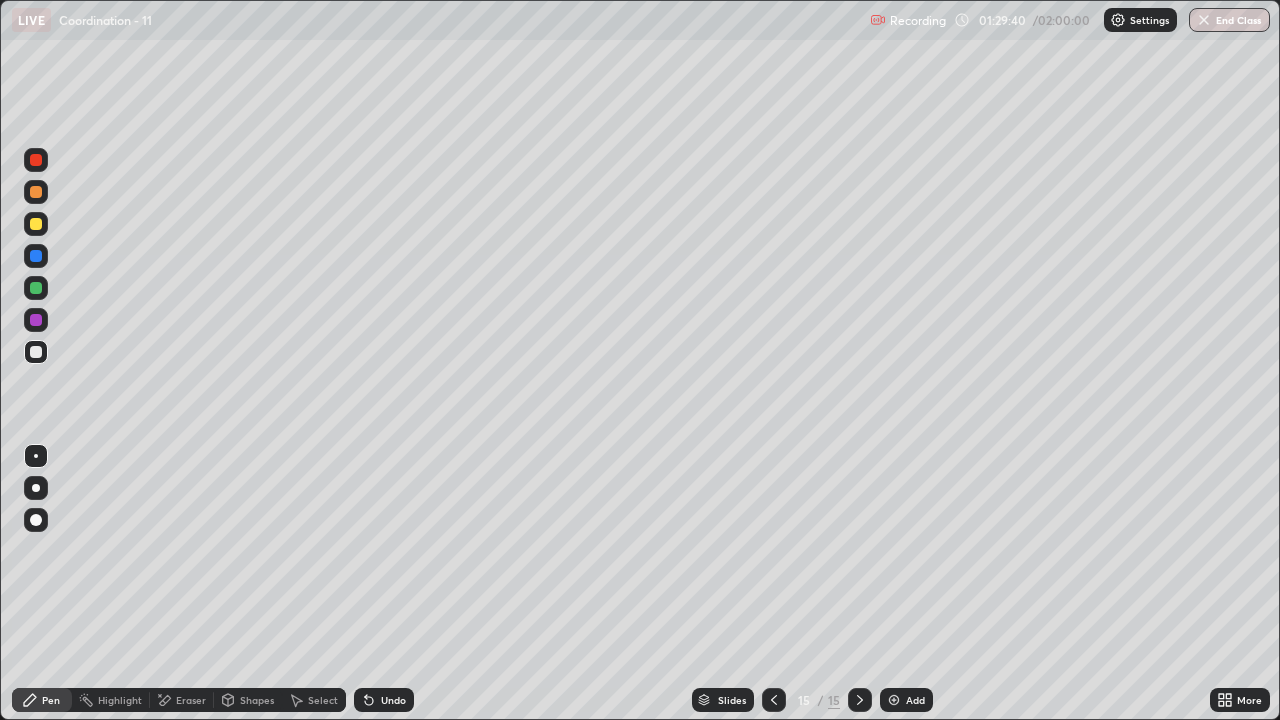 click at bounding box center (36, 192) 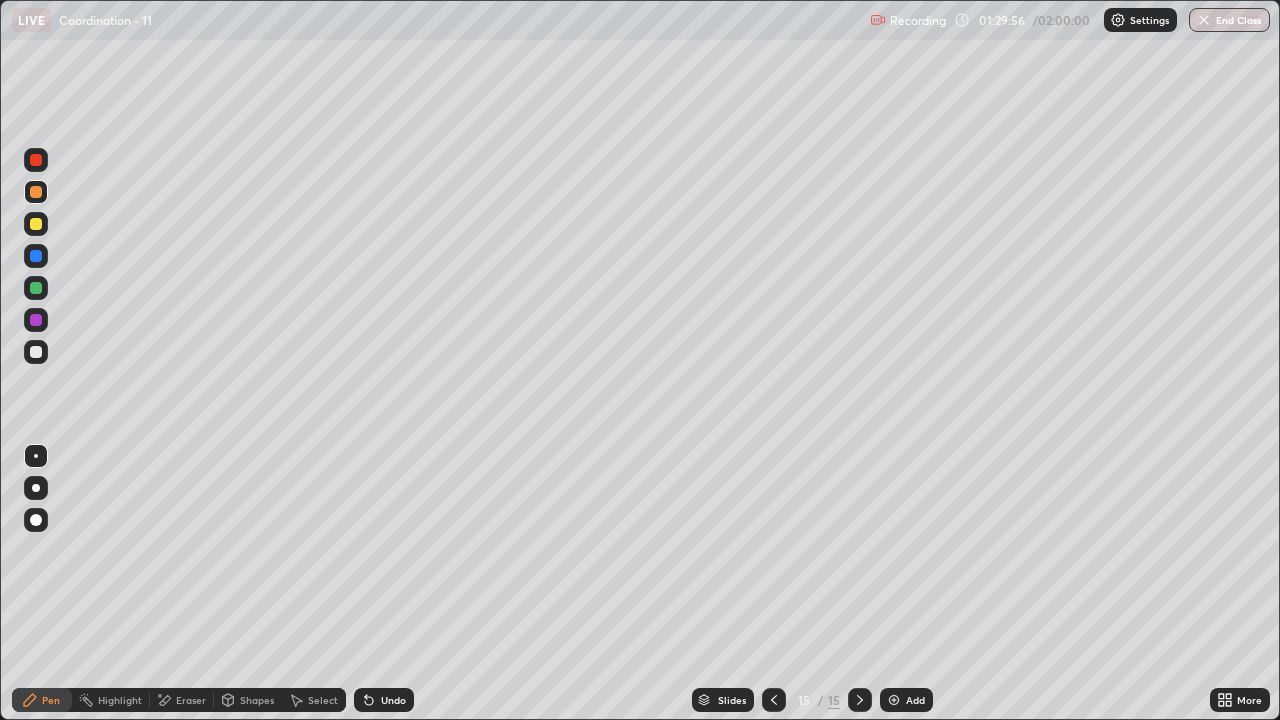 click on "Undo" at bounding box center [393, 700] 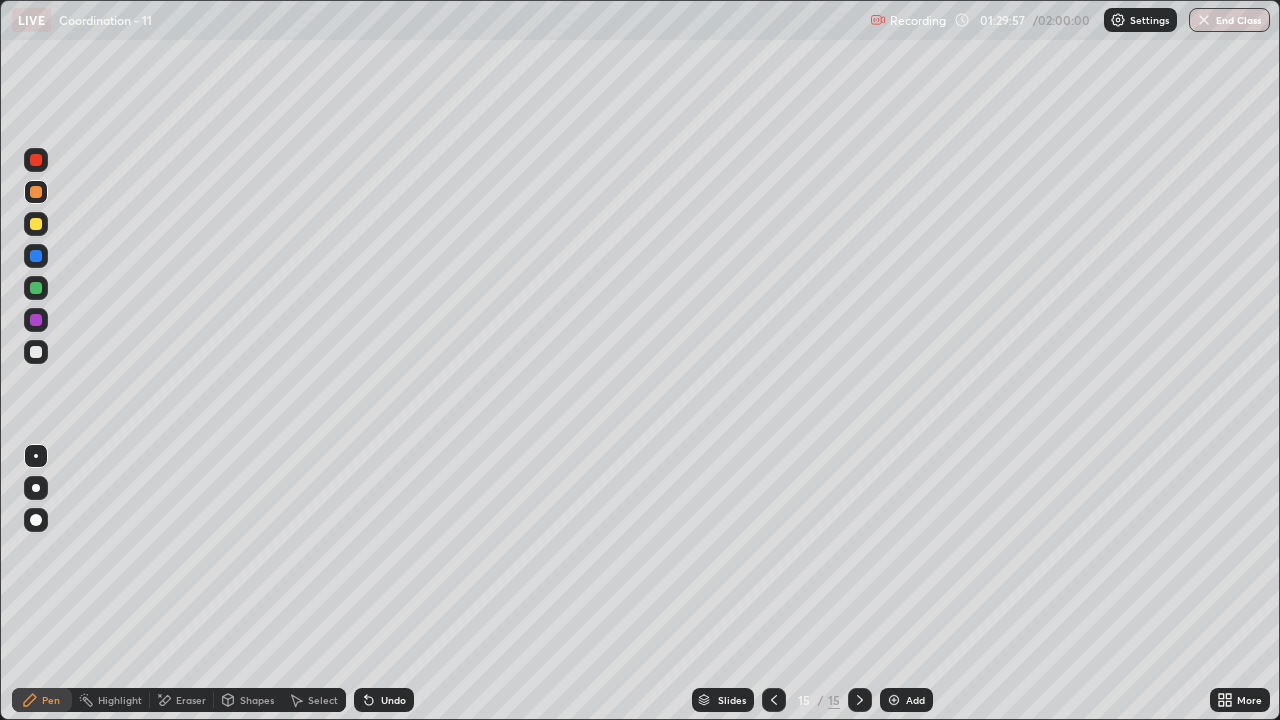 click on "Undo" at bounding box center [384, 700] 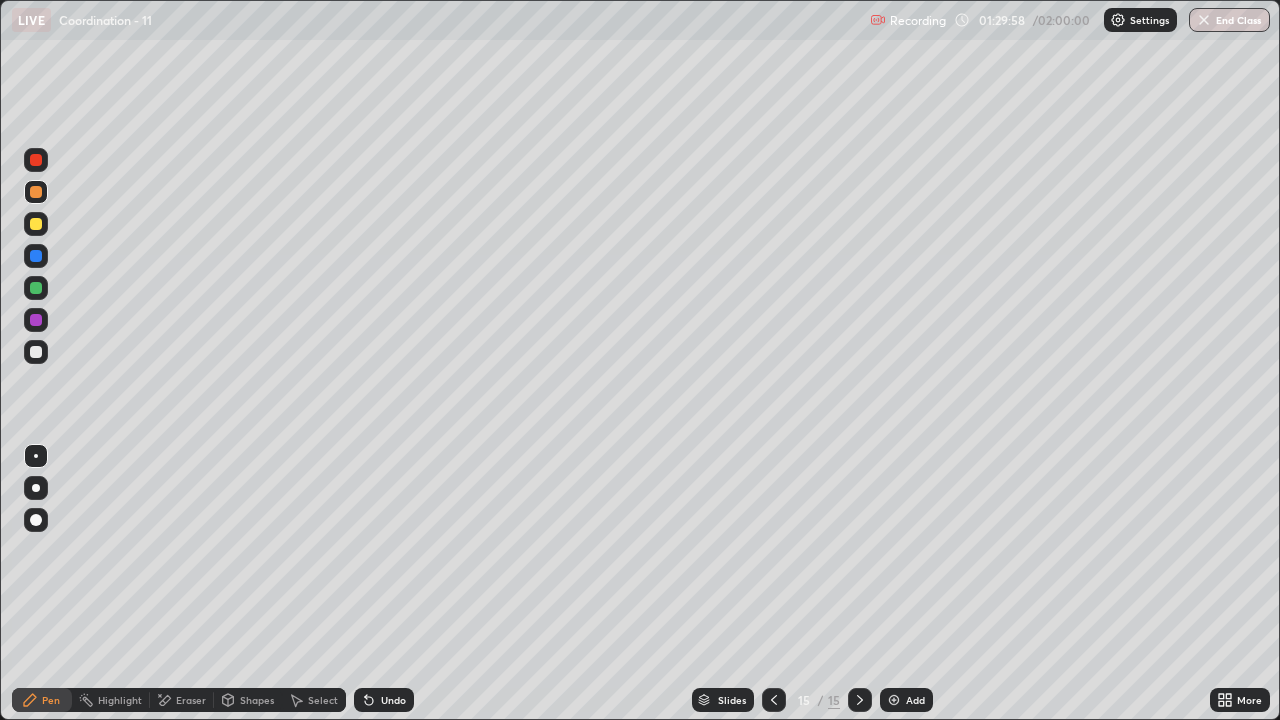 click on "Undo" at bounding box center (384, 700) 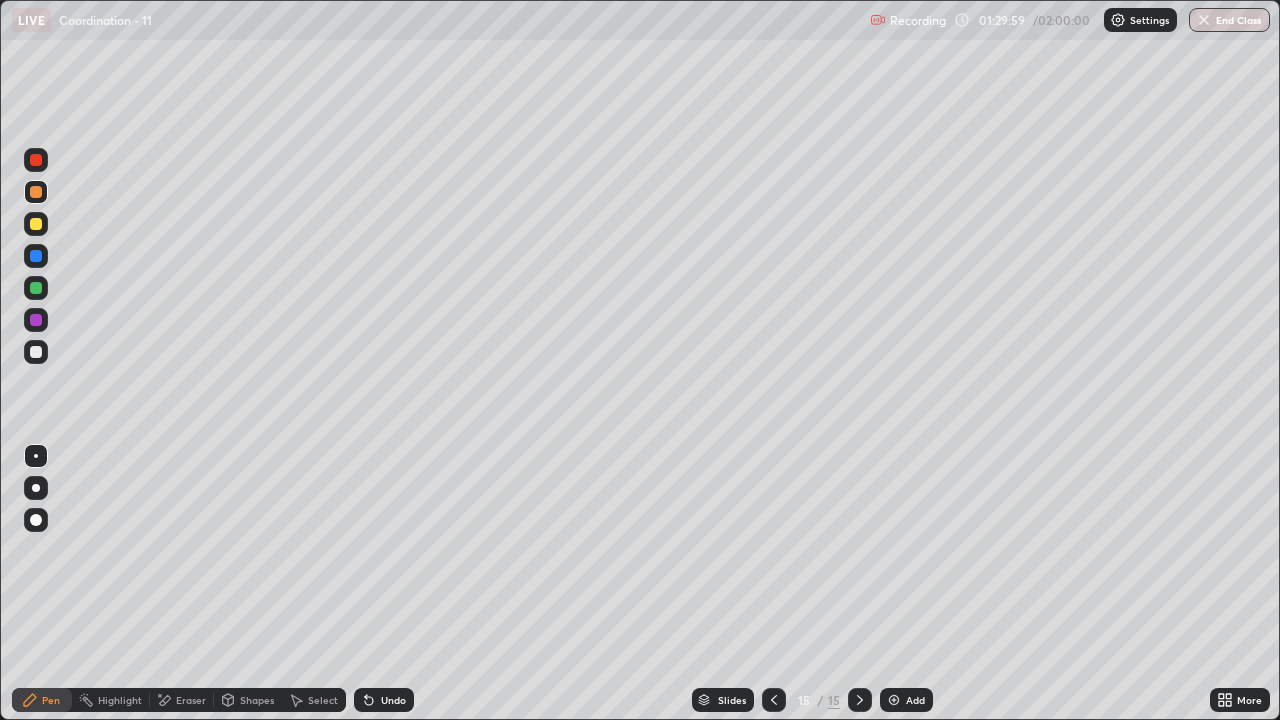 click on "Undo" at bounding box center [380, 700] 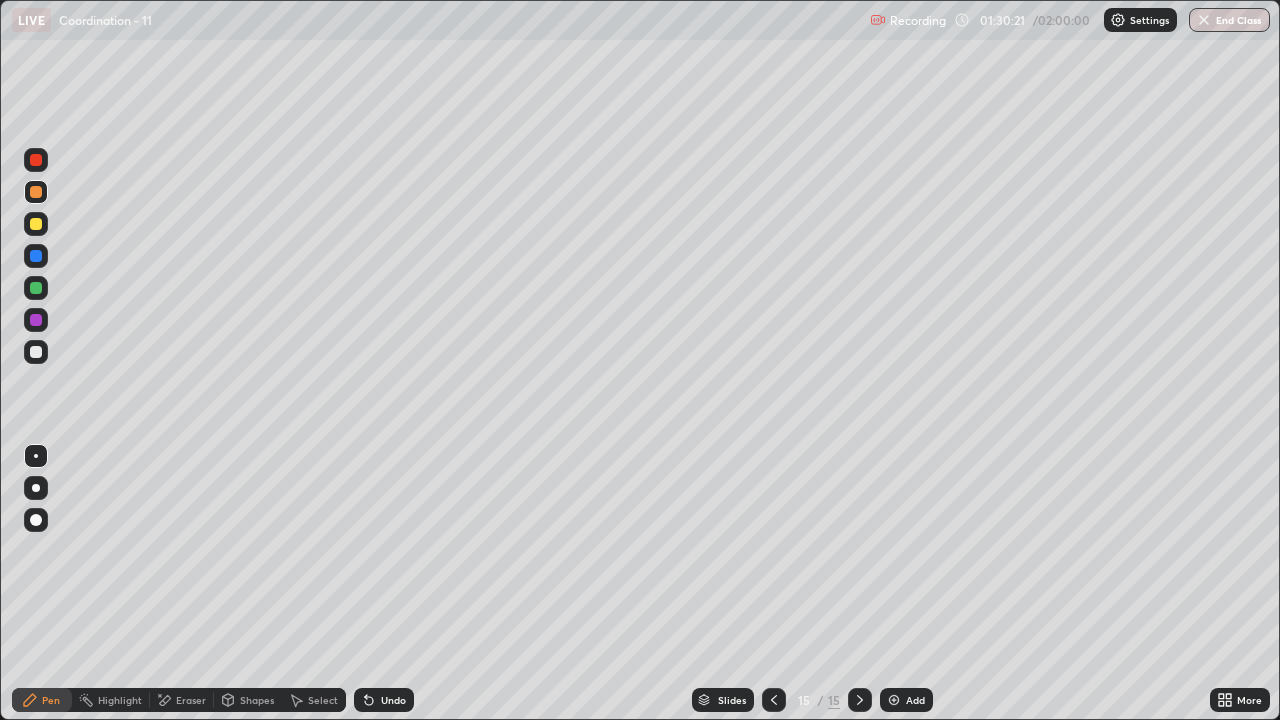 click on "Undo" at bounding box center (384, 700) 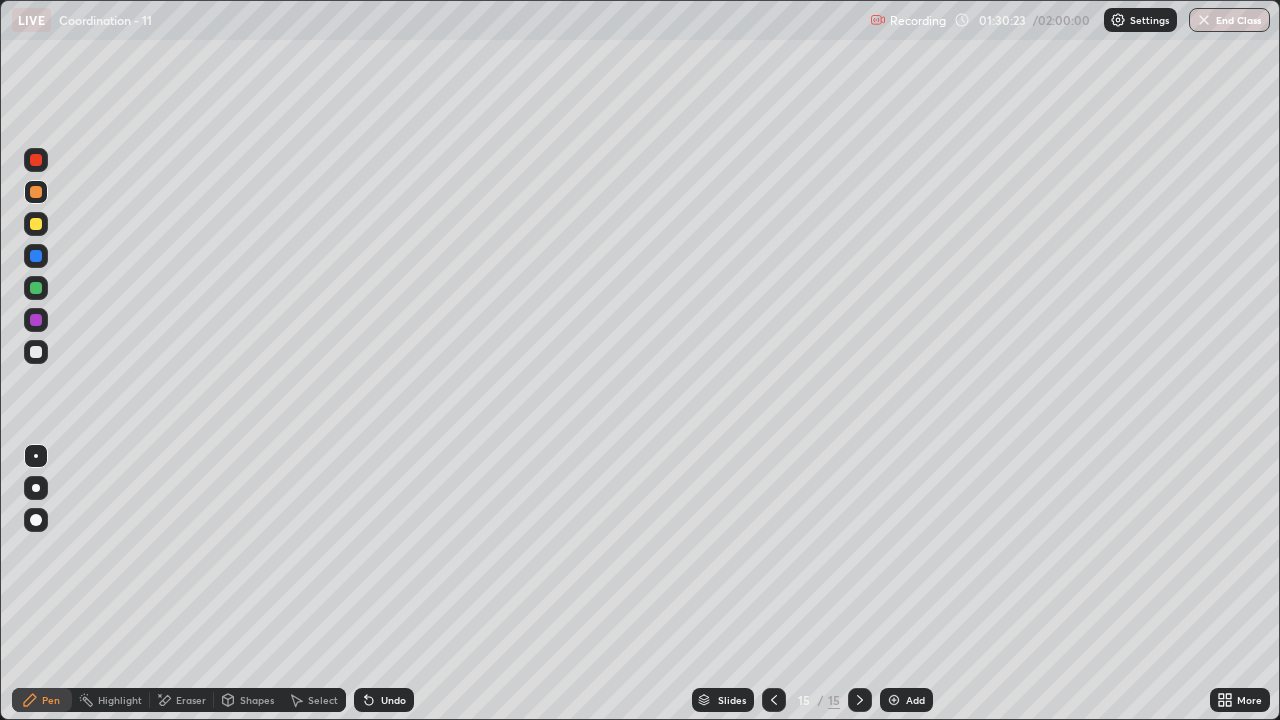 click on "Undo" at bounding box center (384, 700) 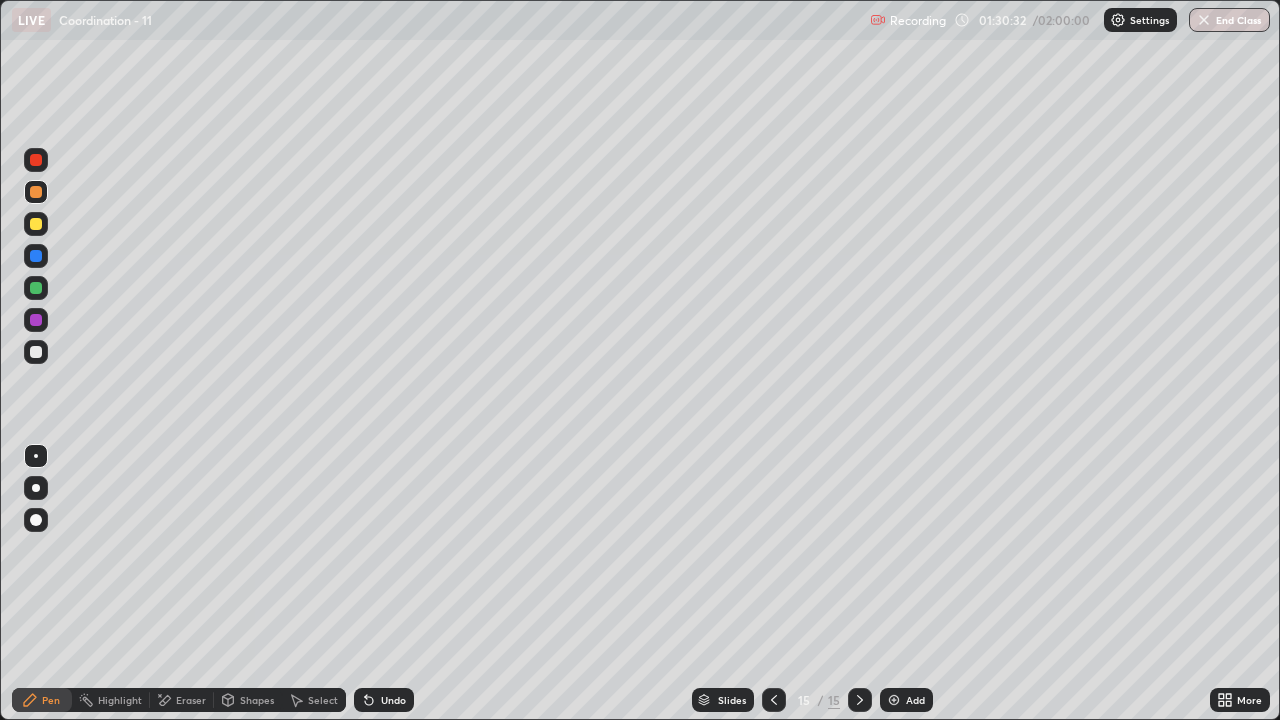 click on "Undo" at bounding box center [384, 700] 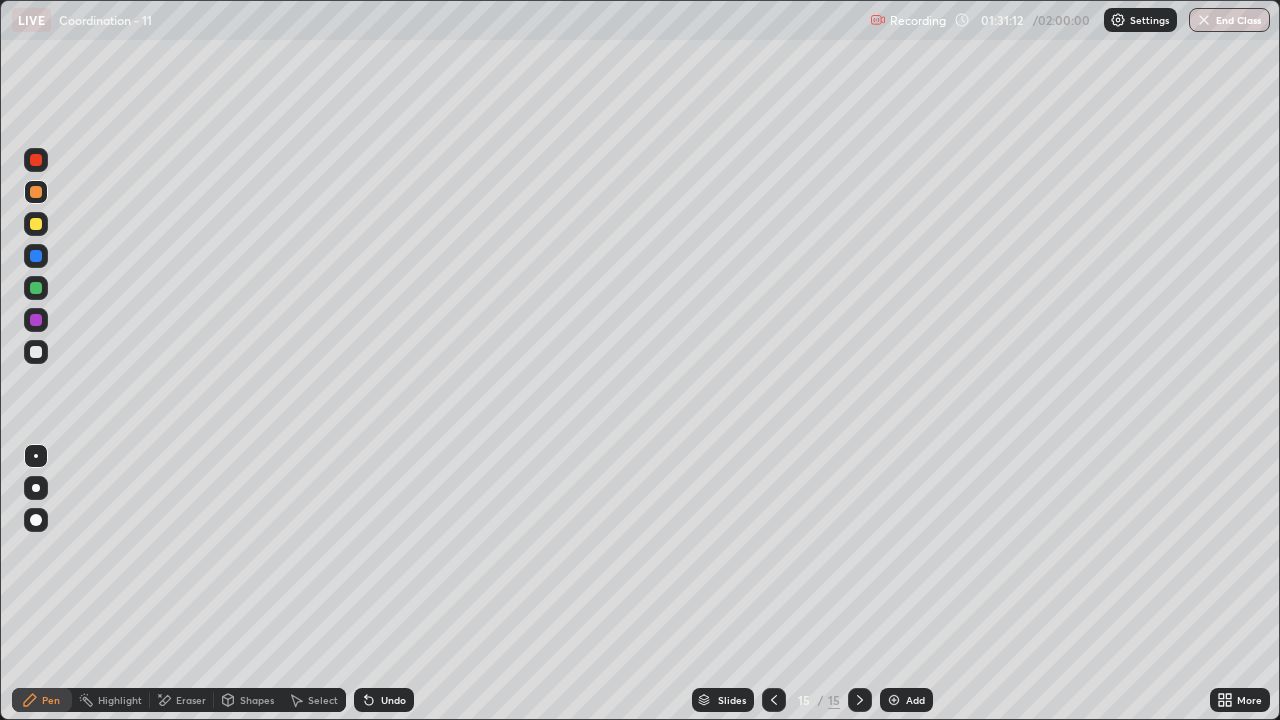 click on "Undo" at bounding box center [384, 700] 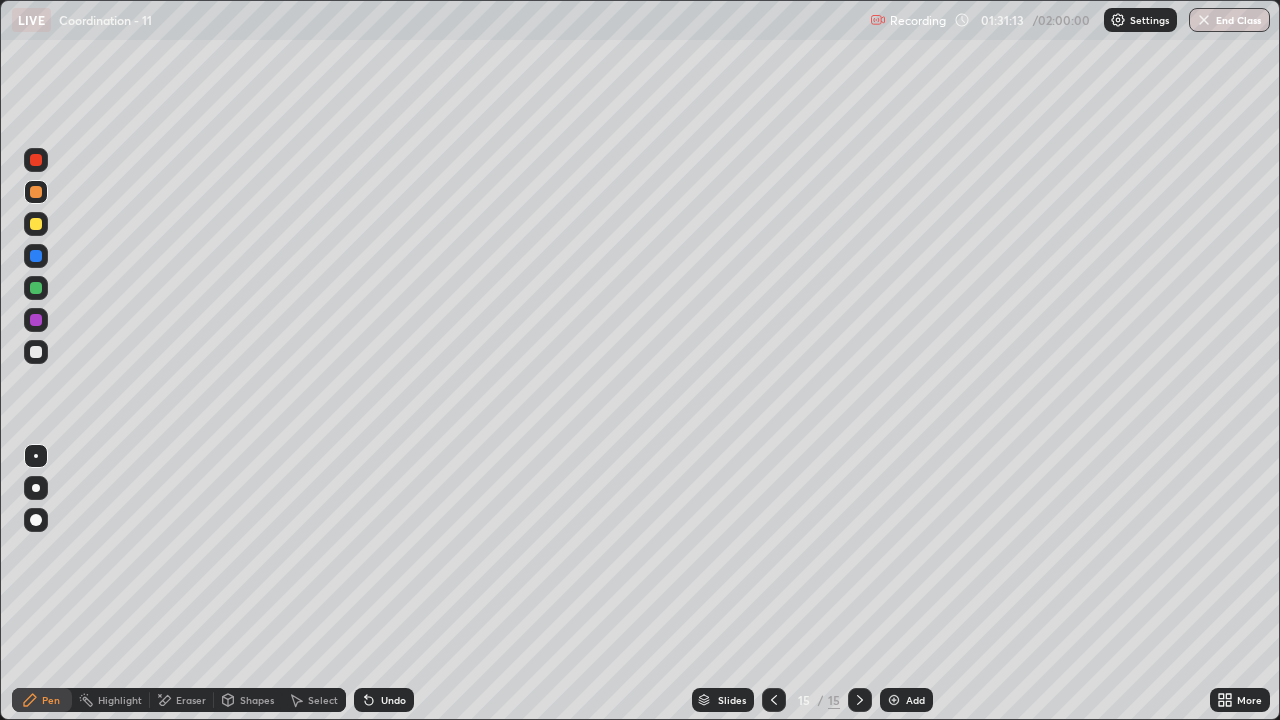 click on "Undo" at bounding box center (393, 700) 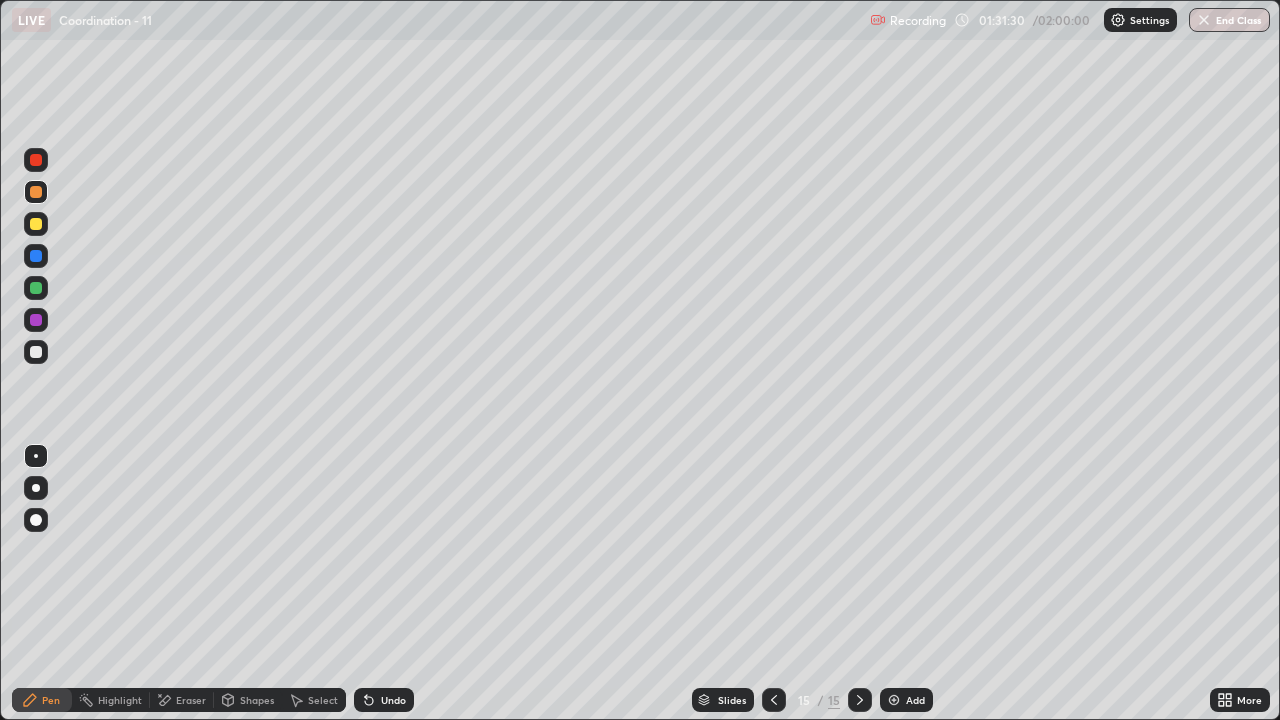 click at bounding box center [774, 700] 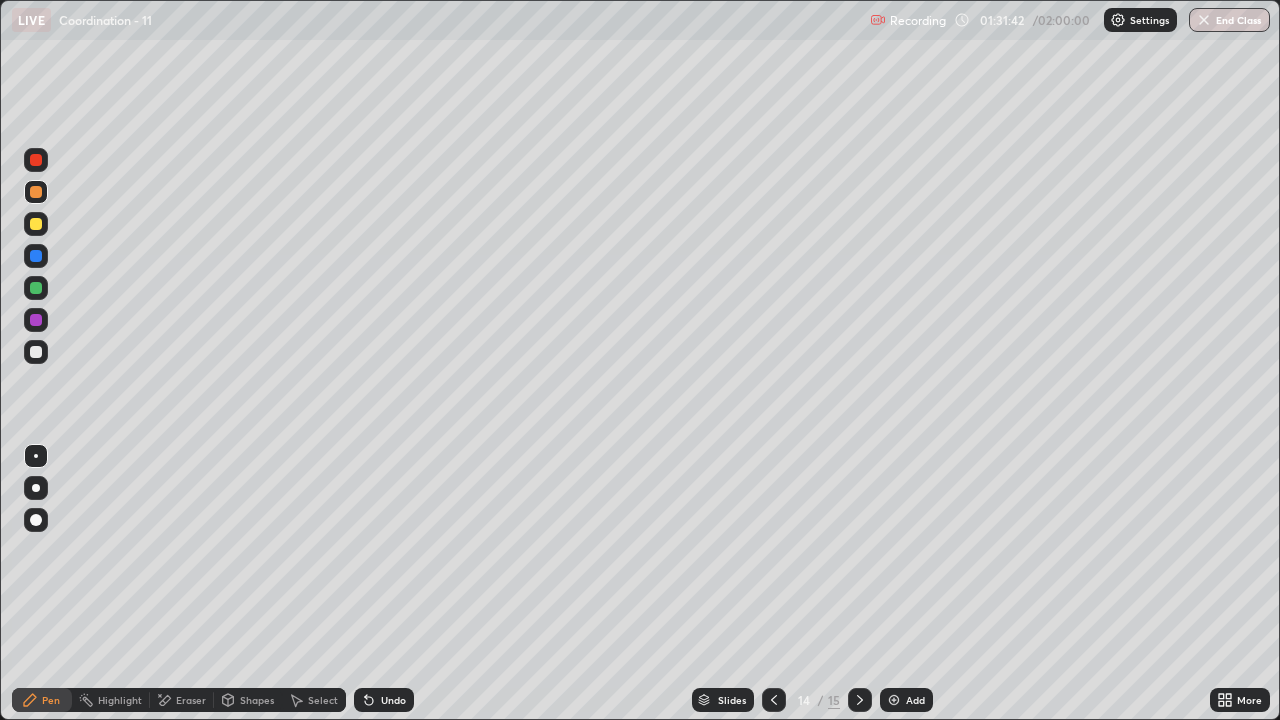 click at bounding box center (36, 224) 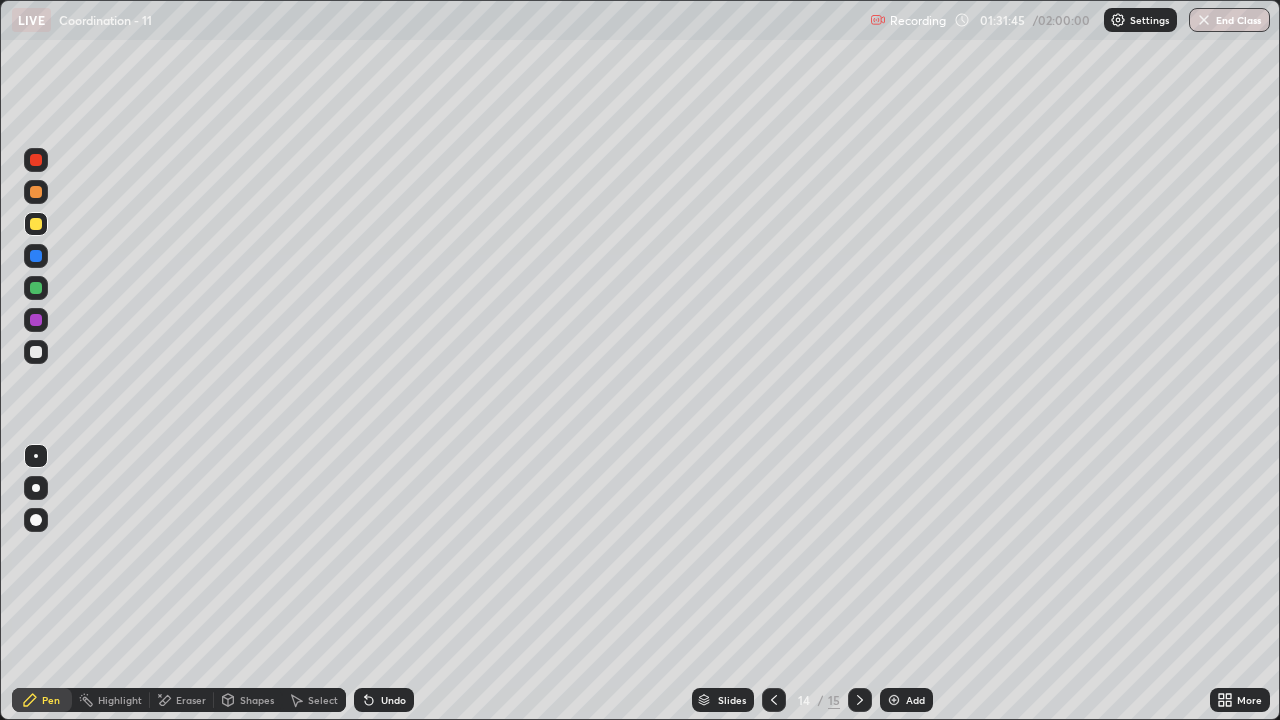 click on "Eraser" at bounding box center [191, 700] 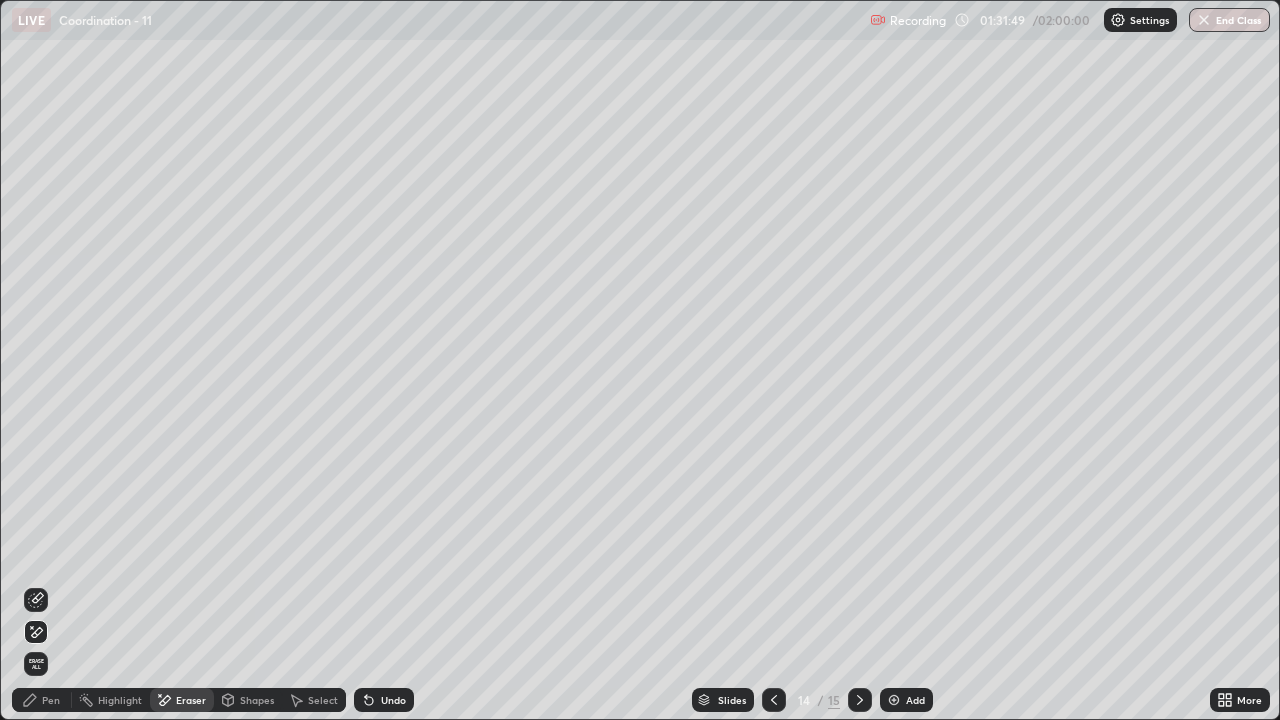 click on "Pen" at bounding box center [42, 700] 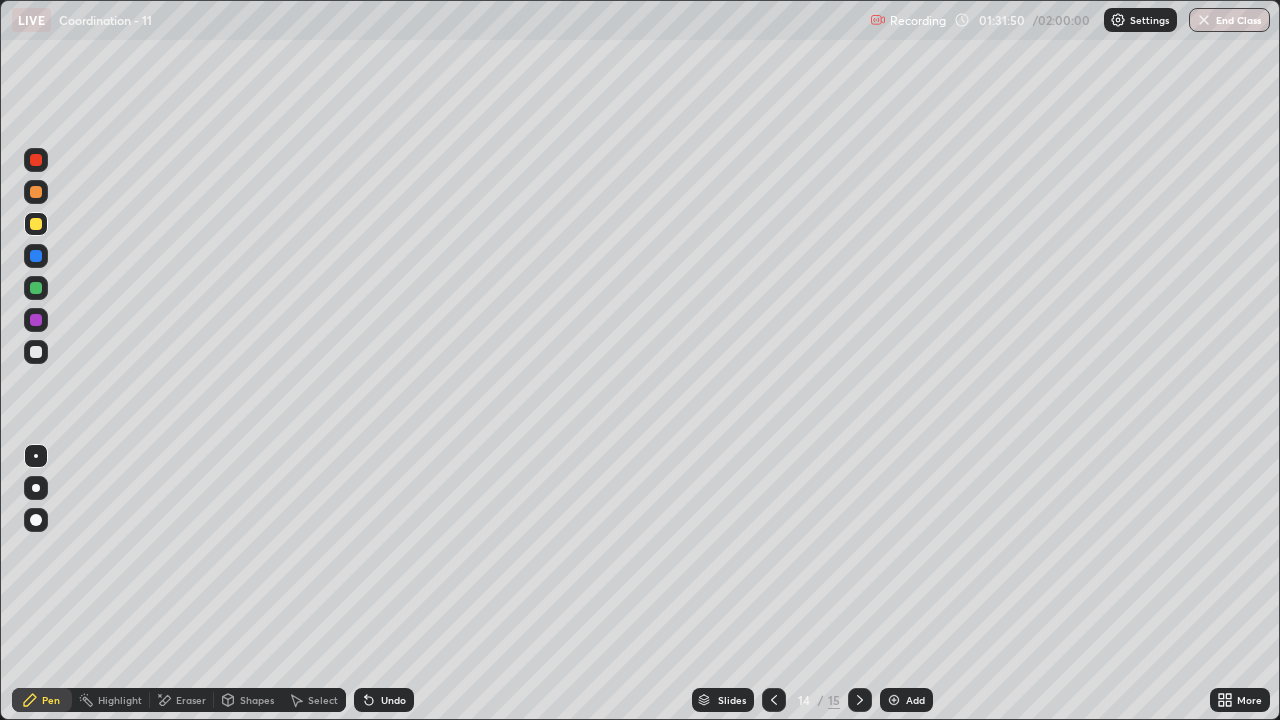 click at bounding box center (36, 224) 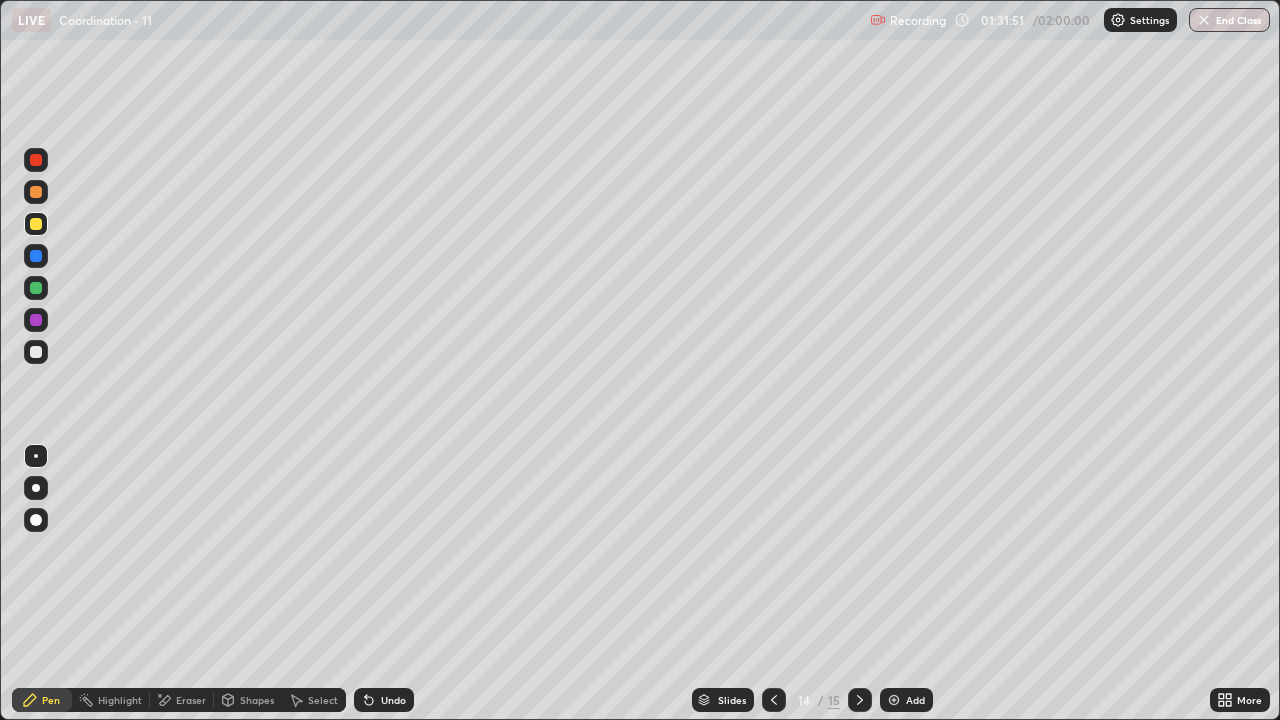 click on "Eraser" at bounding box center [191, 700] 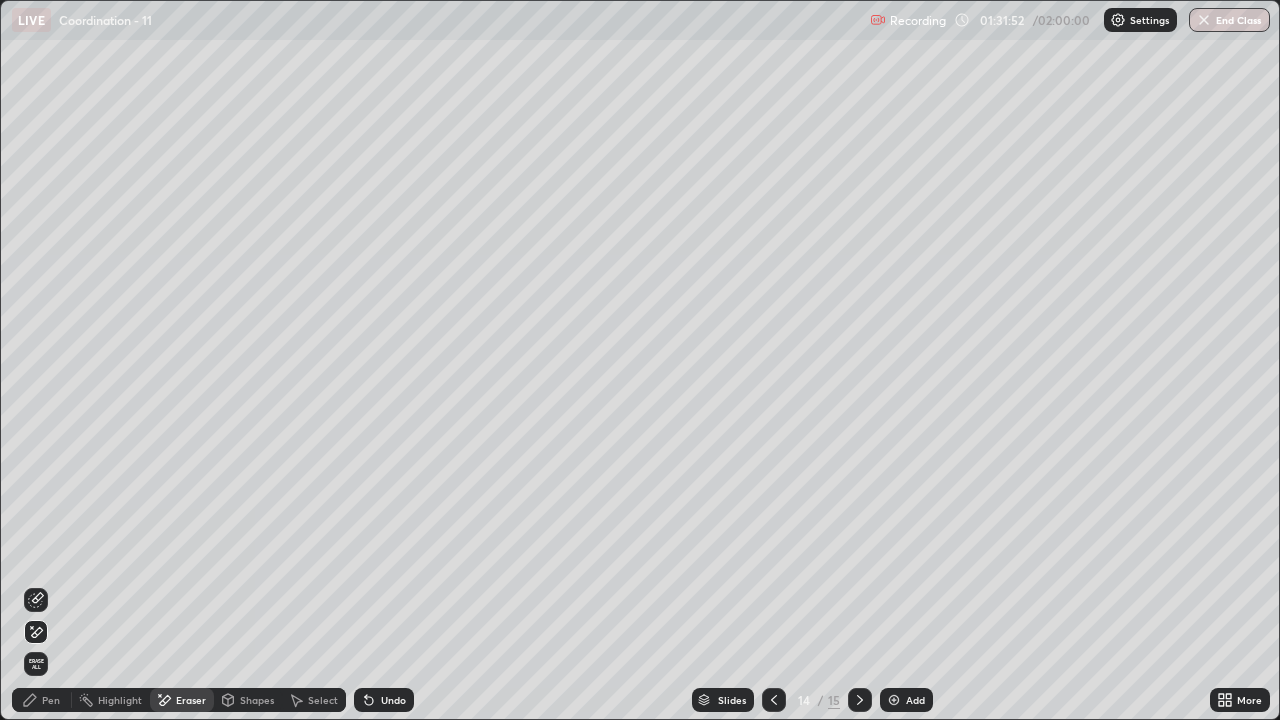 click on "Pen" at bounding box center (51, 700) 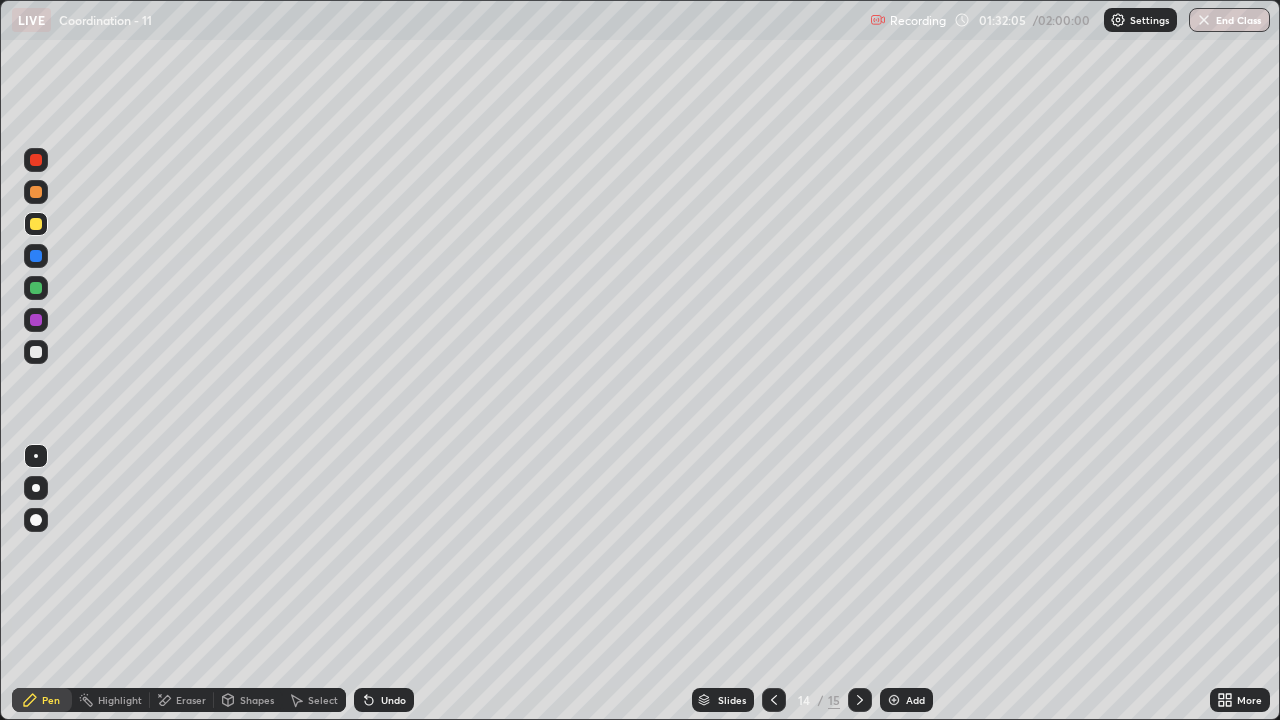 click on "Eraser" at bounding box center (191, 700) 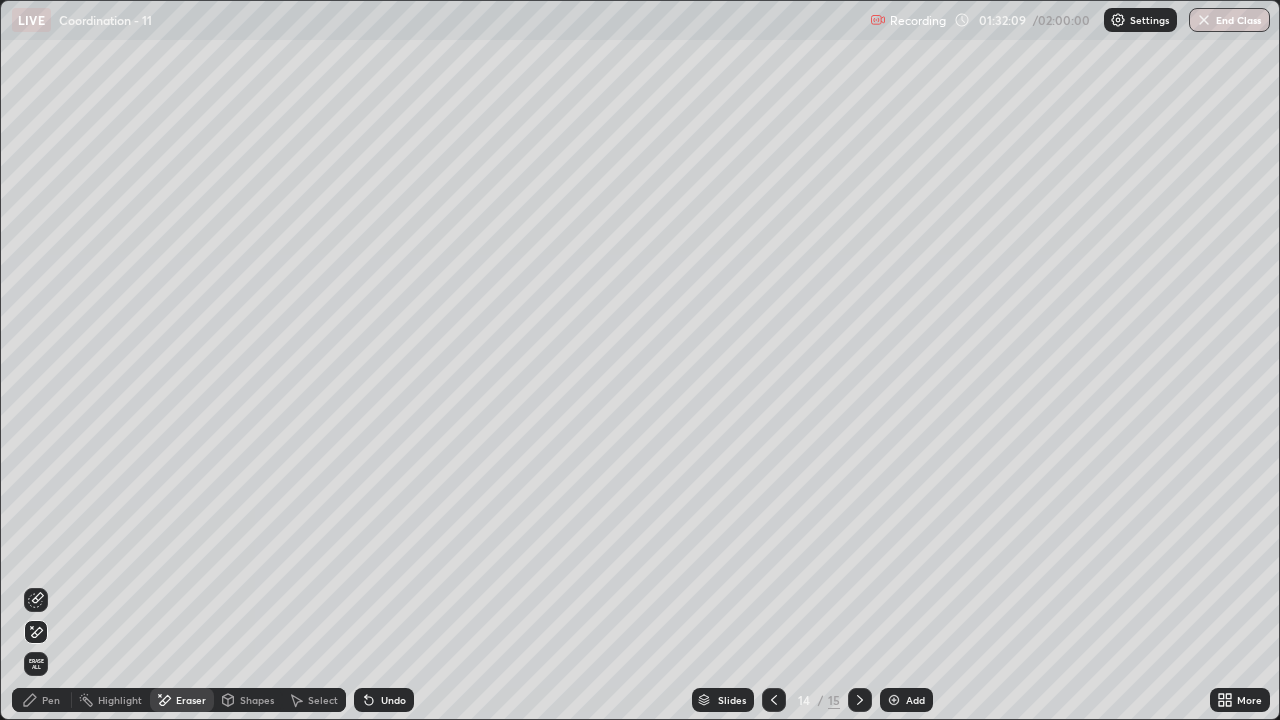 click on "Undo" at bounding box center (384, 700) 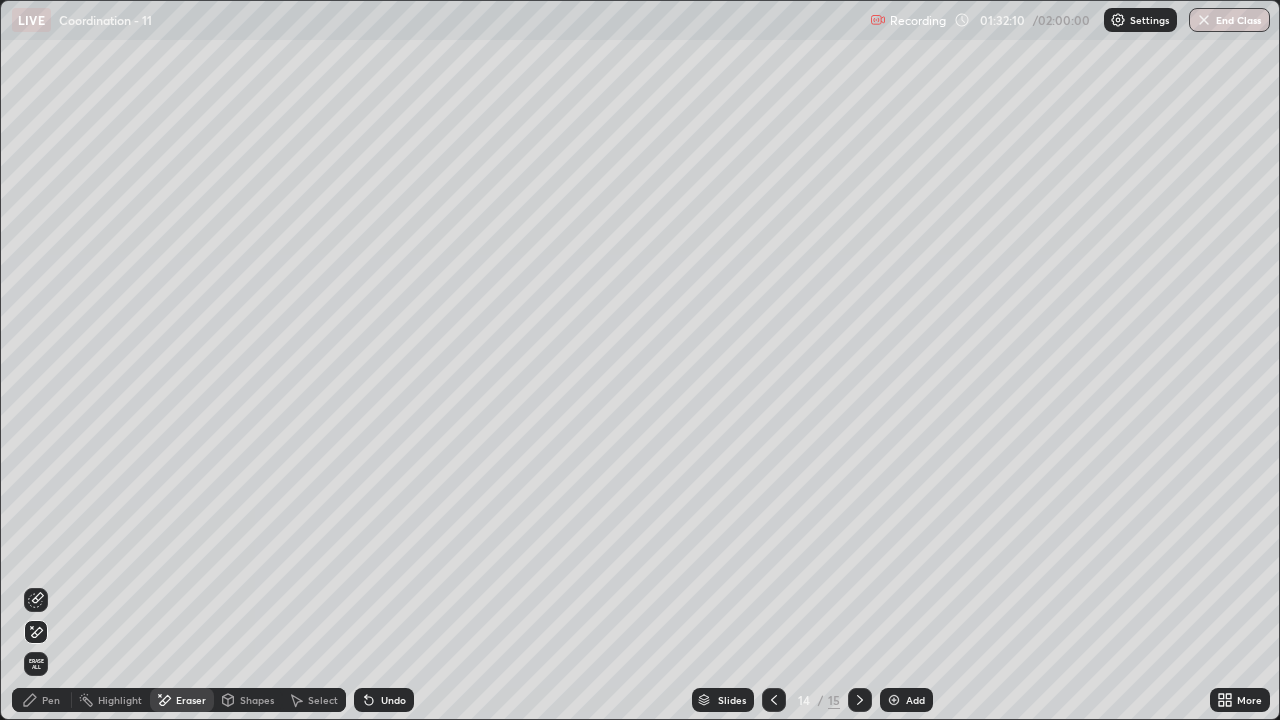 click on "Undo" at bounding box center [393, 700] 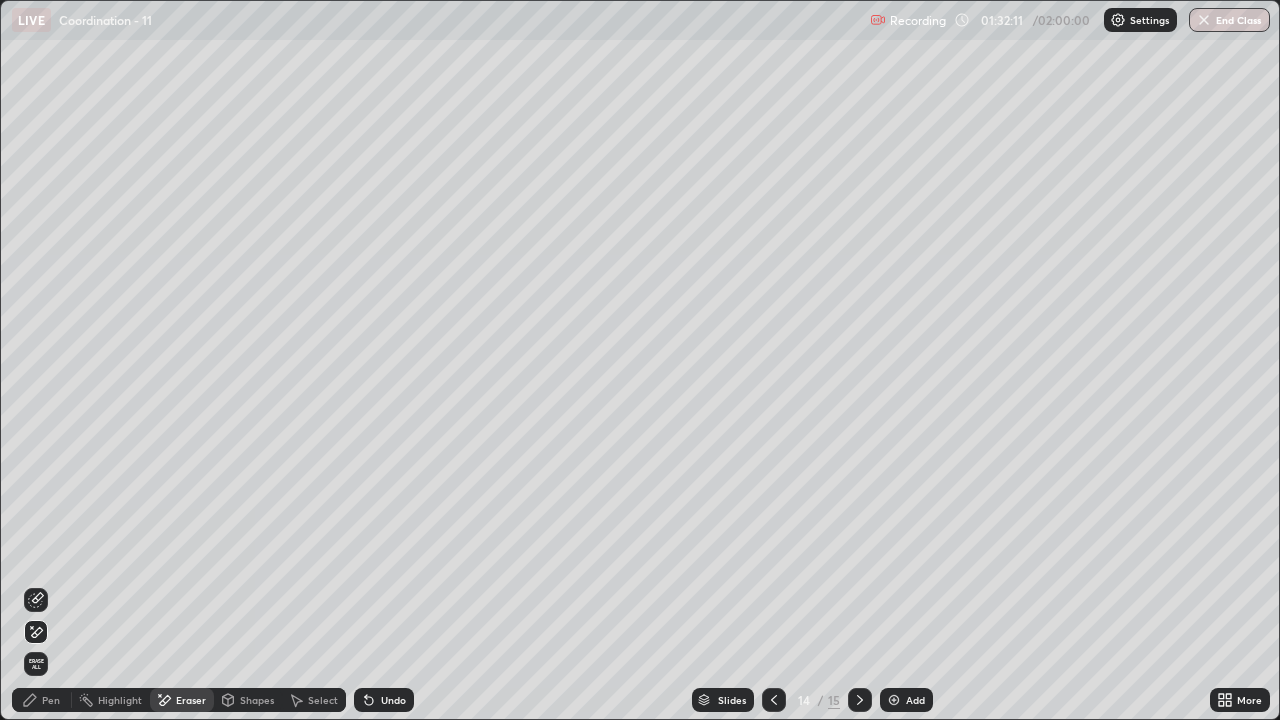 click on "Undo" at bounding box center (384, 700) 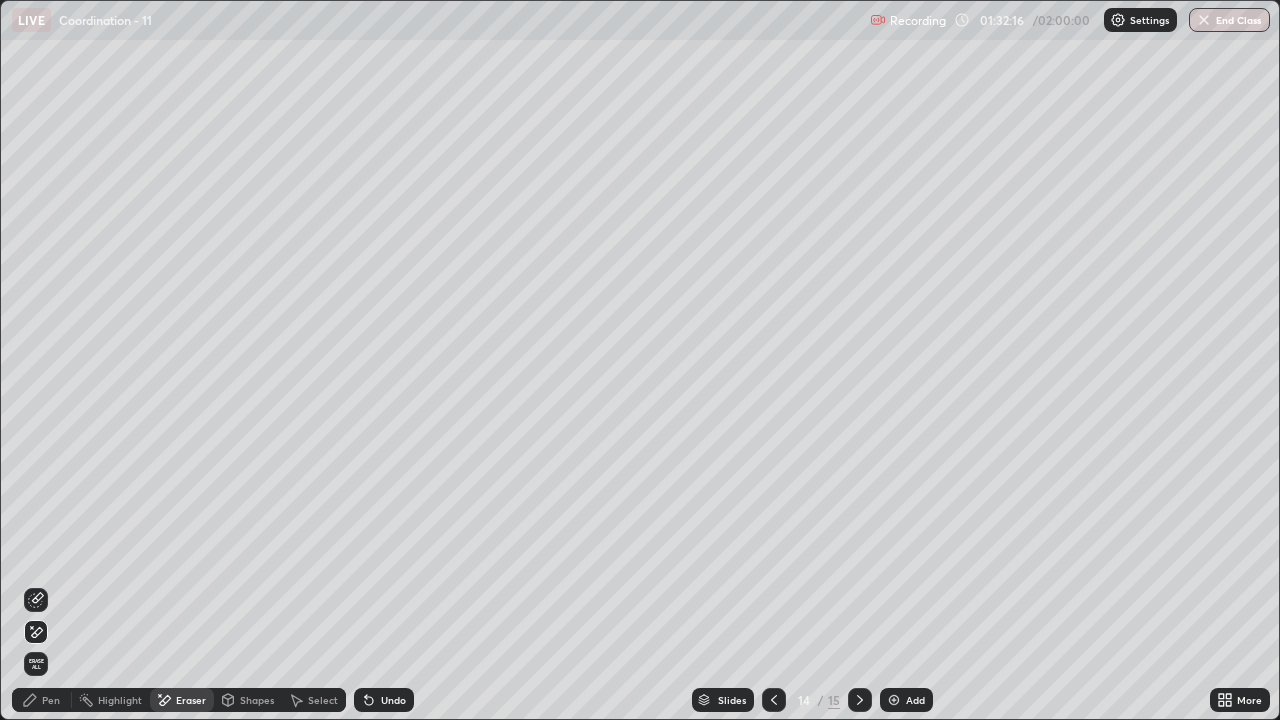 click on "Pen" at bounding box center [51, 700] 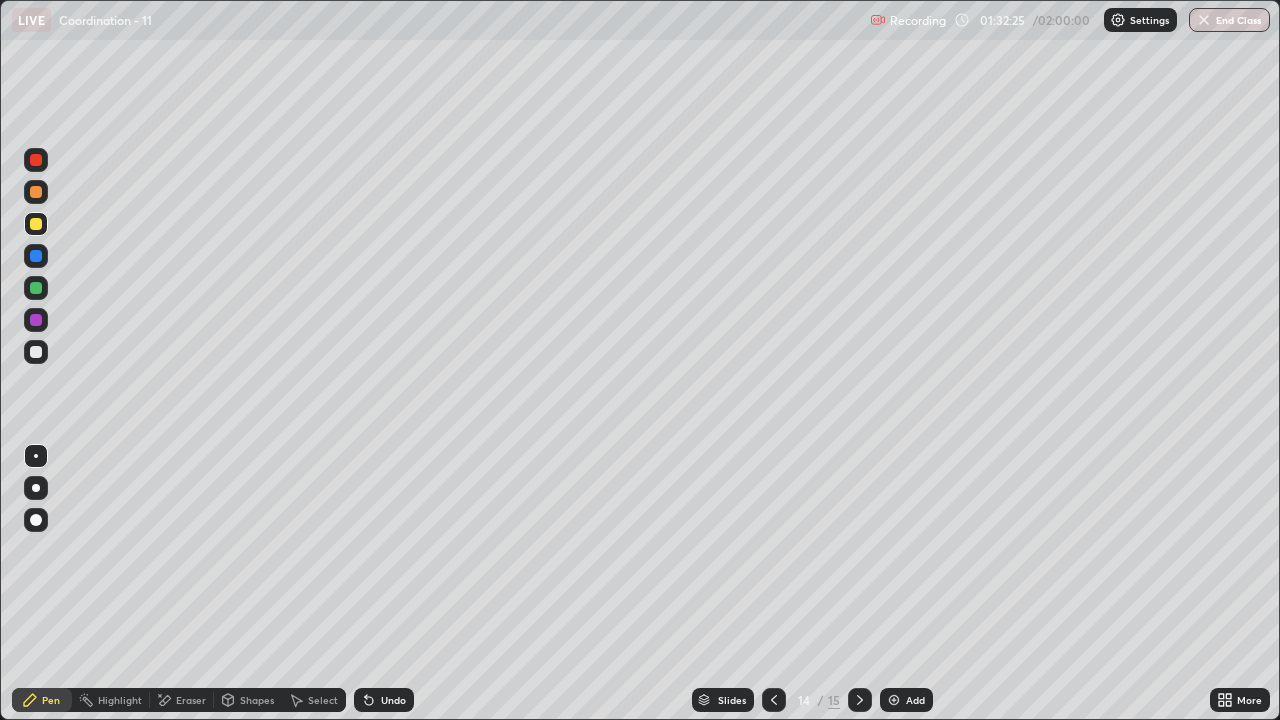 click on "Eraser" at bounding box center [191, 700] 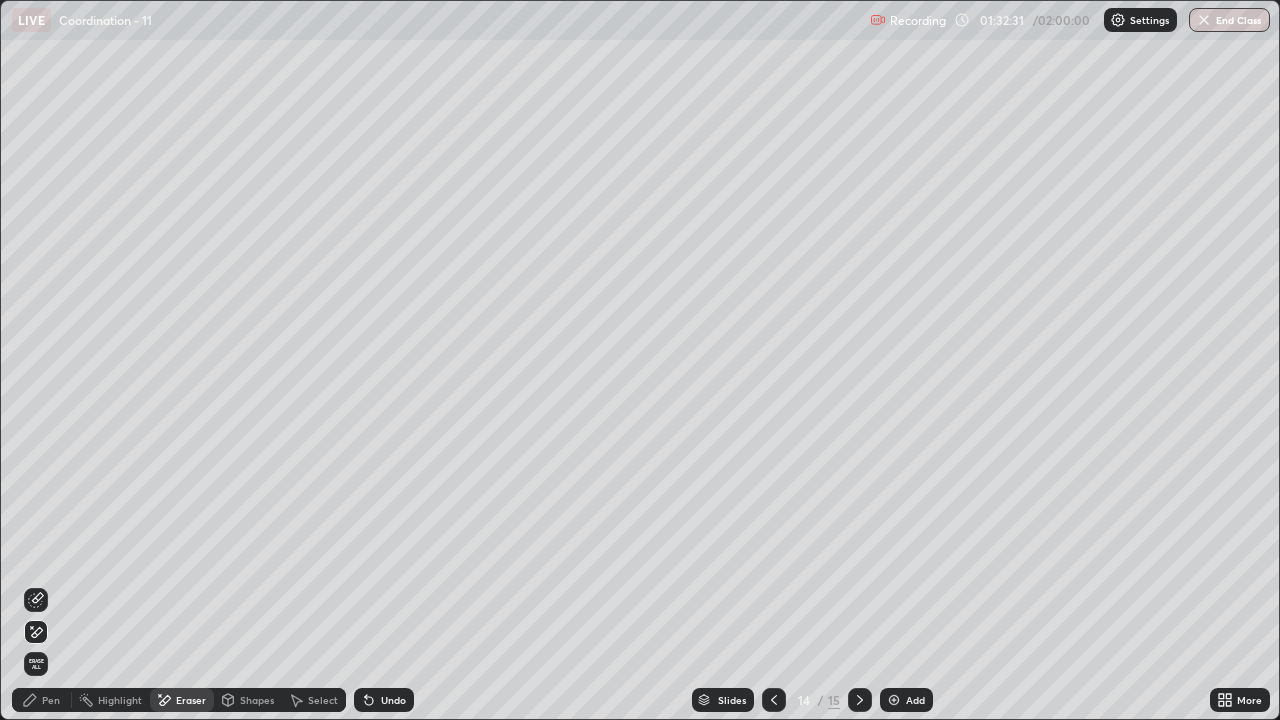 click on "Undo" at bounding box center (393, 700) 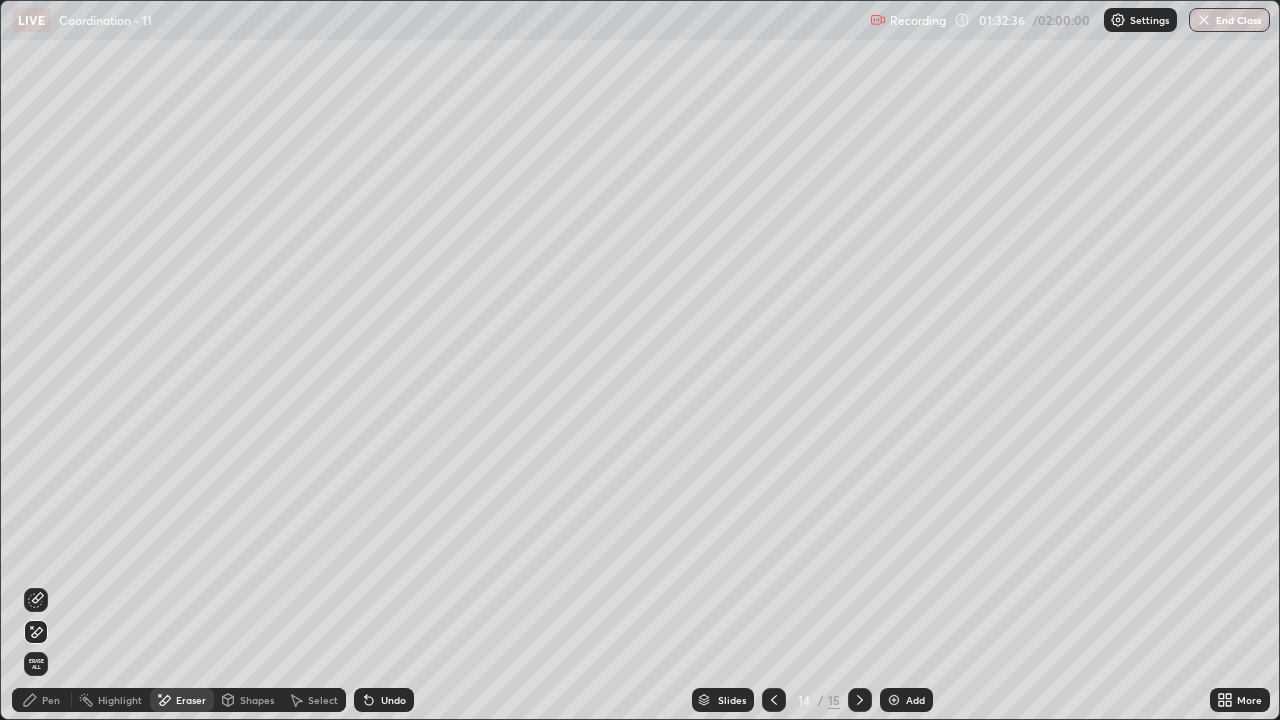 click on "Pen" at bounding box center [51, 700] 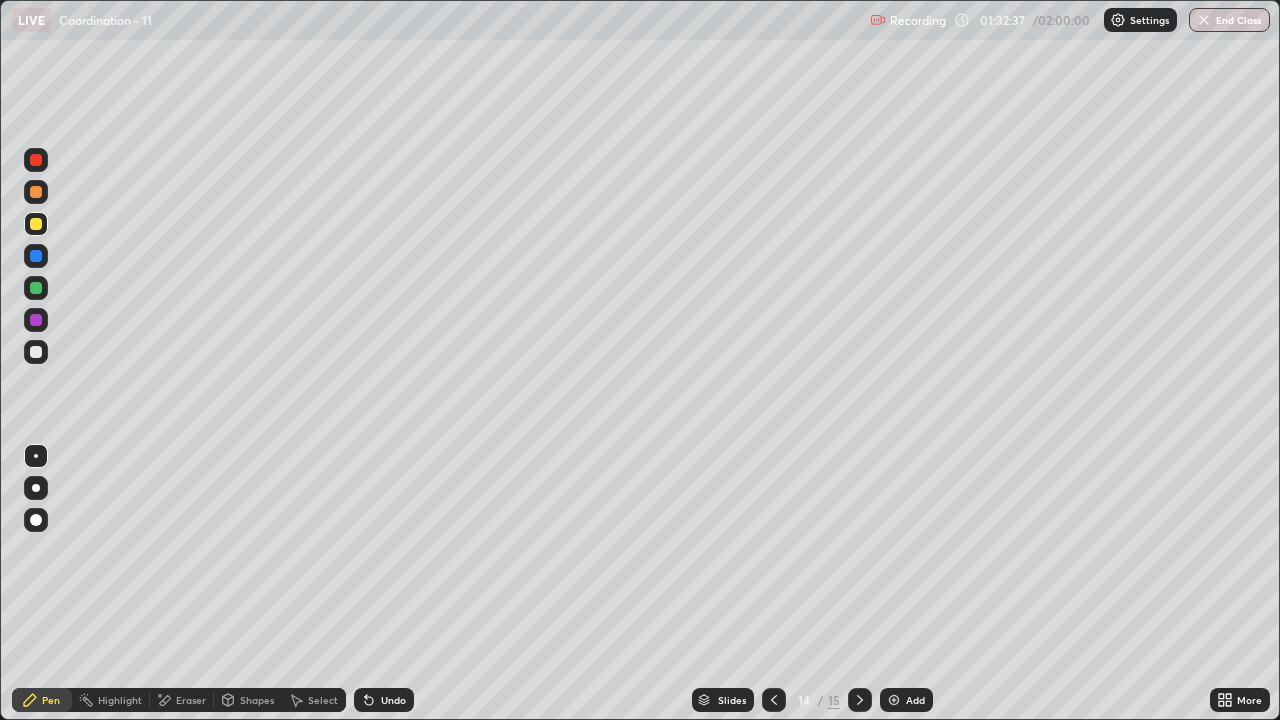click at bounding box center (36, 224) 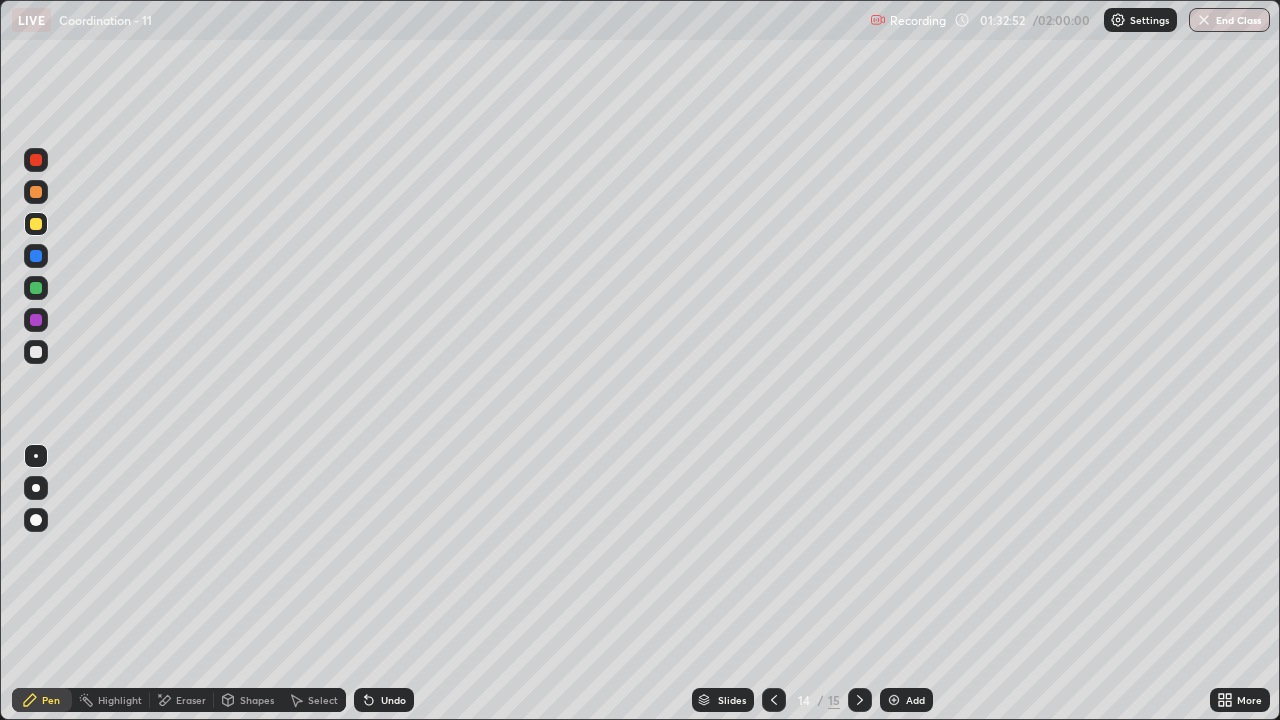 click 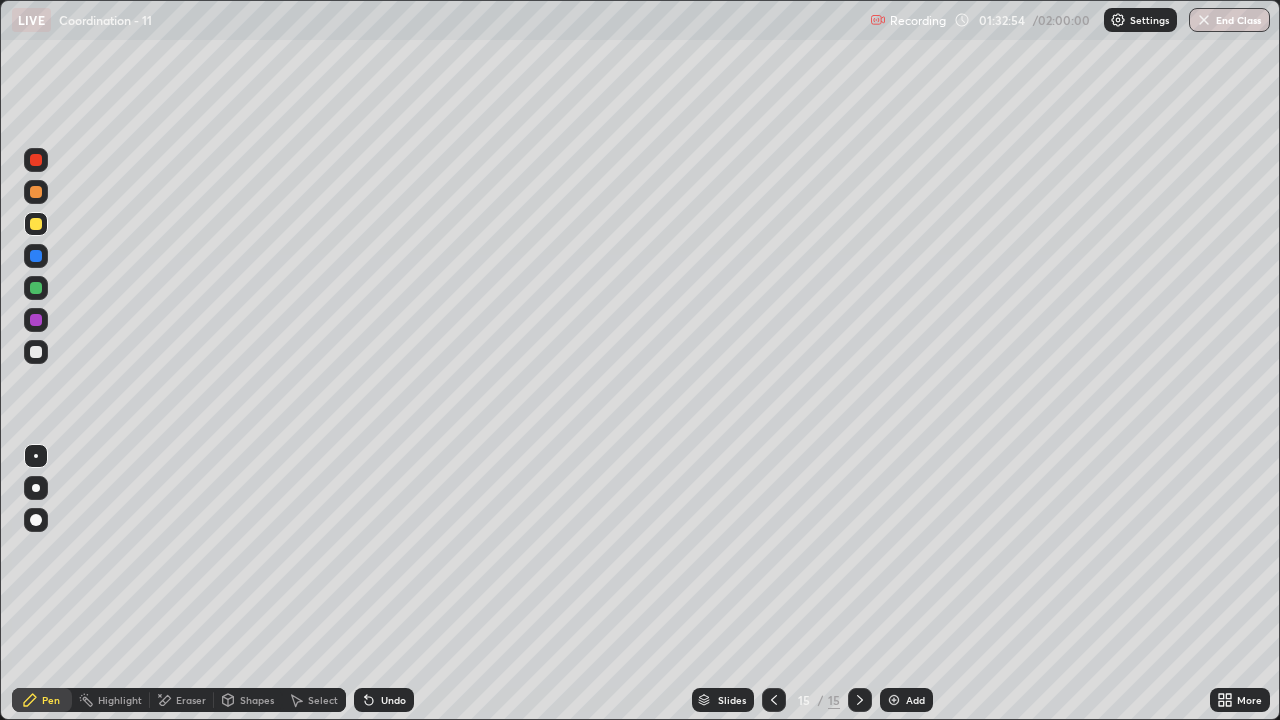 click at bounding box center [36, 192] 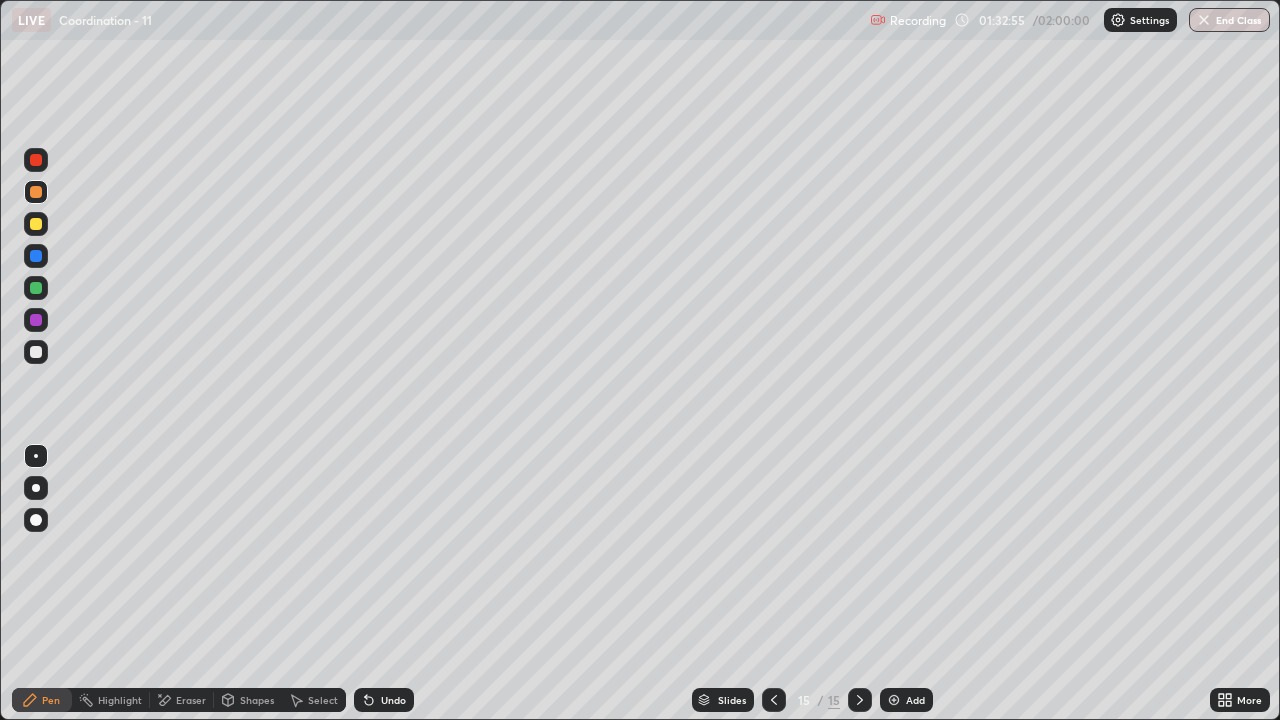 click at bounding box center [36, 224] 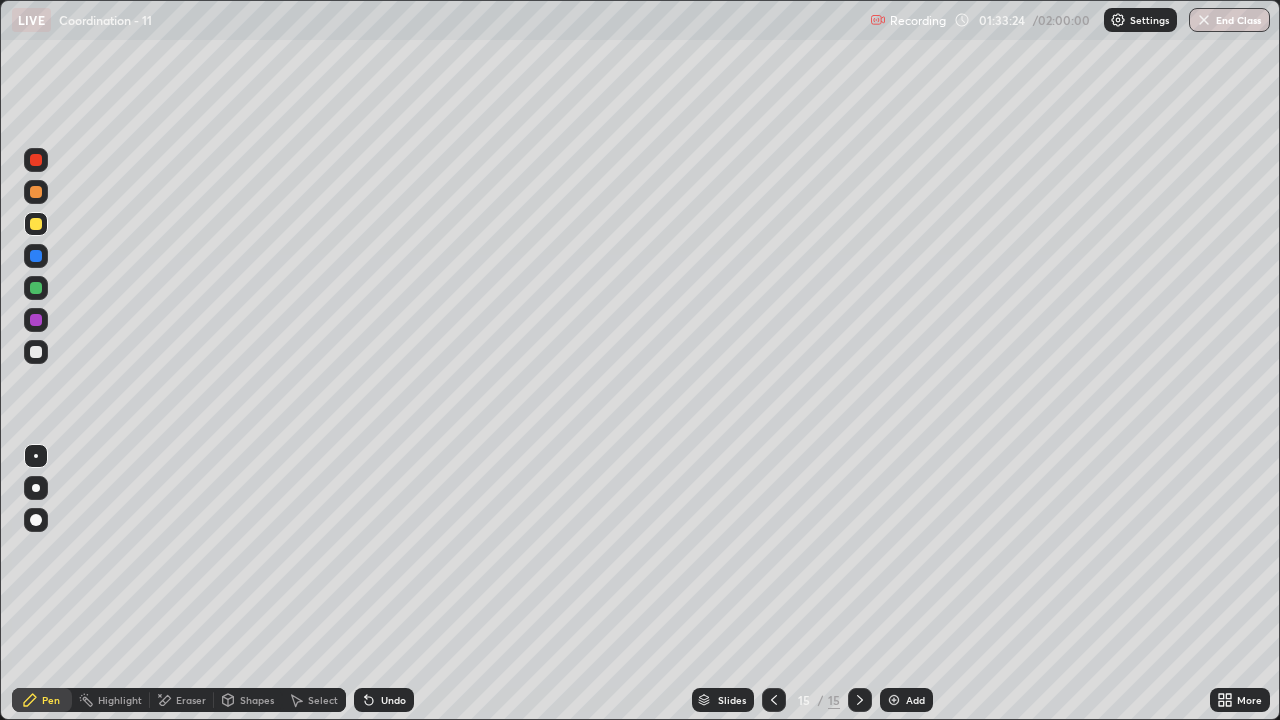 click on "Undo" at bounding box center [384, 700] 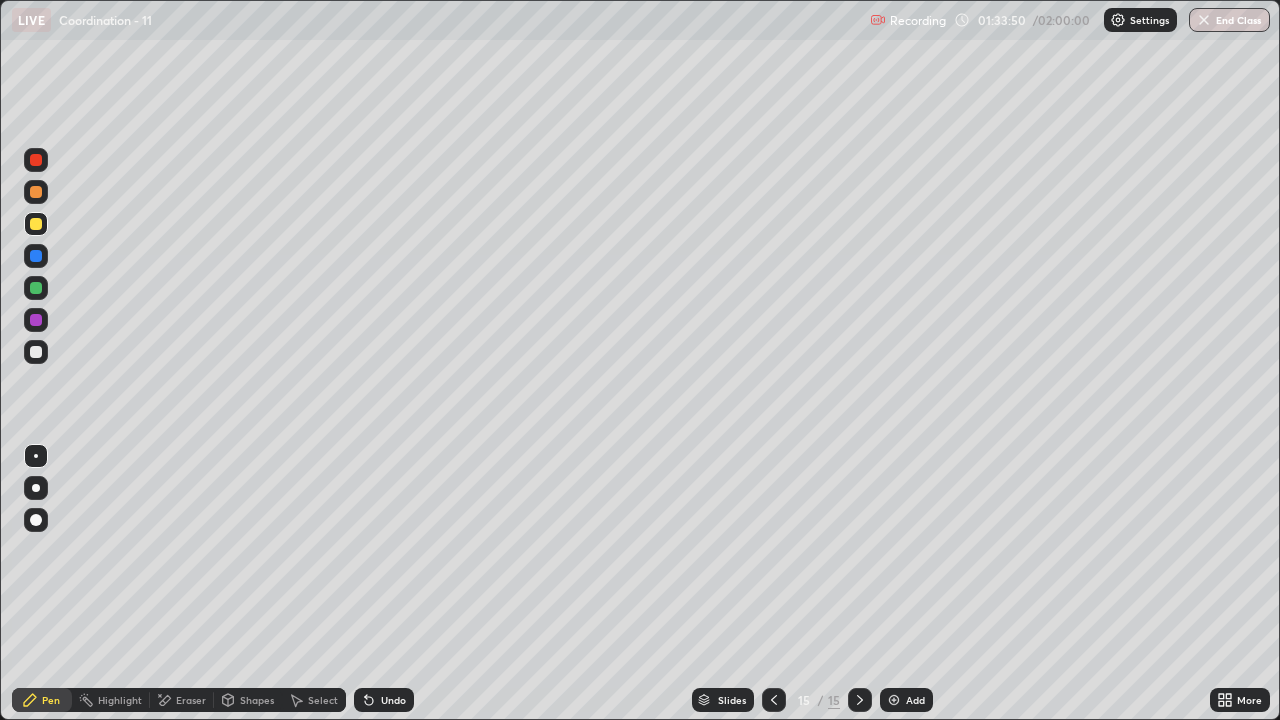 click at bounding box center [36, 192] 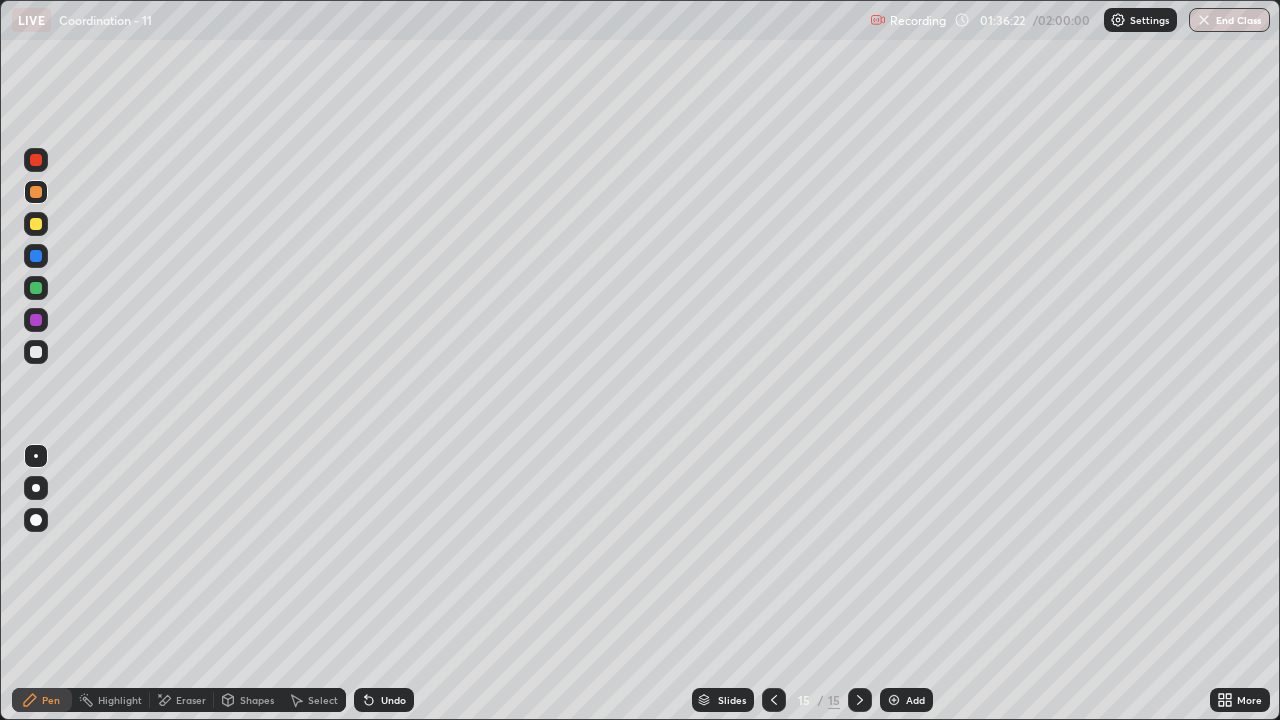 click at bounding box center [36, 224] 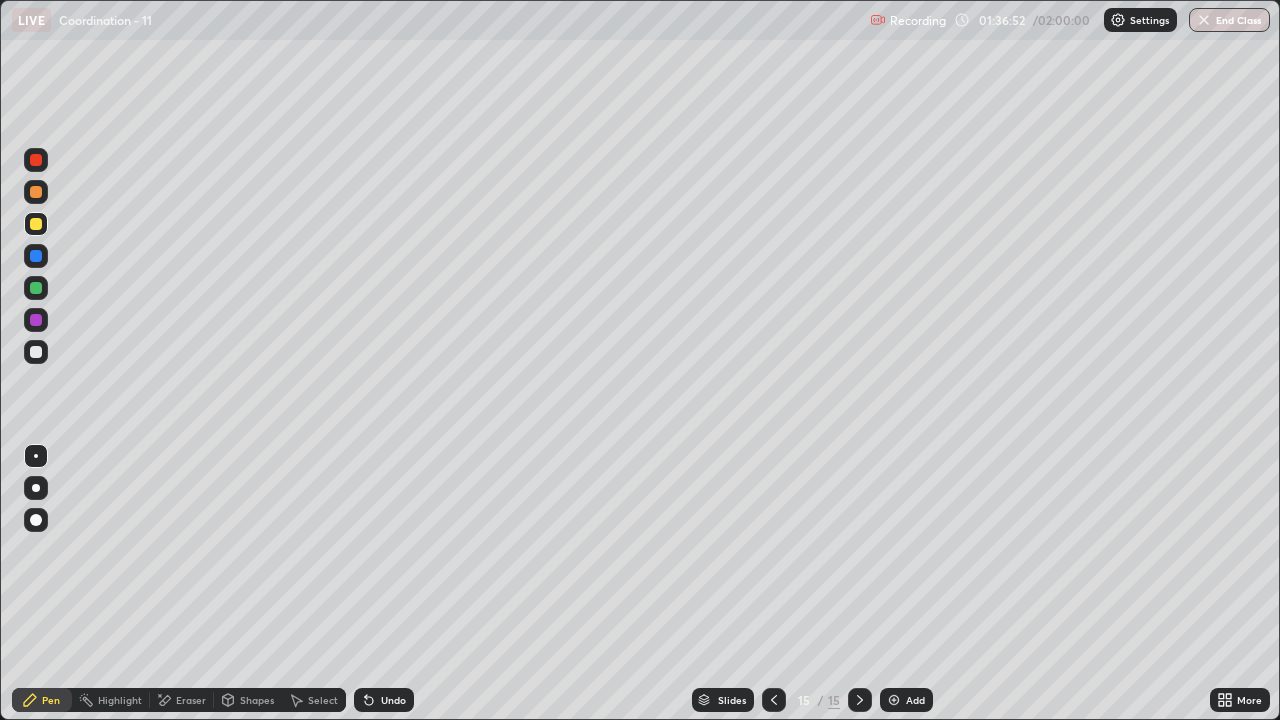 click at bounding box center [894, 700] 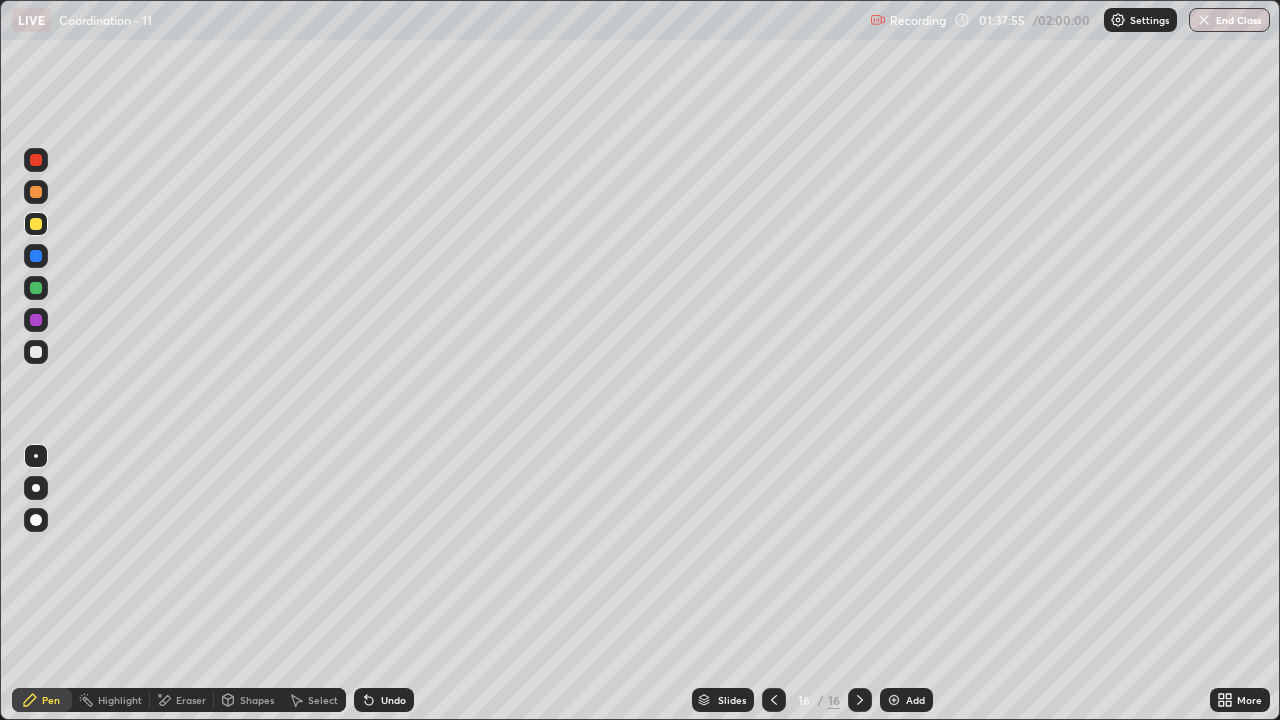 click on "Undo" at bounding box center [393, 700] 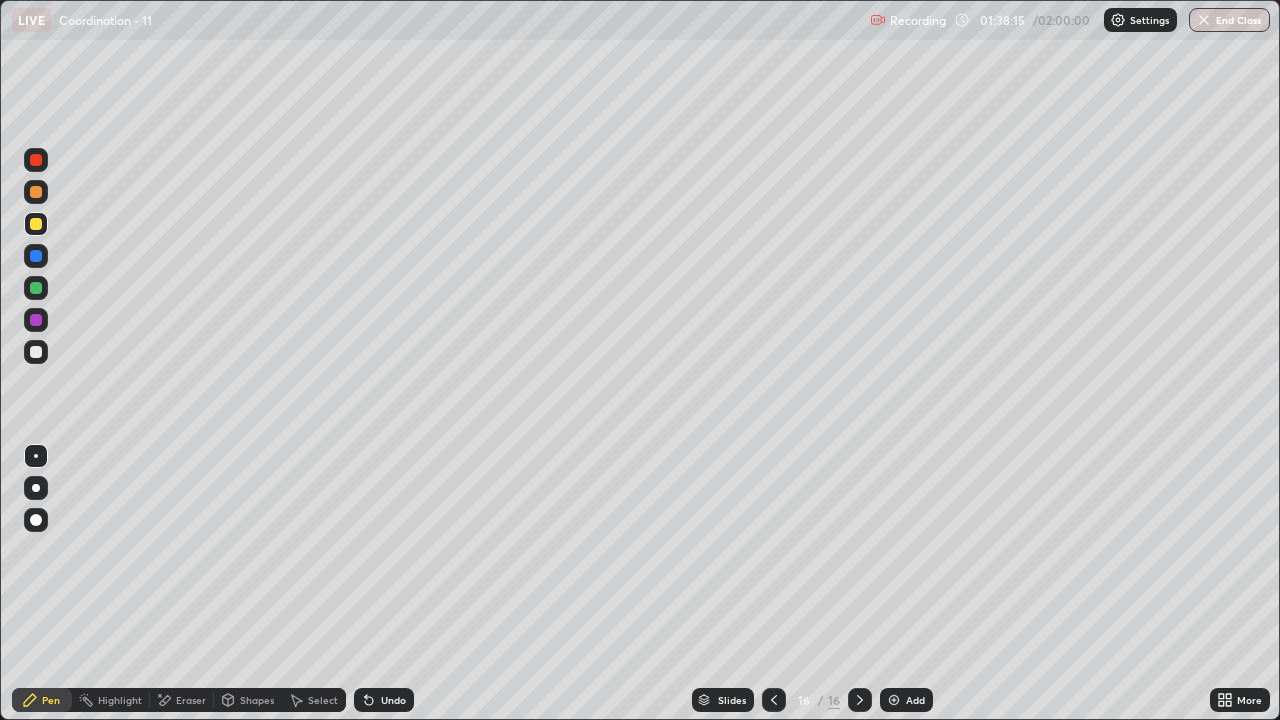 click on "Undo" at bounding box center (393, 700) 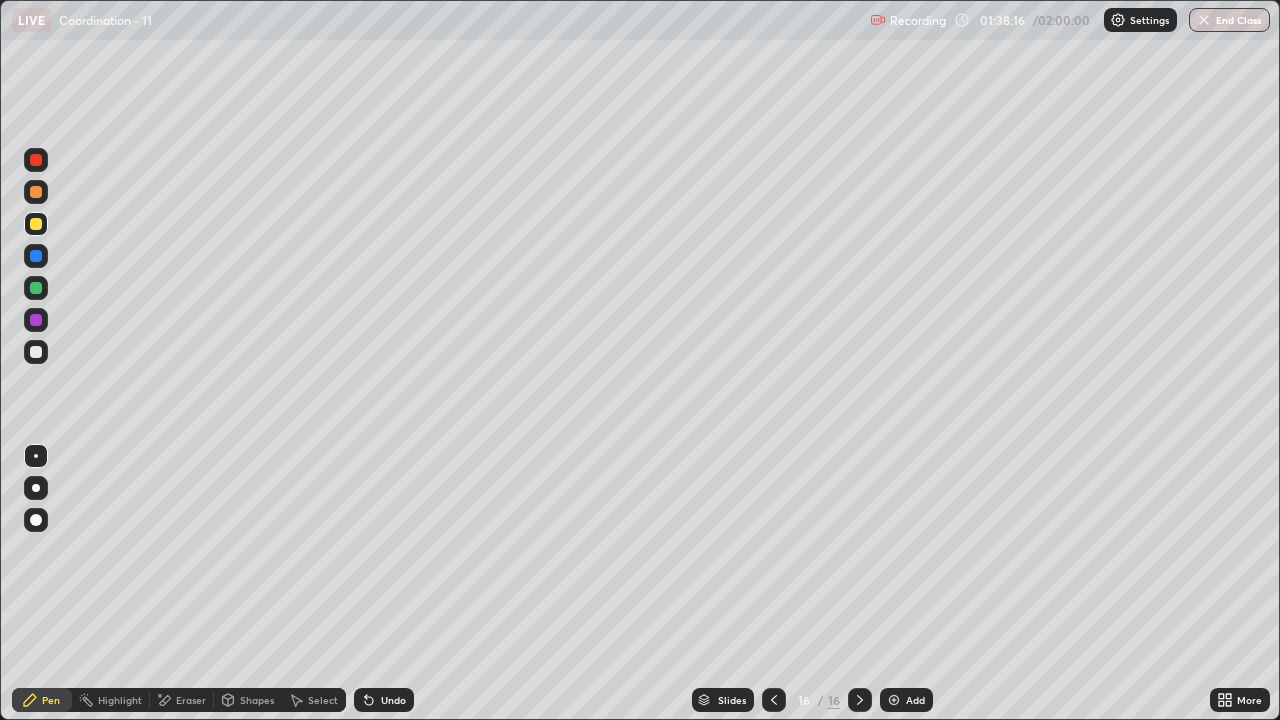 click on "Undo" at bounding box center [393, 700] 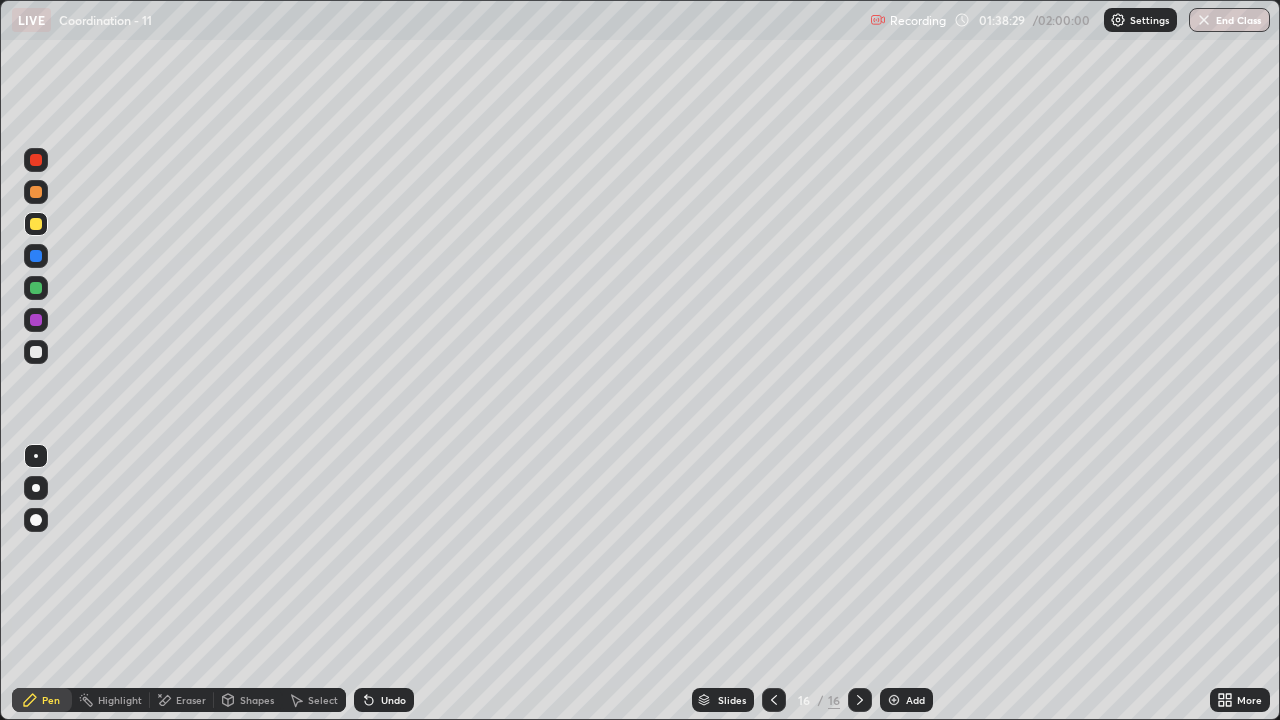 click on "Undo" at bounding box center [393, 700] 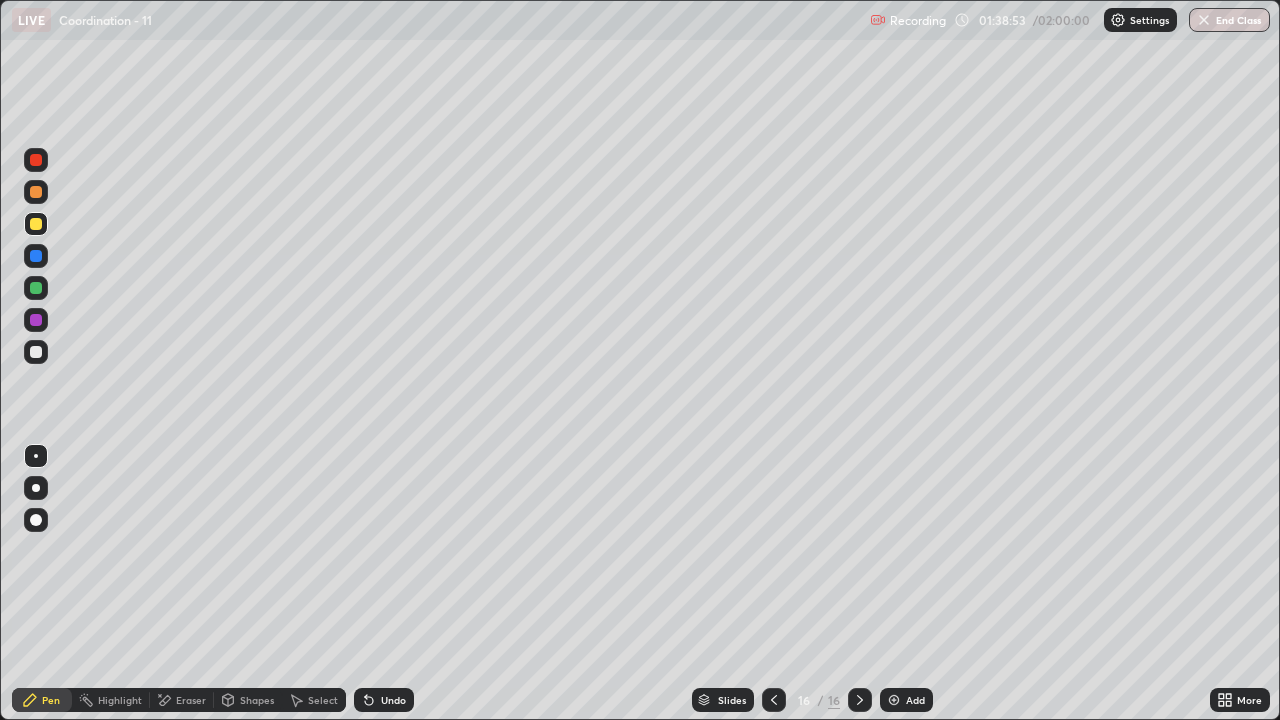click on "Undo" at bounding box center (393, 700) 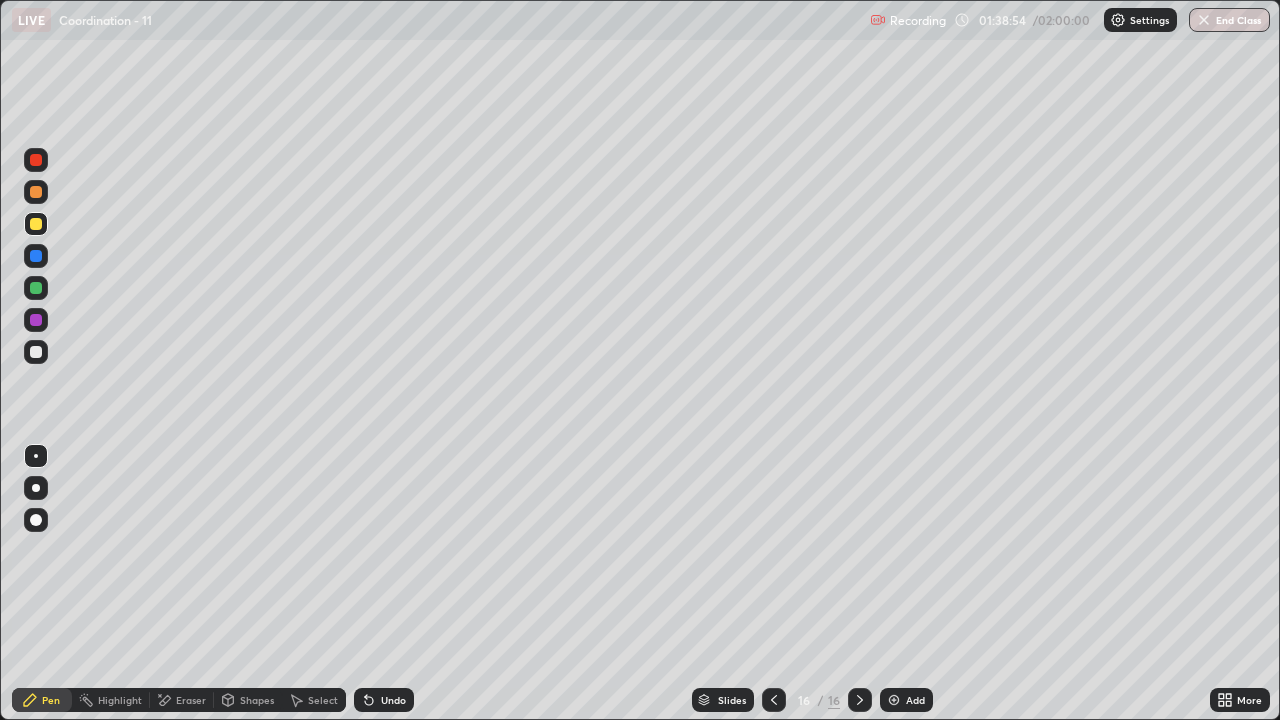 click on "Undo" at bounding box center [393, 700] 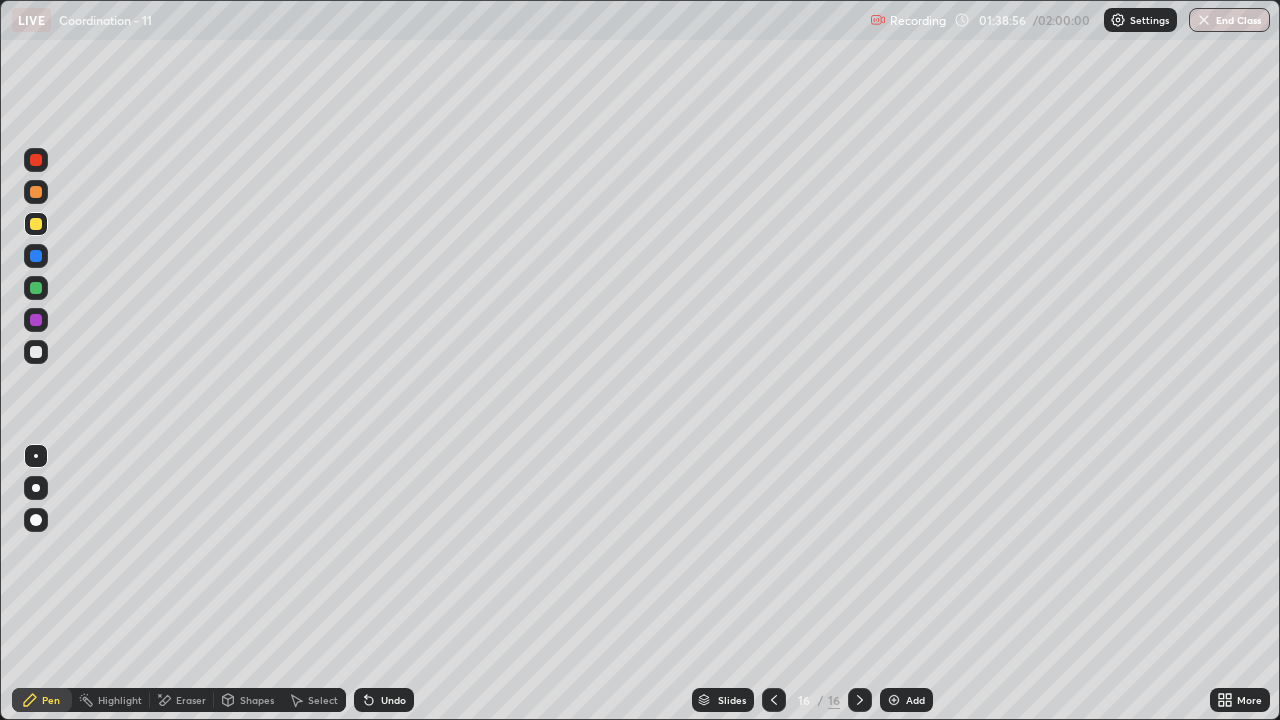 click on "Undo" at bounding box center (393, 700) 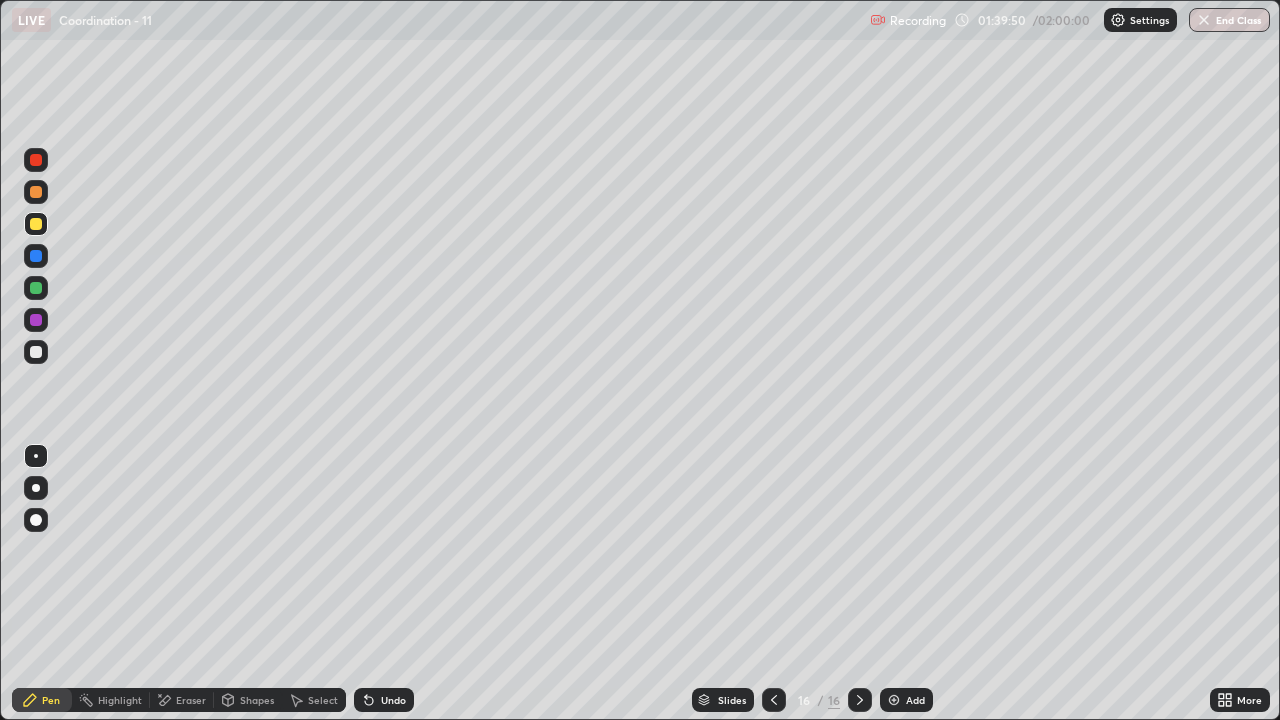 click on "Undo" at bounding box center [393, 700] 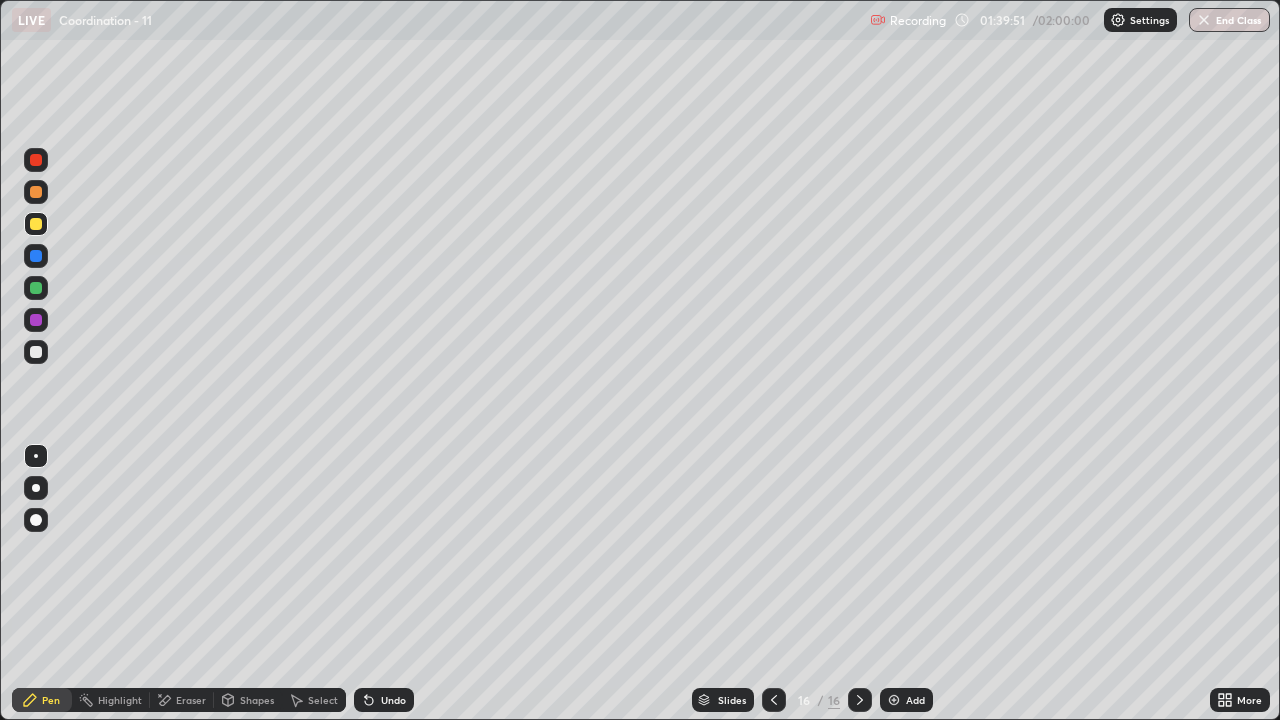 click on "Undo" at bounding box center [384, 700] 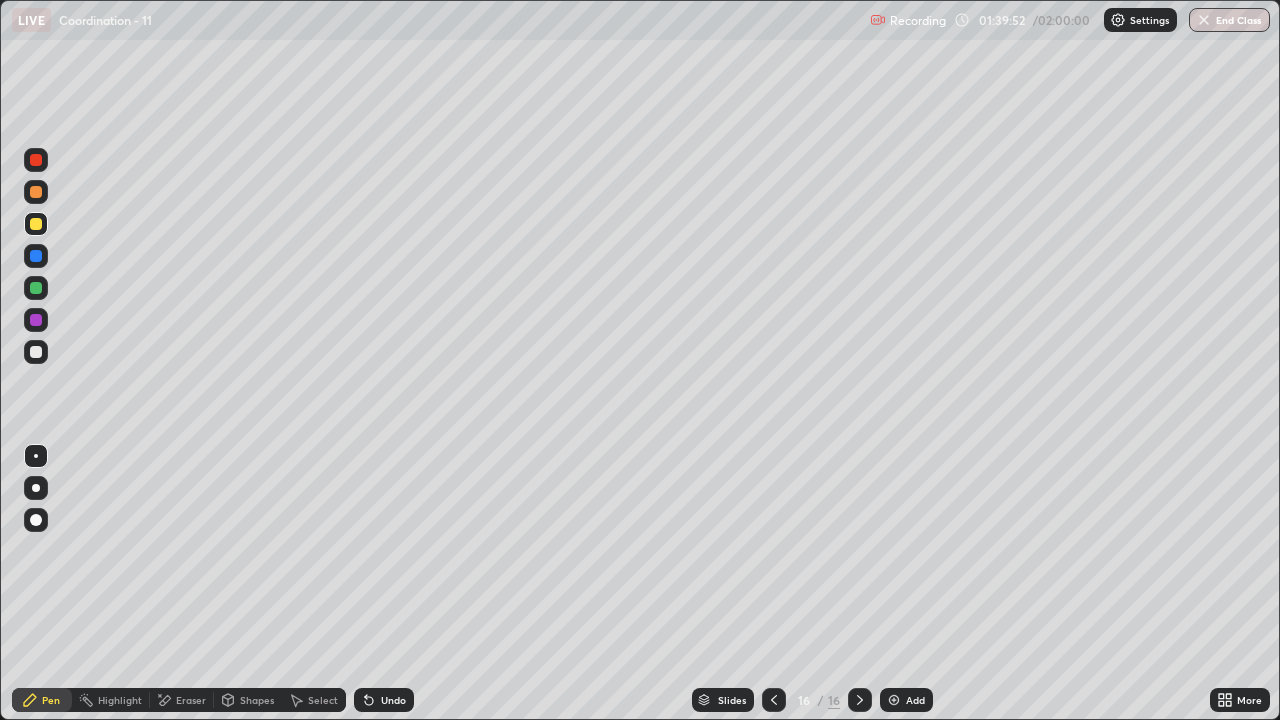 click on "Undo" at bounding box center (393, 700) 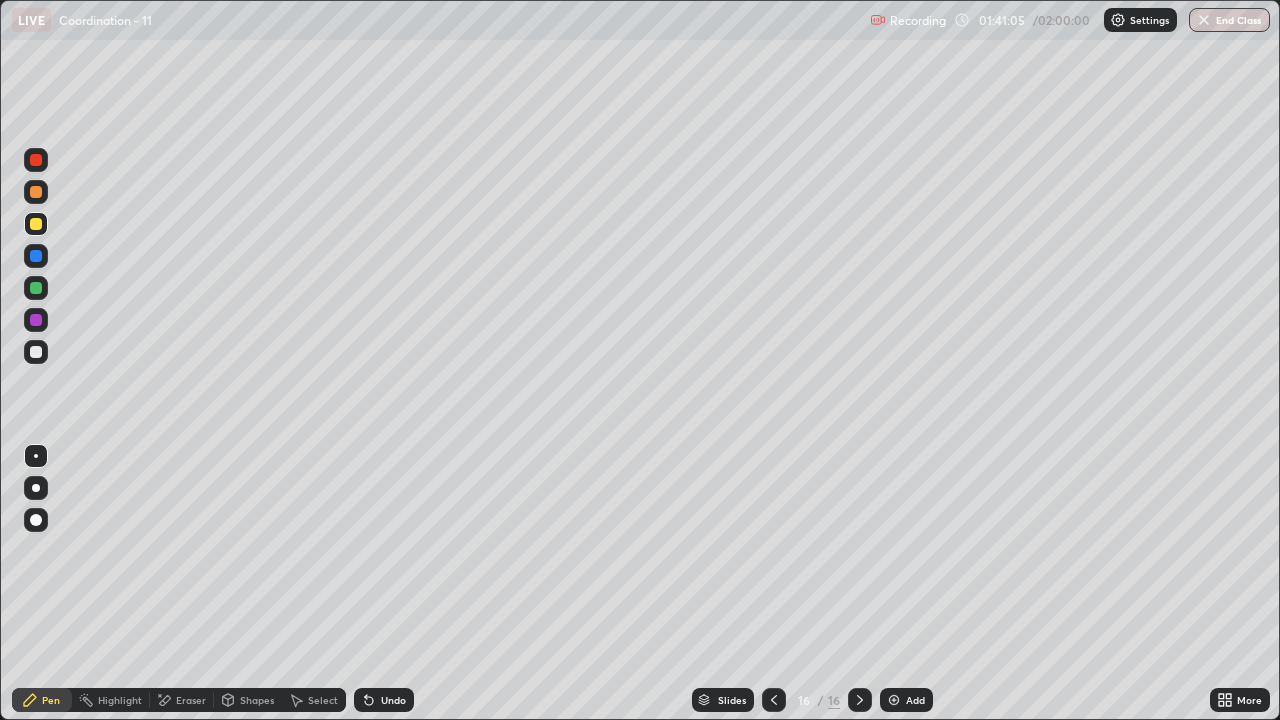 click at bounding box center (894, 700) 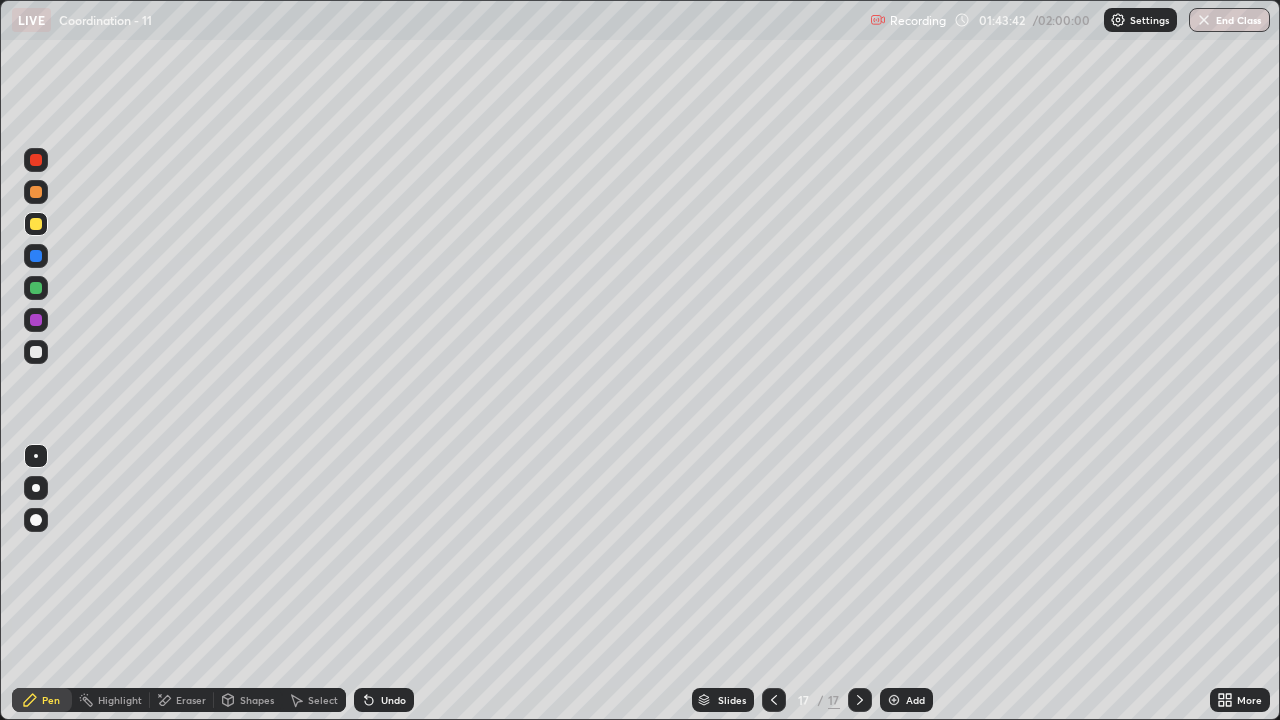 click on "Undo" at bounding box center [384, 700] 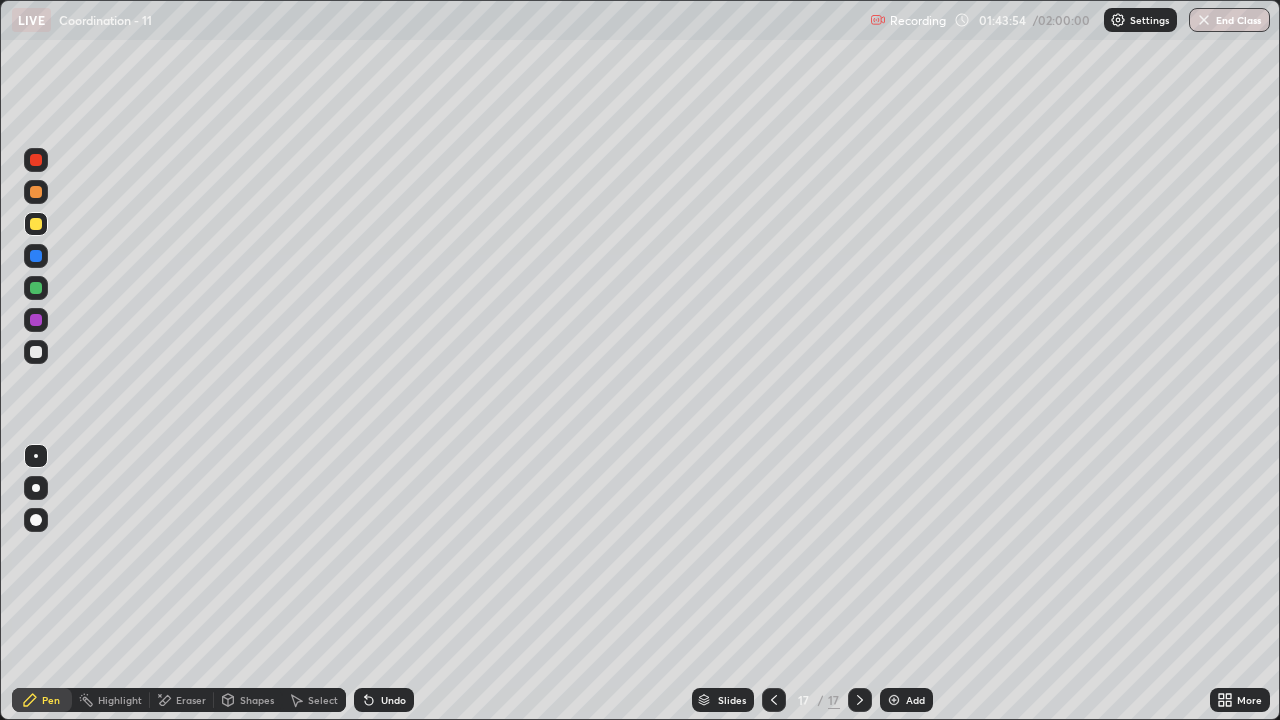 click on "Undo" at bounding box center (384, 700) 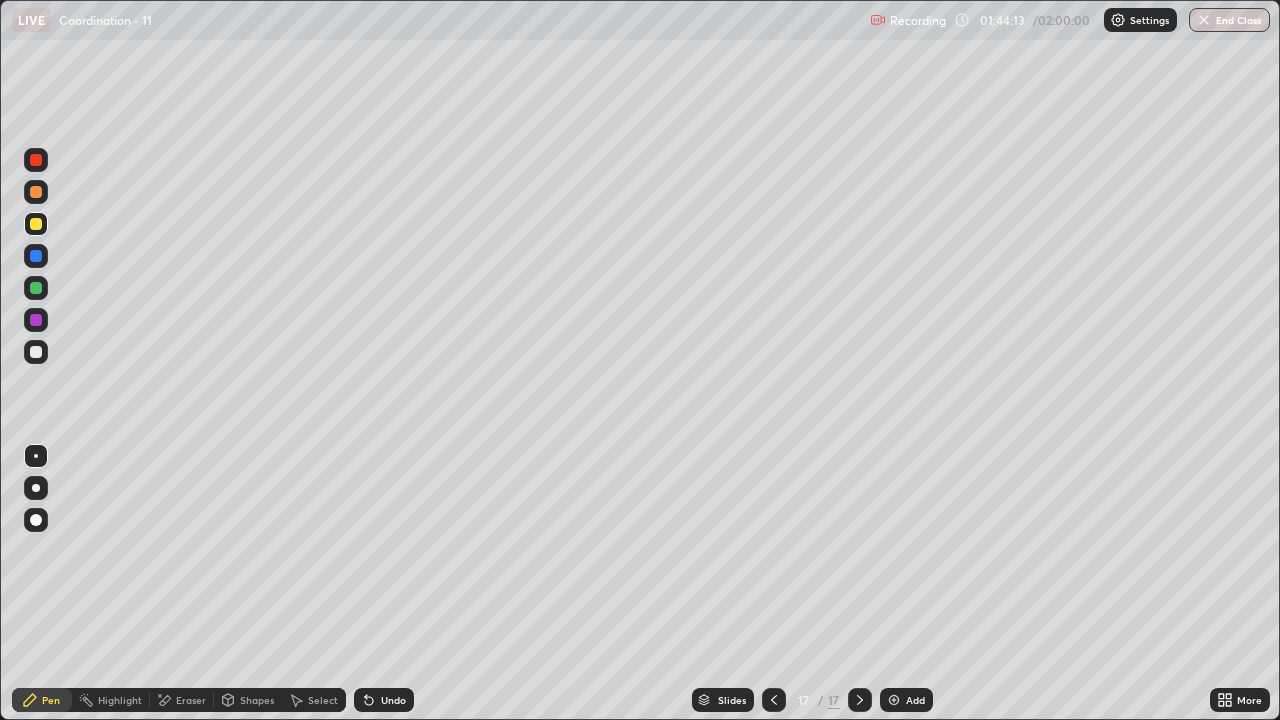 click at bounding box center [894, 700] 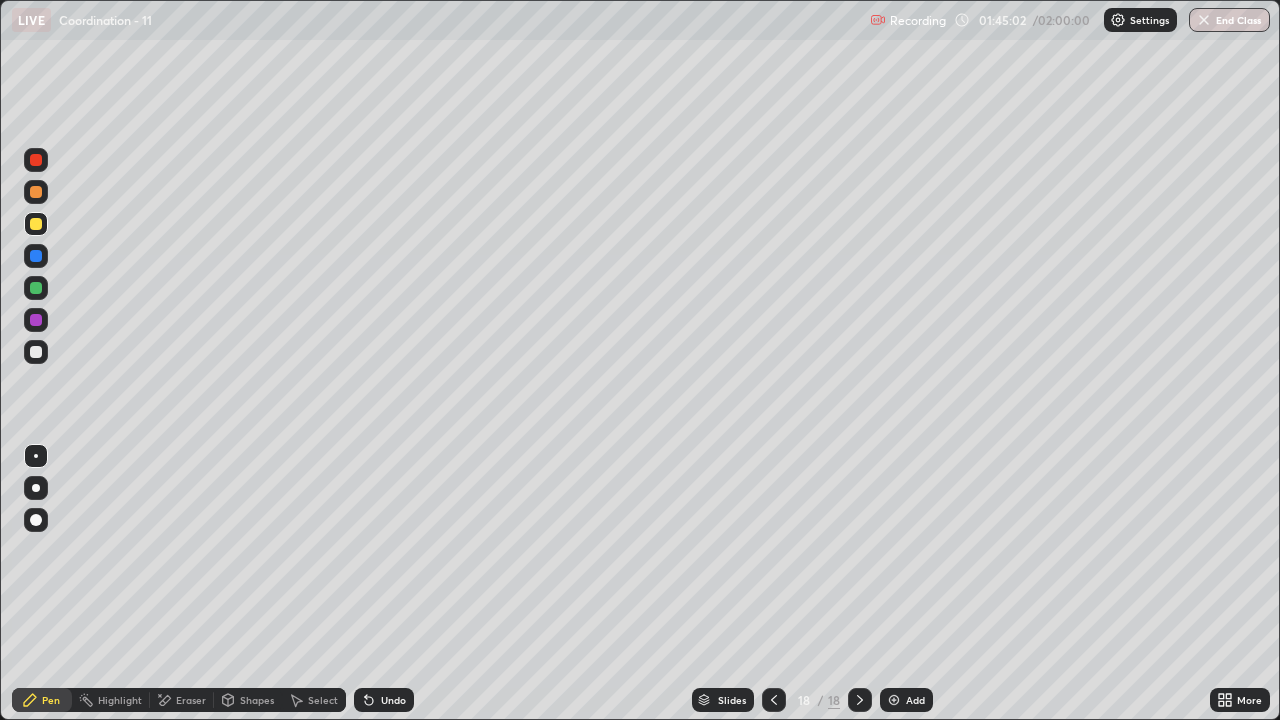 click on "Undo" at bounding box center (393, 700) 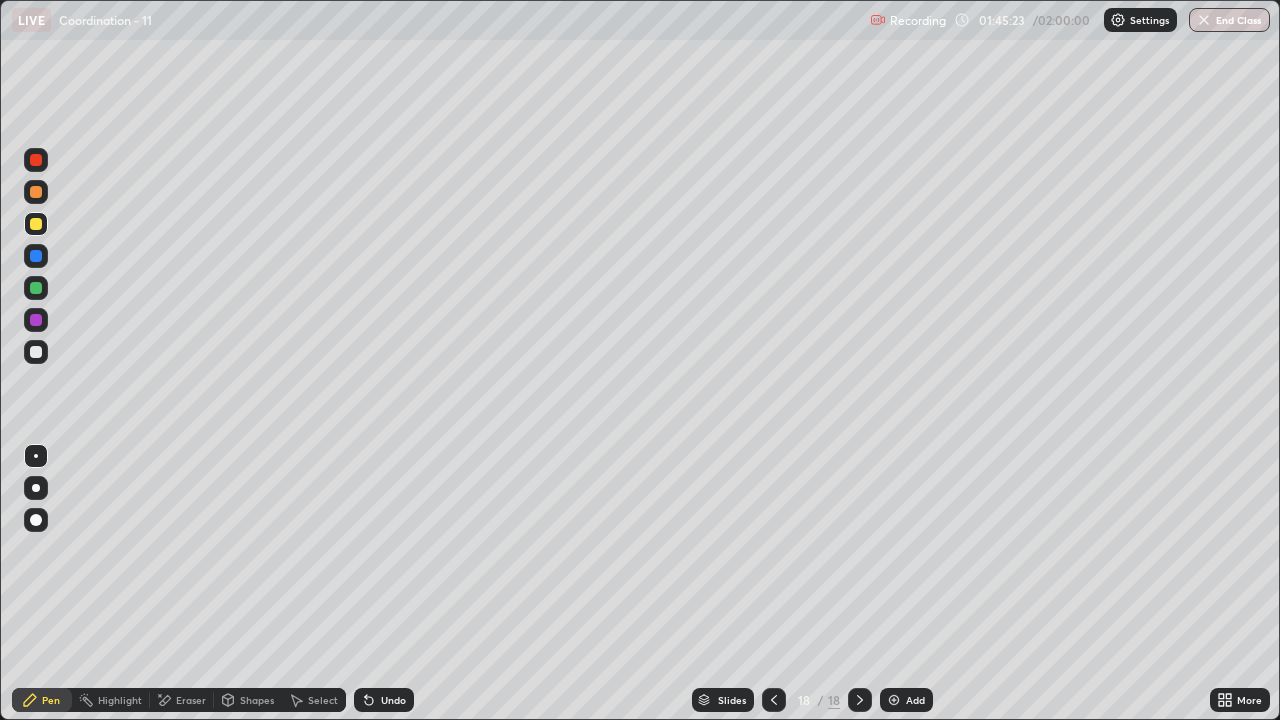 click 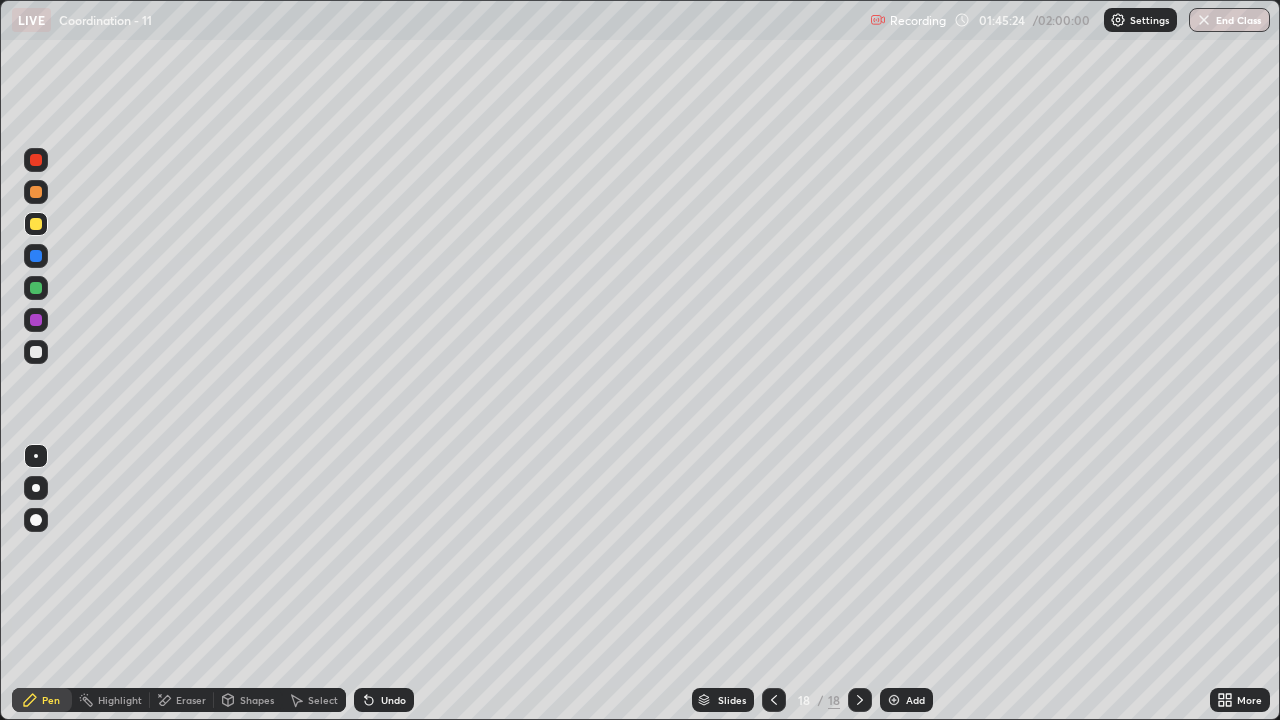 click 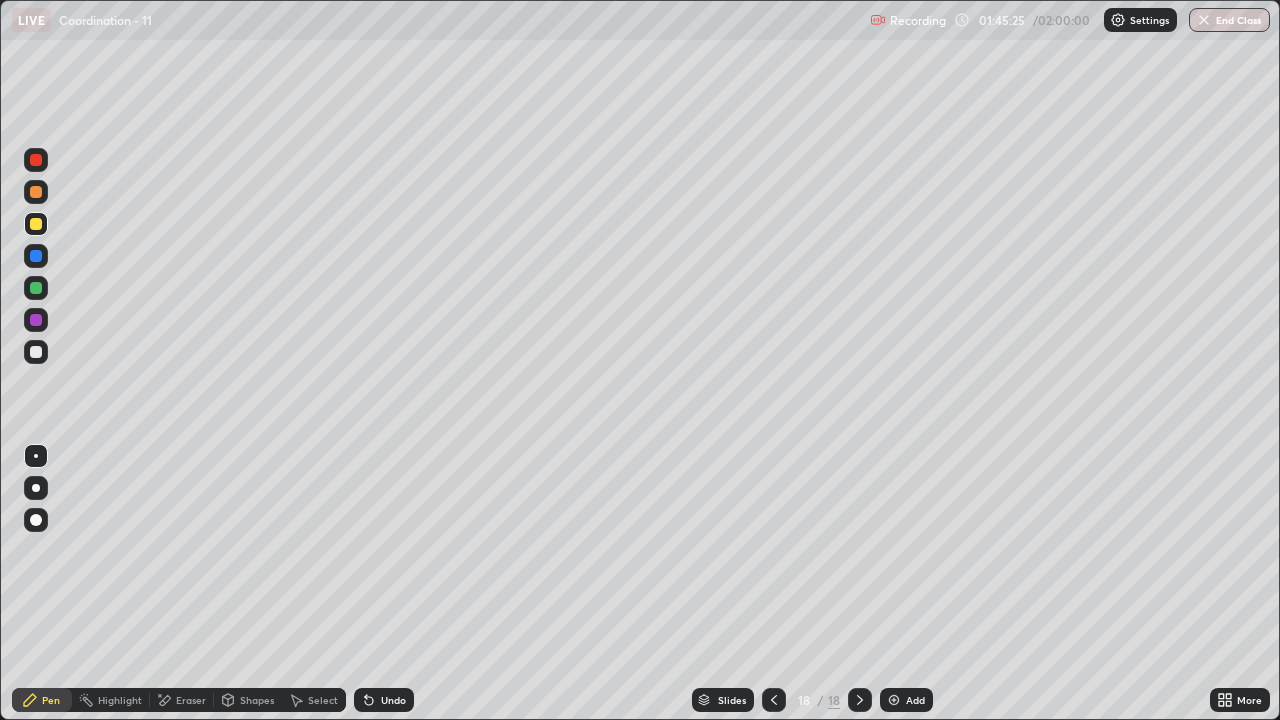 click 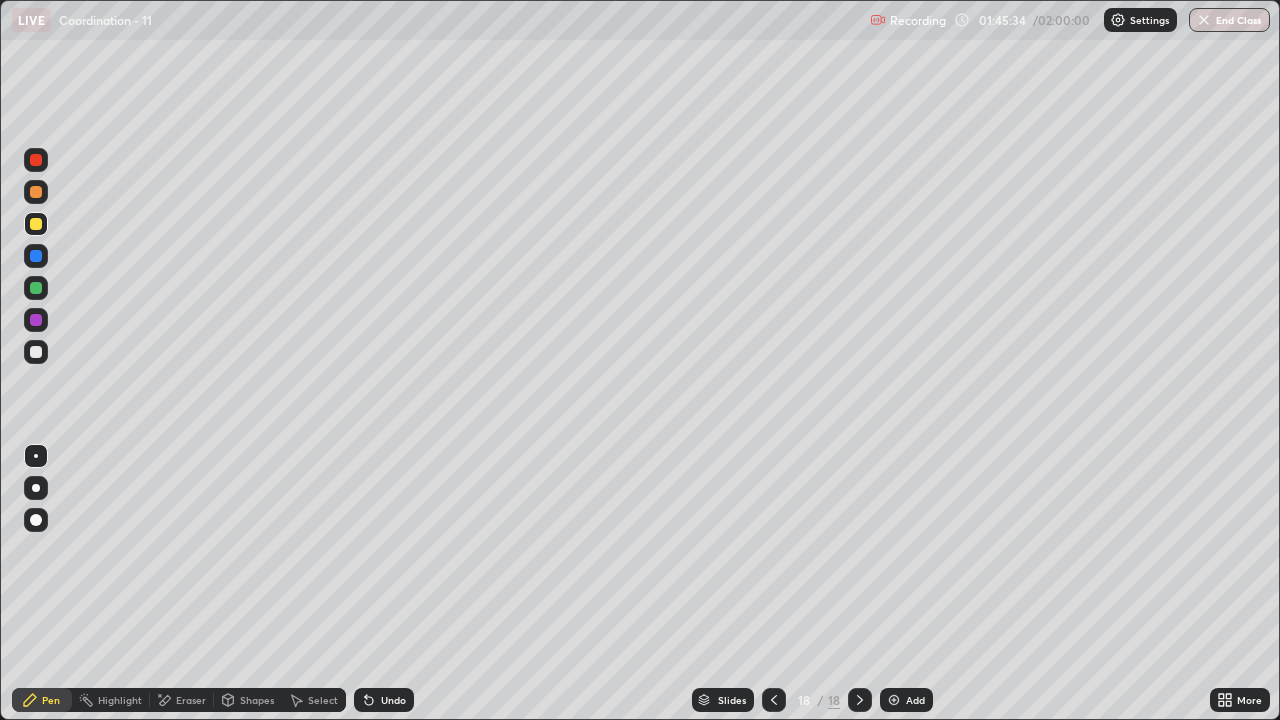 click 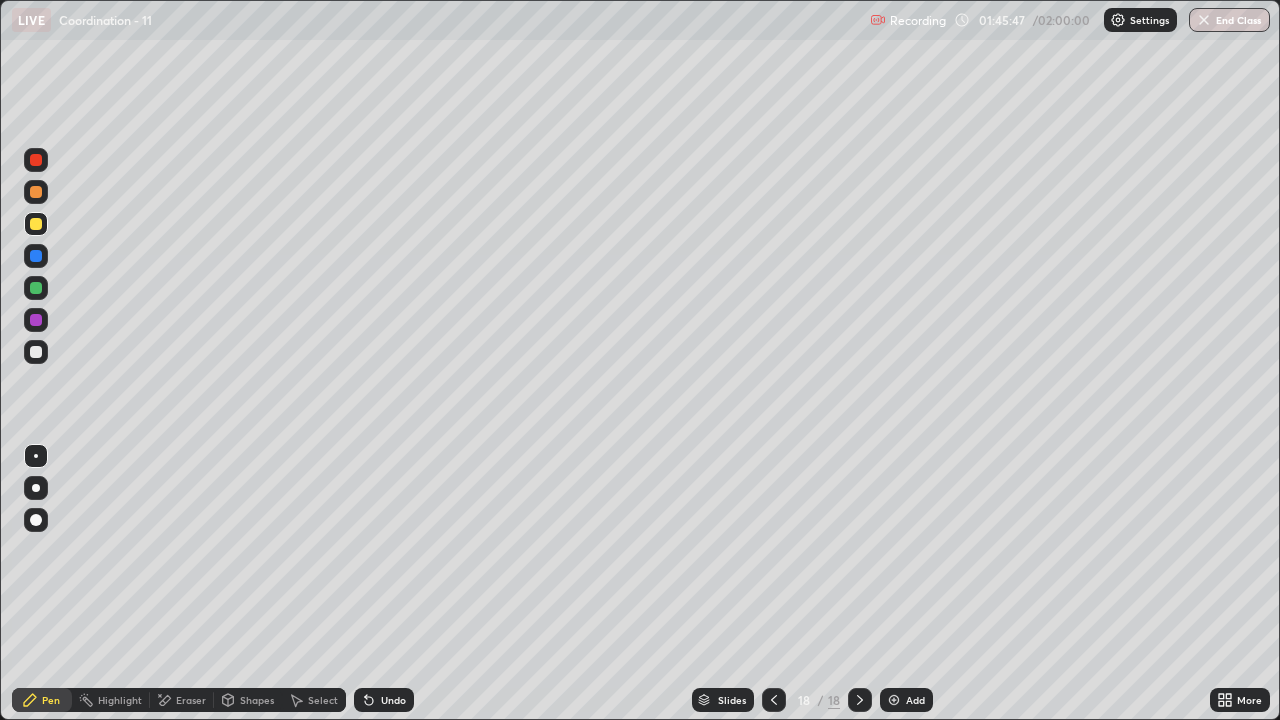 click on "Undo" at bounding box center (384, 700) 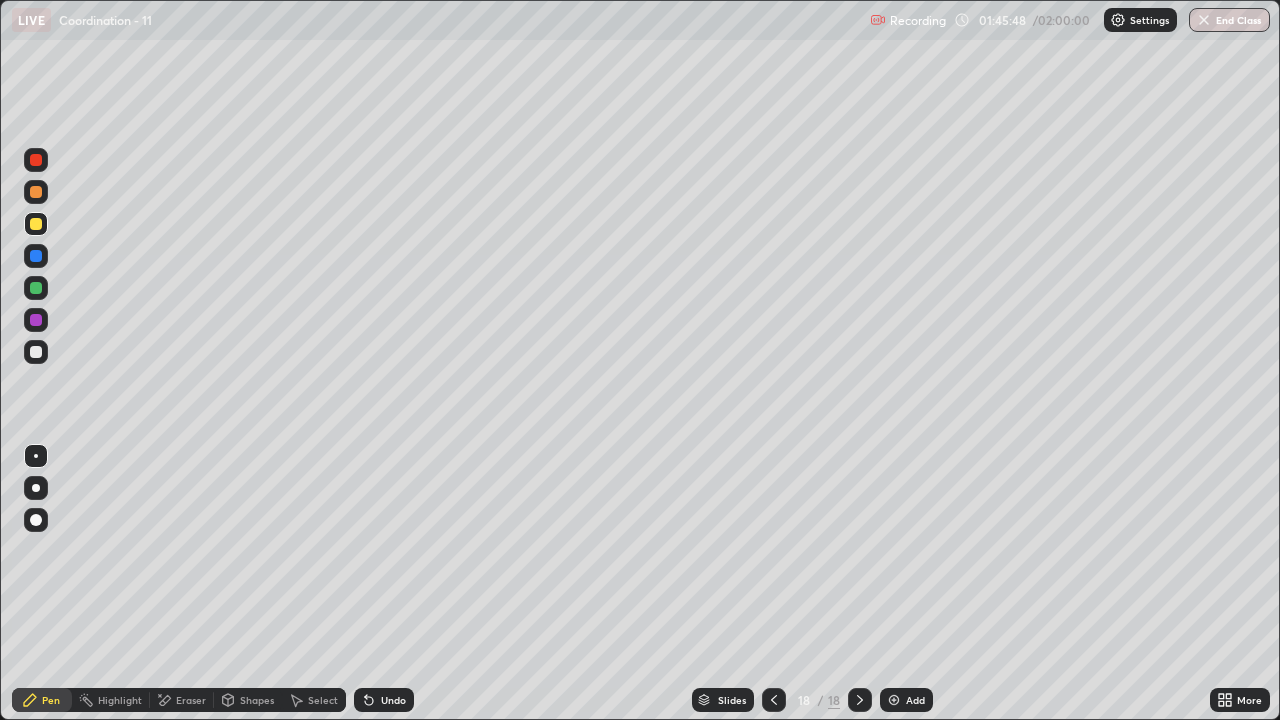click on "Undo" at bounding box center [384, 700] 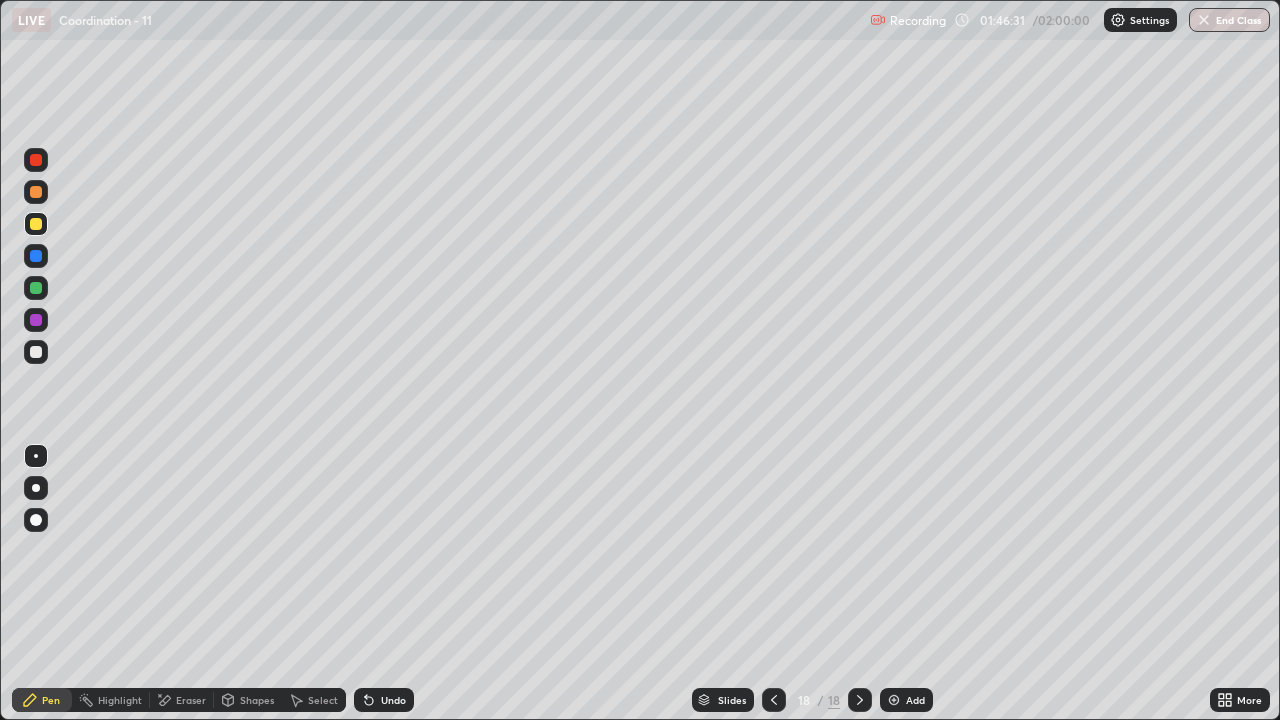 click on "Undo" at bounding box center [384, 700] 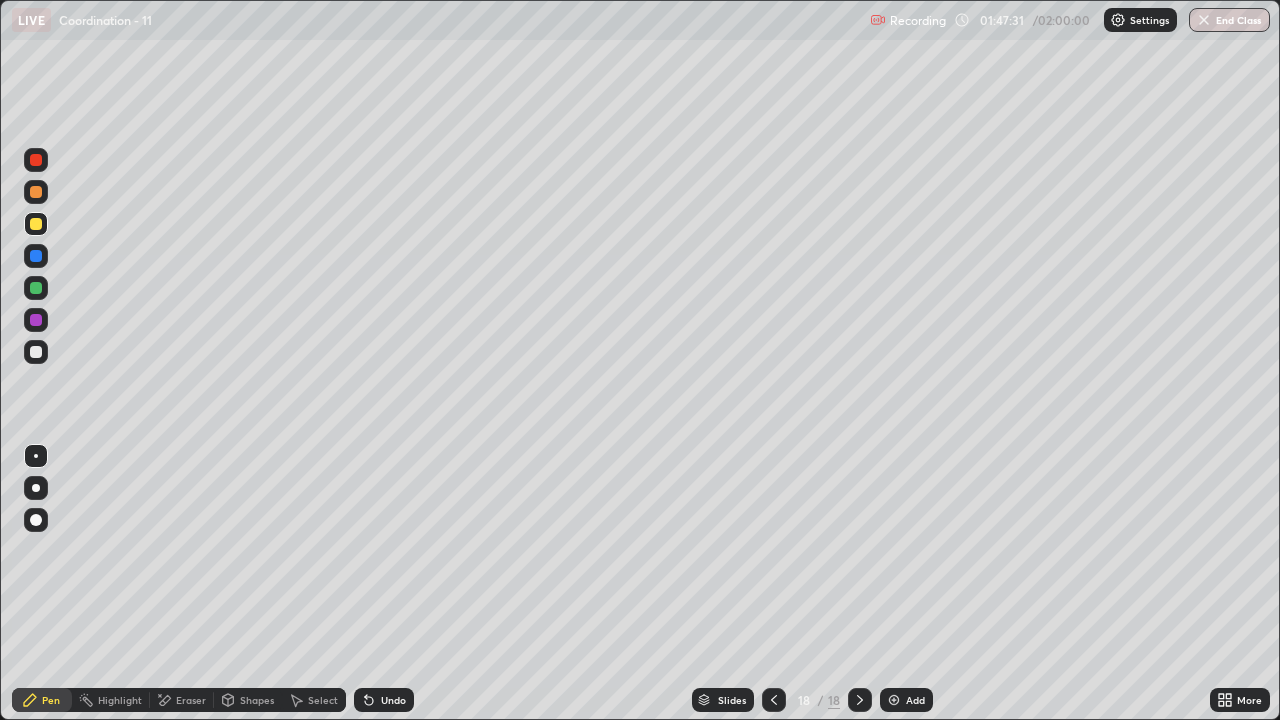 click at bounding box center (894, 700) 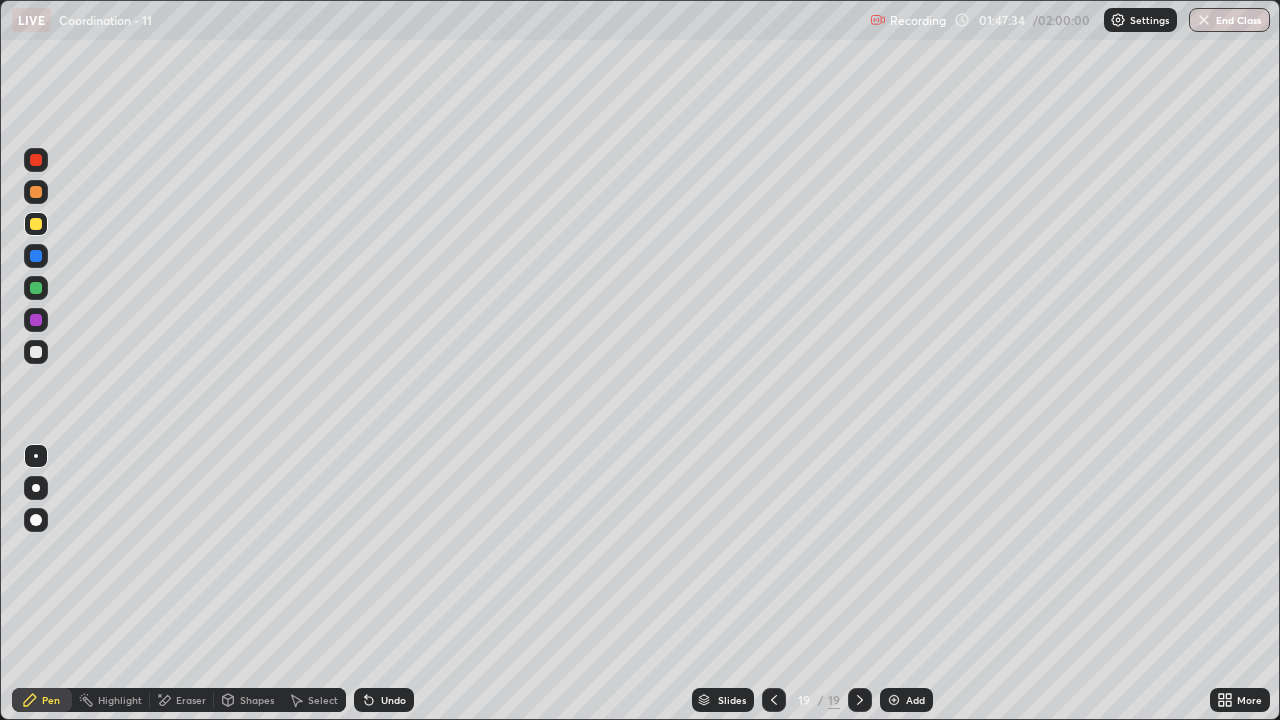 click 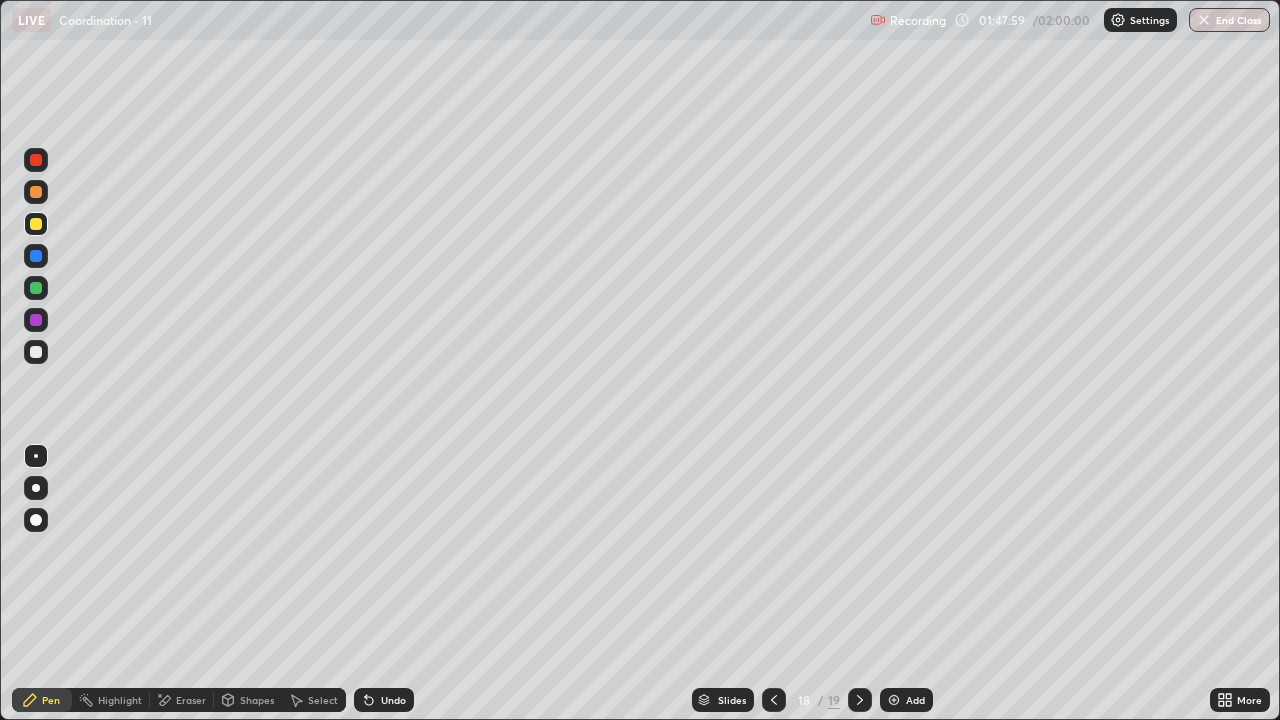 click 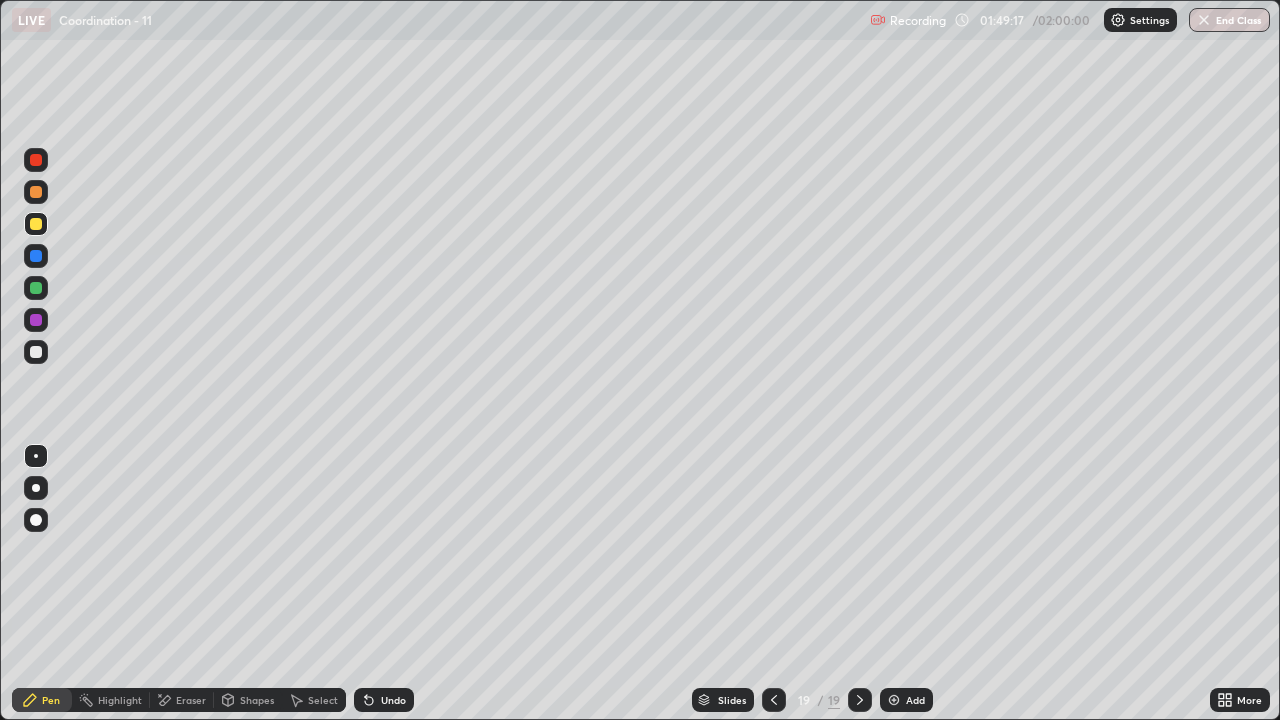 click on "Undo" at bounding box center [393, 700] 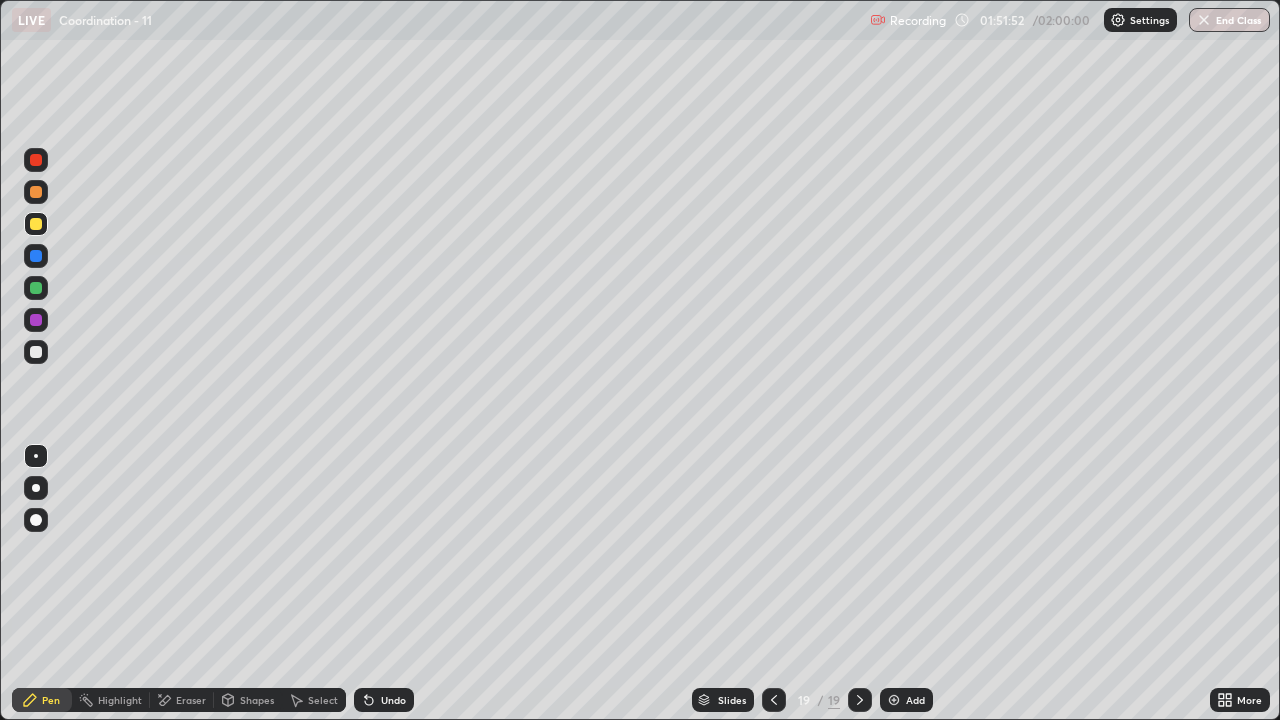 click on "Eraser" at bounding box center (182, 700) 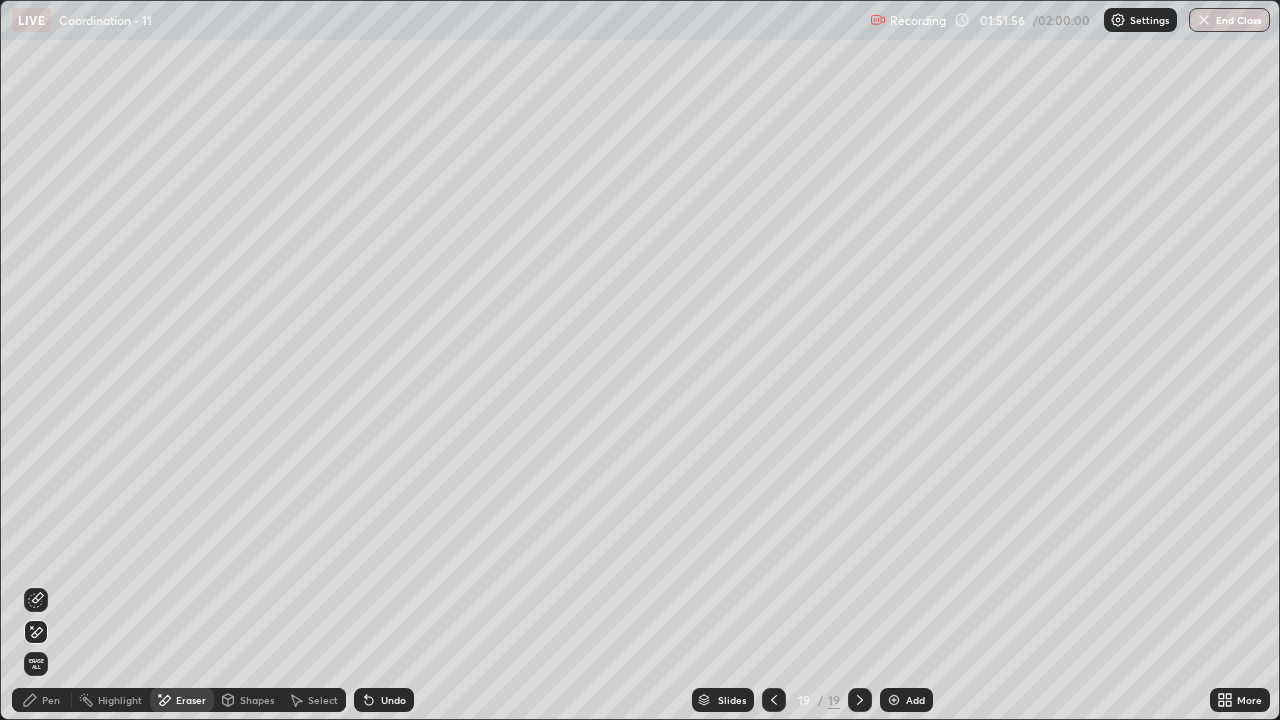 click on "Undo" at bounding box center (393, 700) 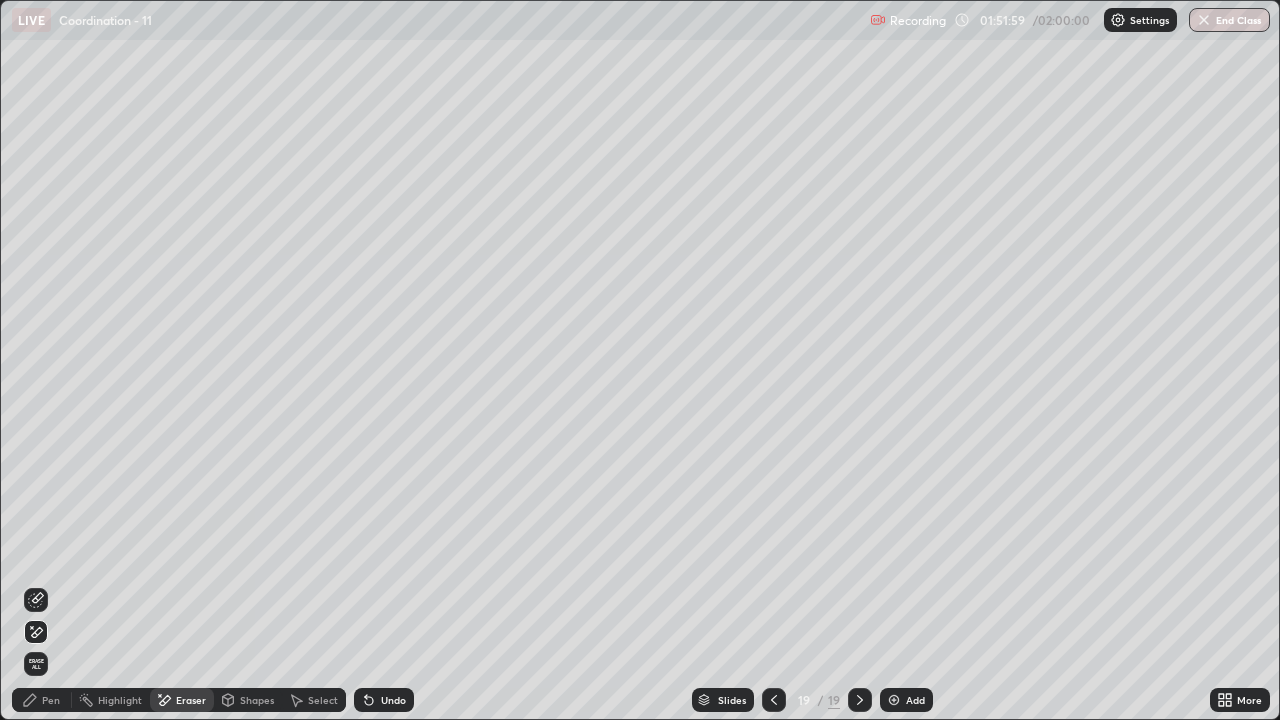 click on "Undo" at bounding box center (393, 700) 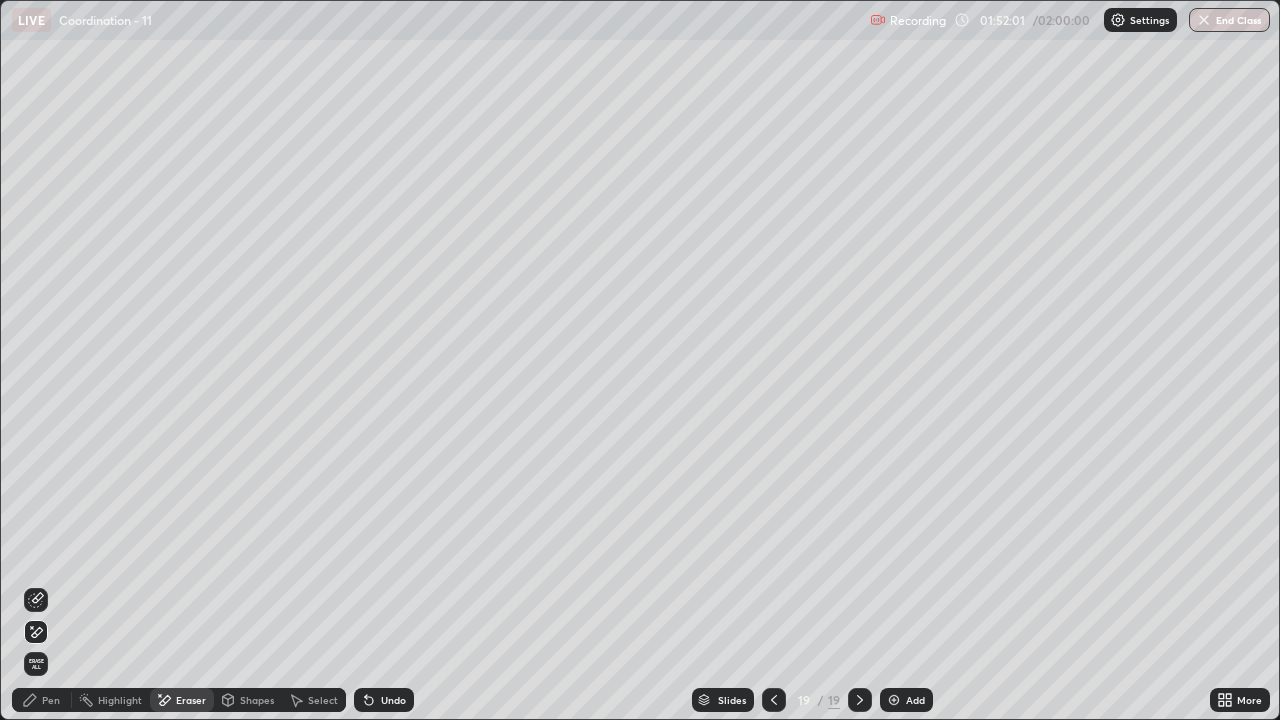 click 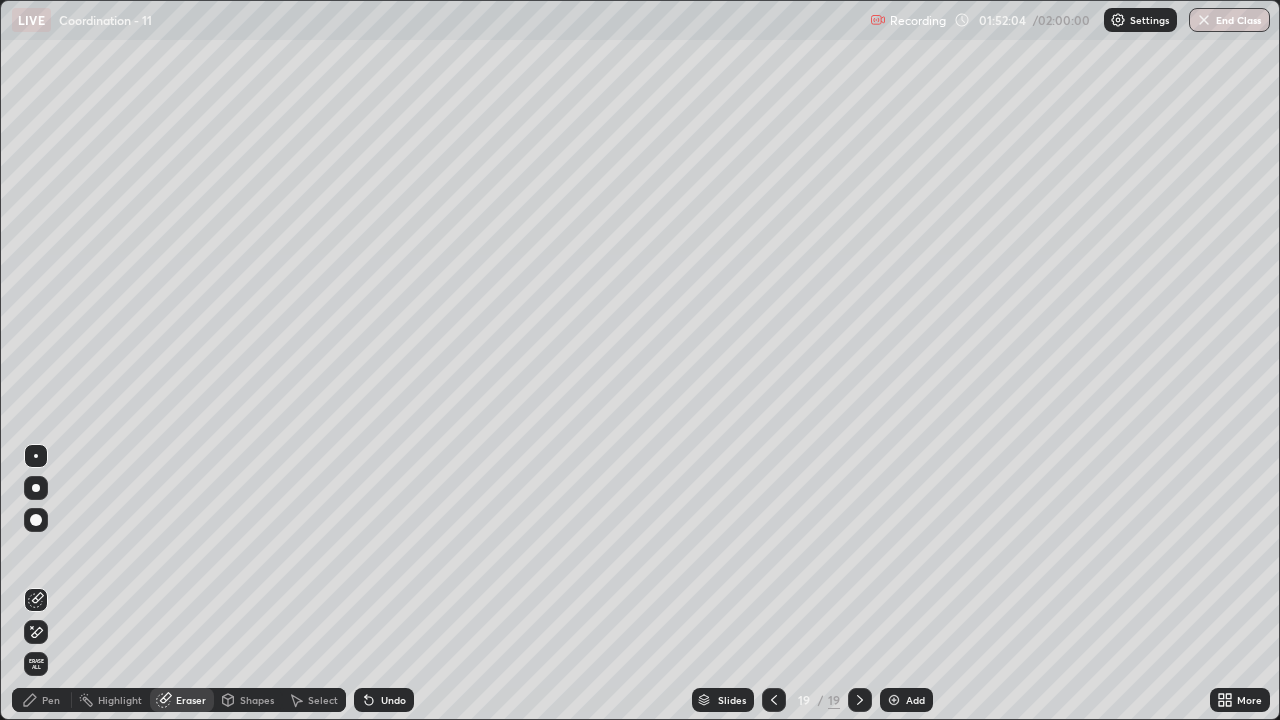 click on "Pen" at bounding box center (51, 700) 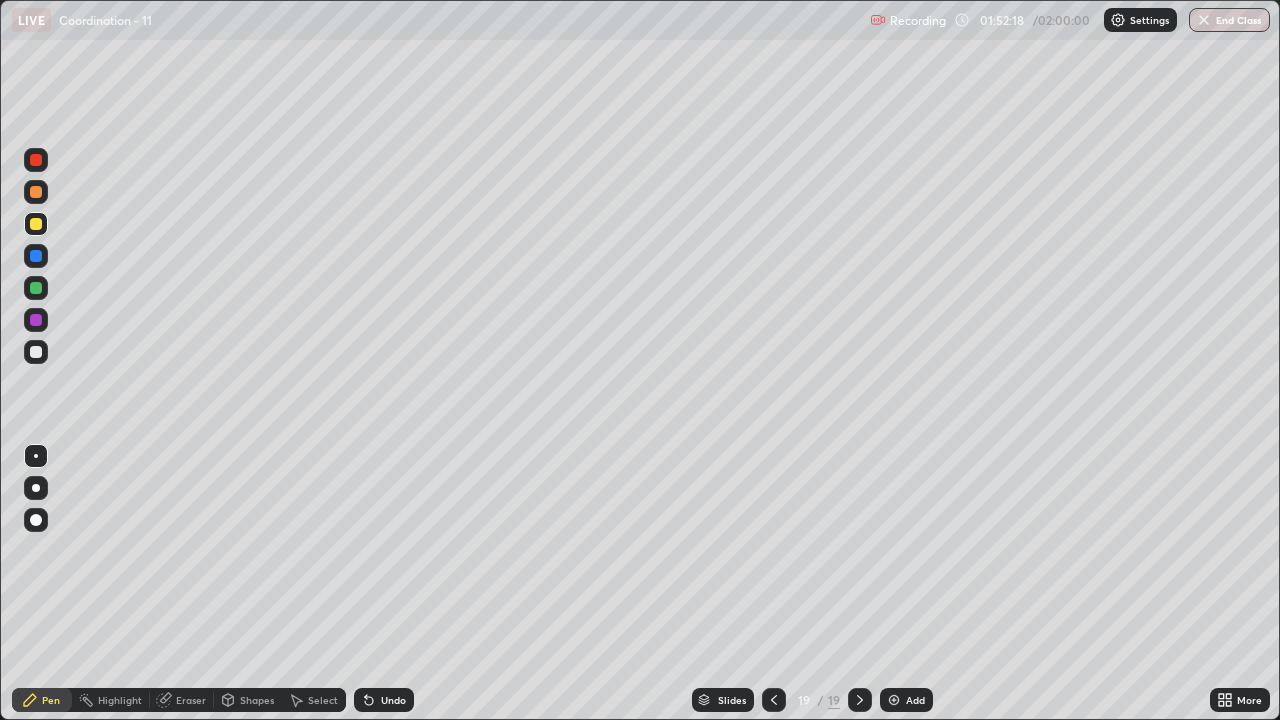 click on "Add" at bounding box center (915, 700) 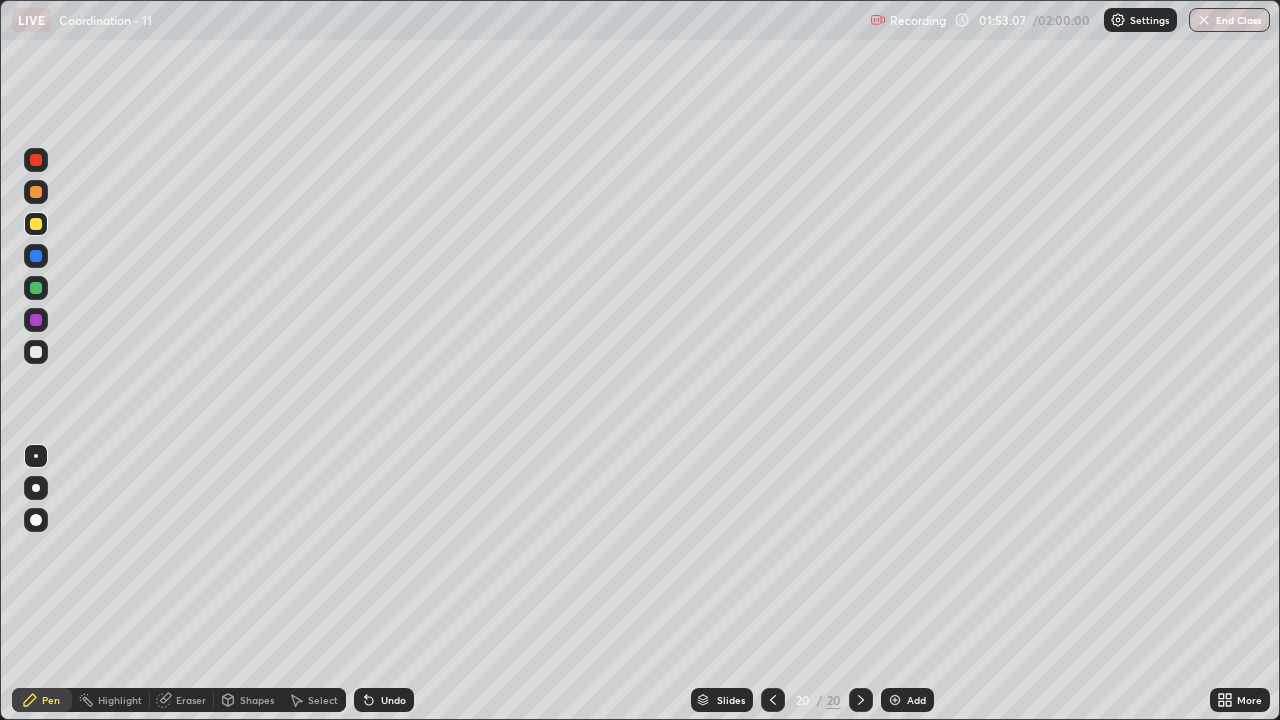 click on "Undo" at bounding box center [393, 700] 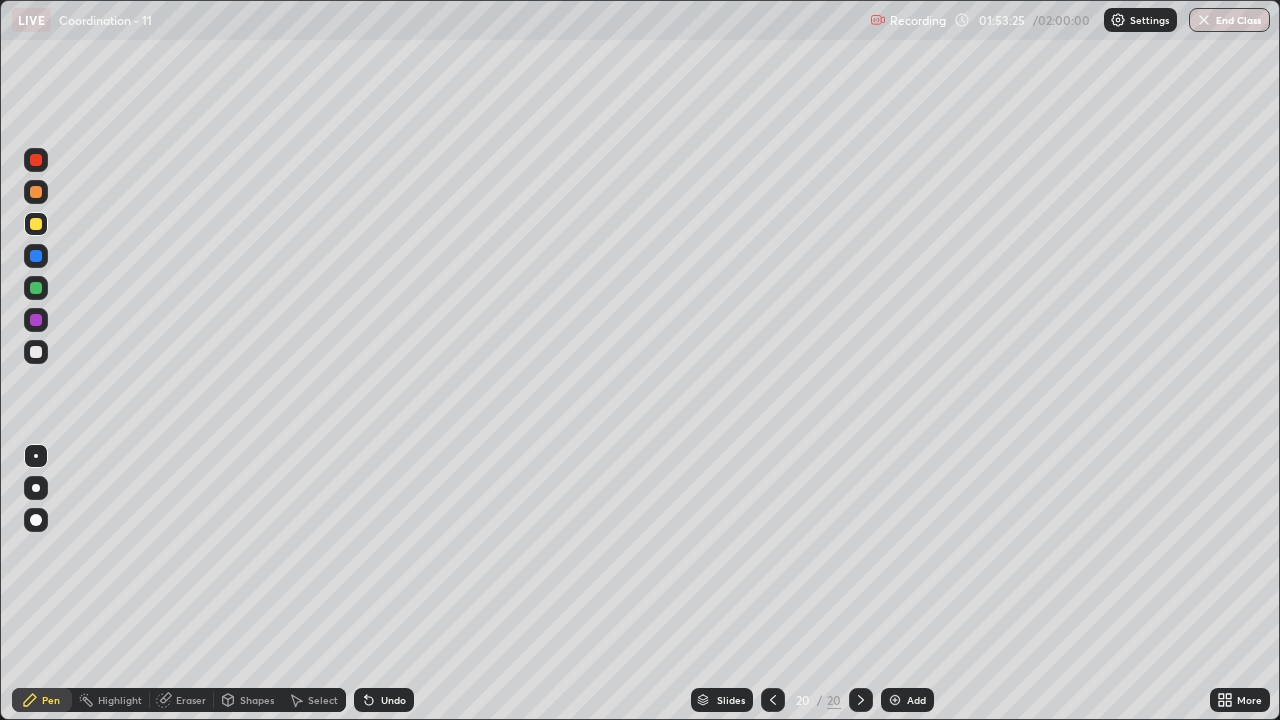 click at bounding box center (861, 700) 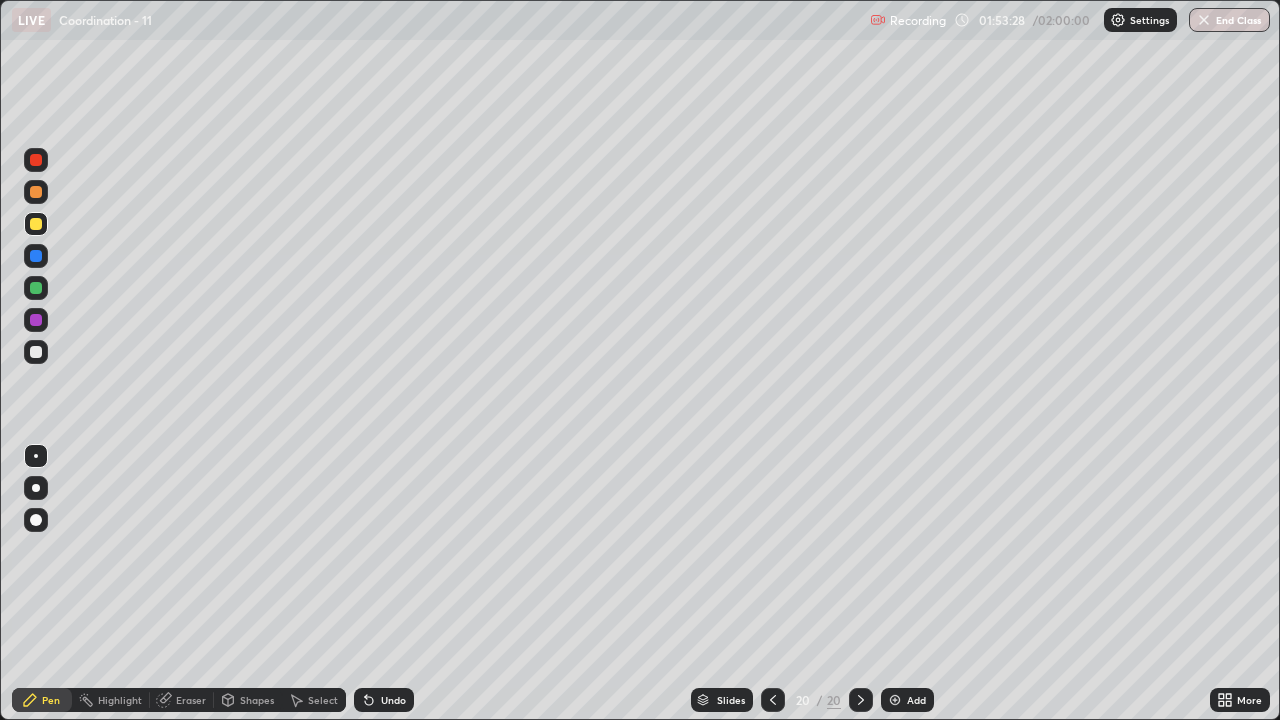 click 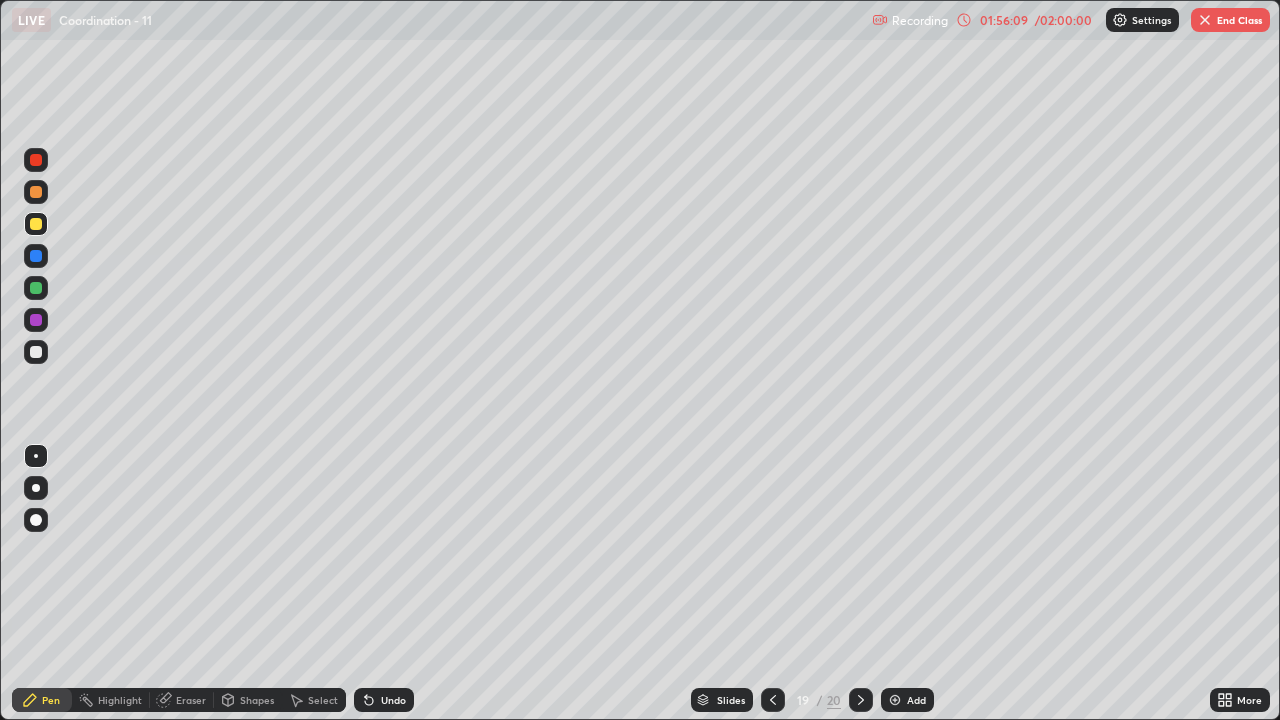 click at bounding box center [36, 352] 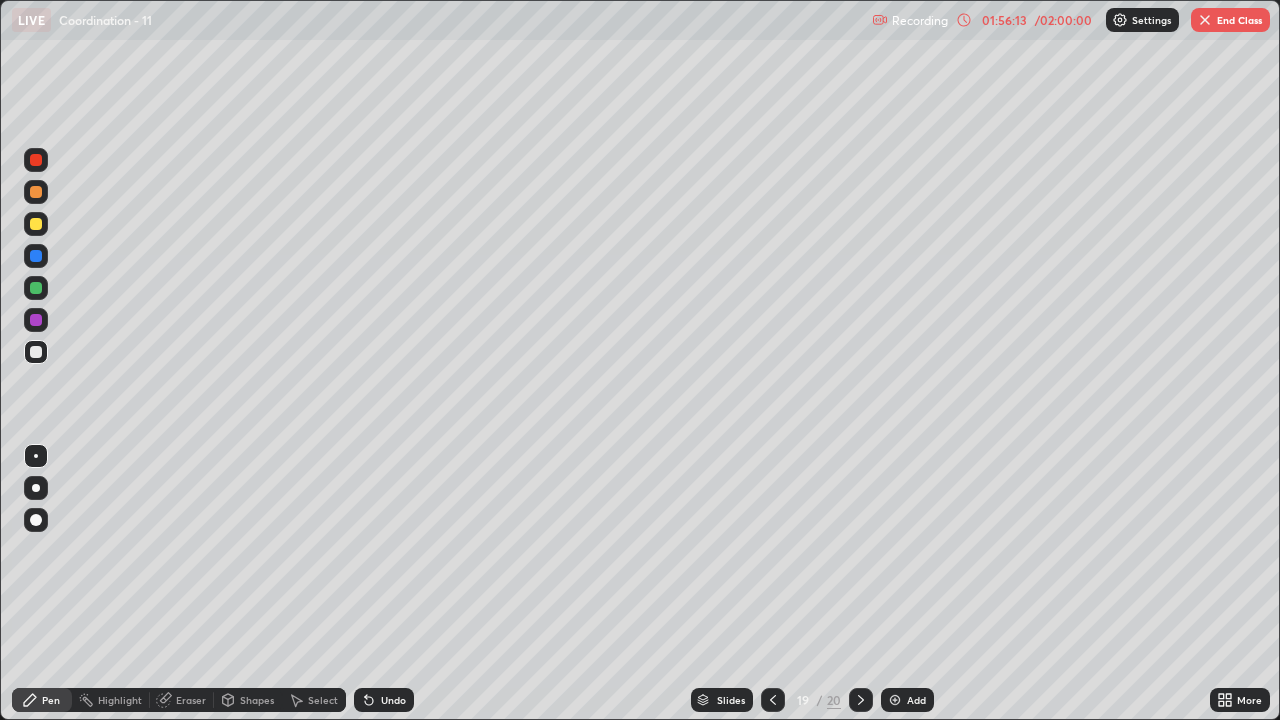 click 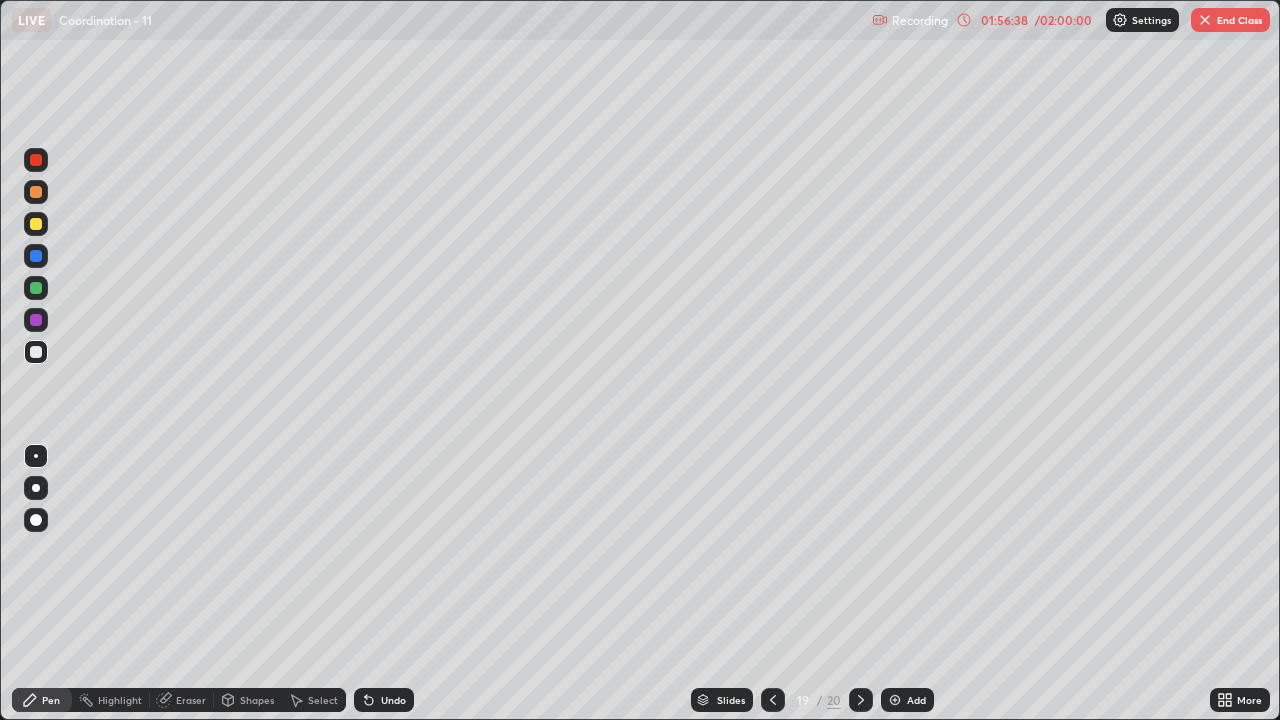 click on "Undo" at bounding box center [393, 700] 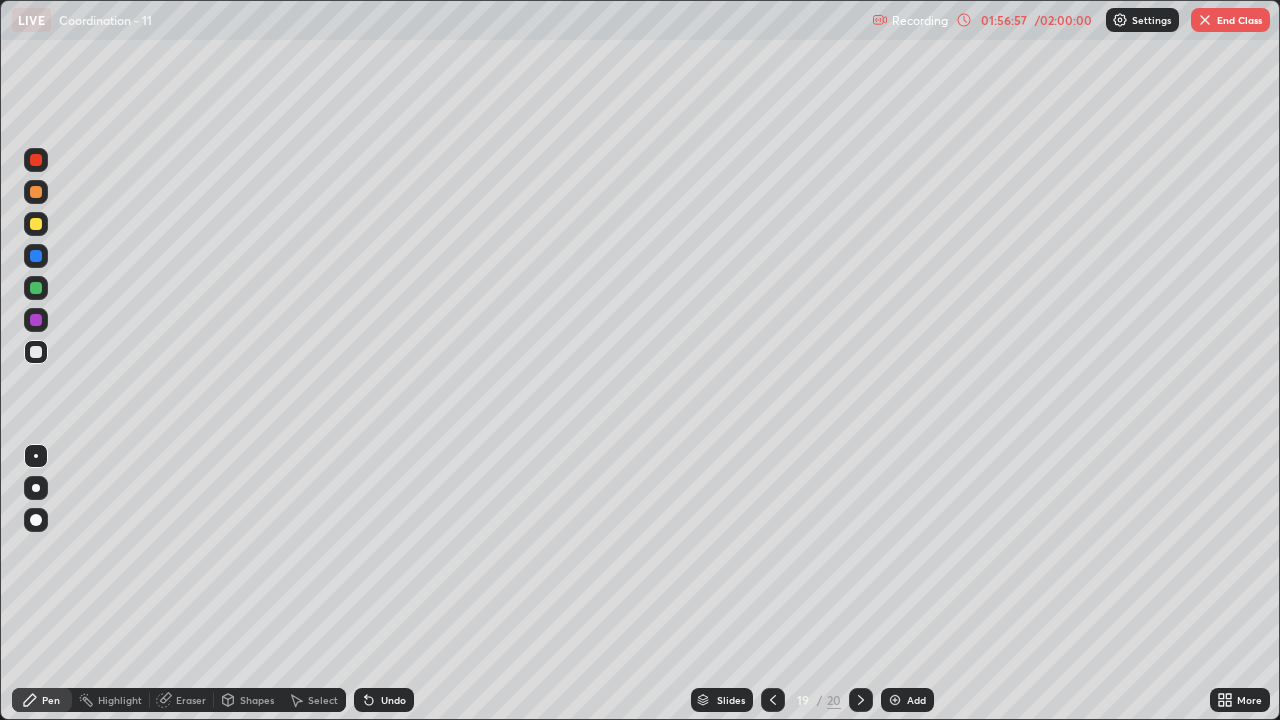 click on "Undo" at bounding box center (393, 700) 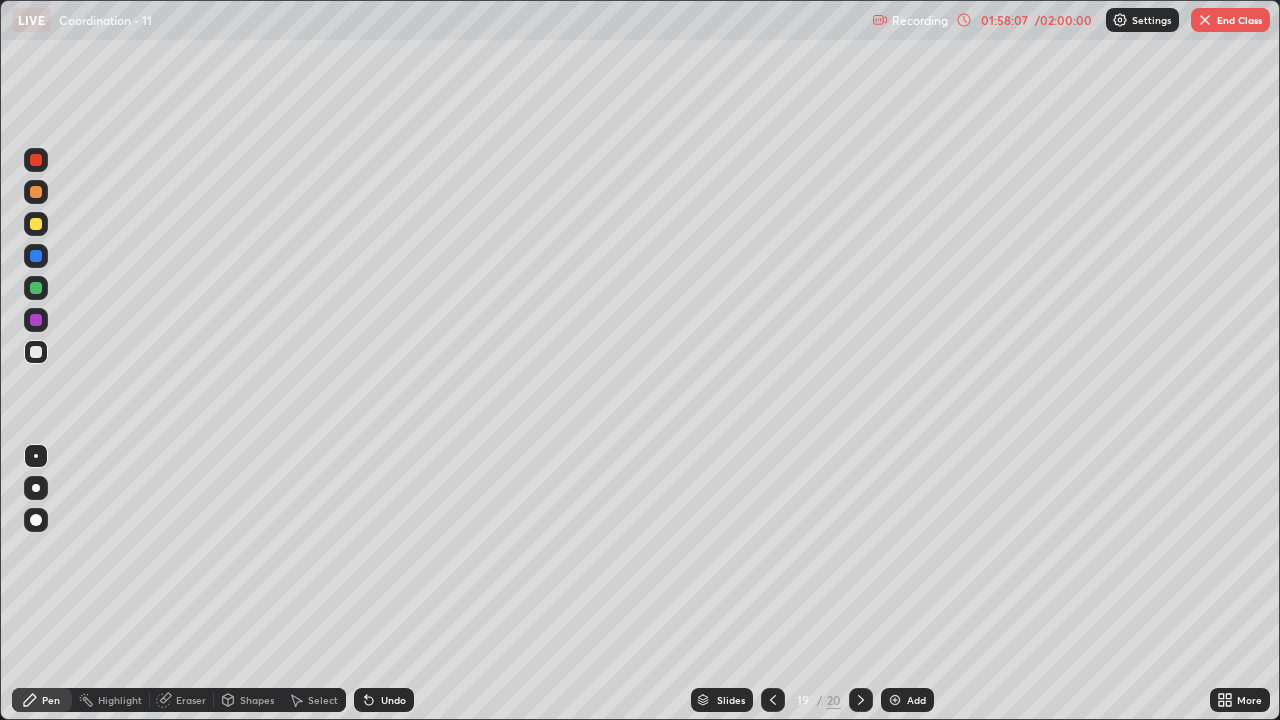 click on "End Class" at bounding box center [1230, 20] 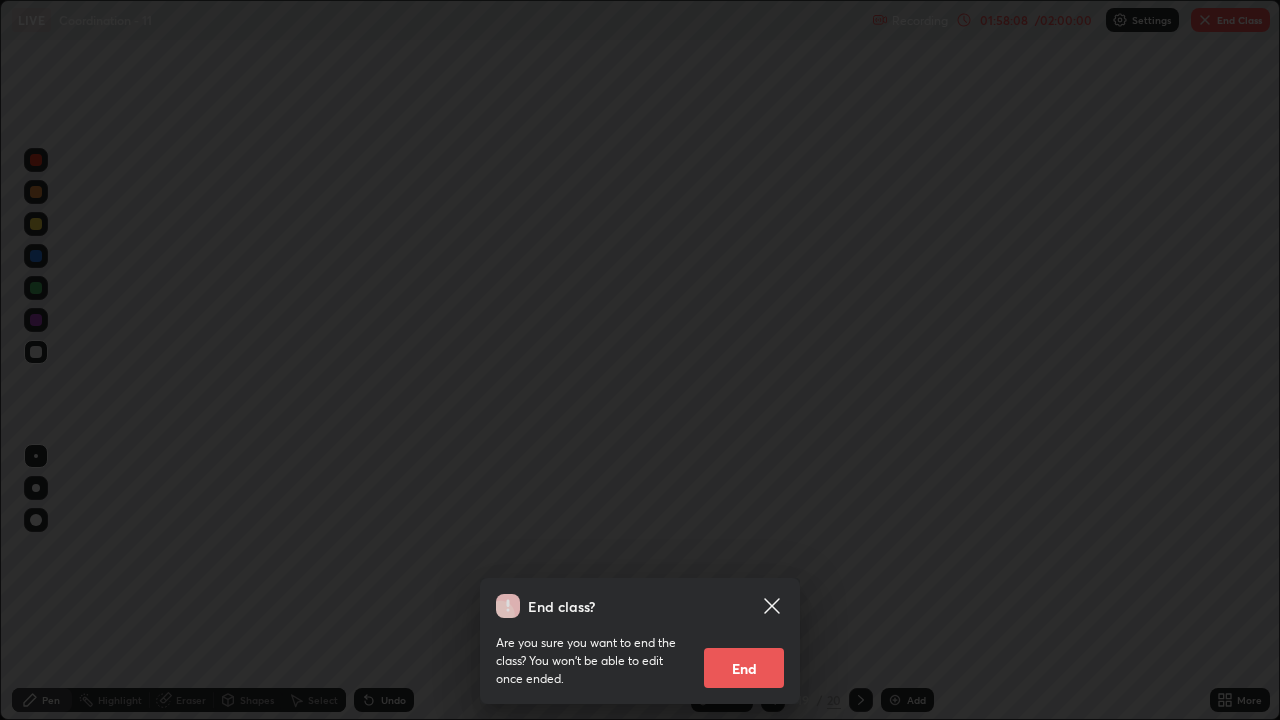 click on "End" at bounding box center (744, 668) 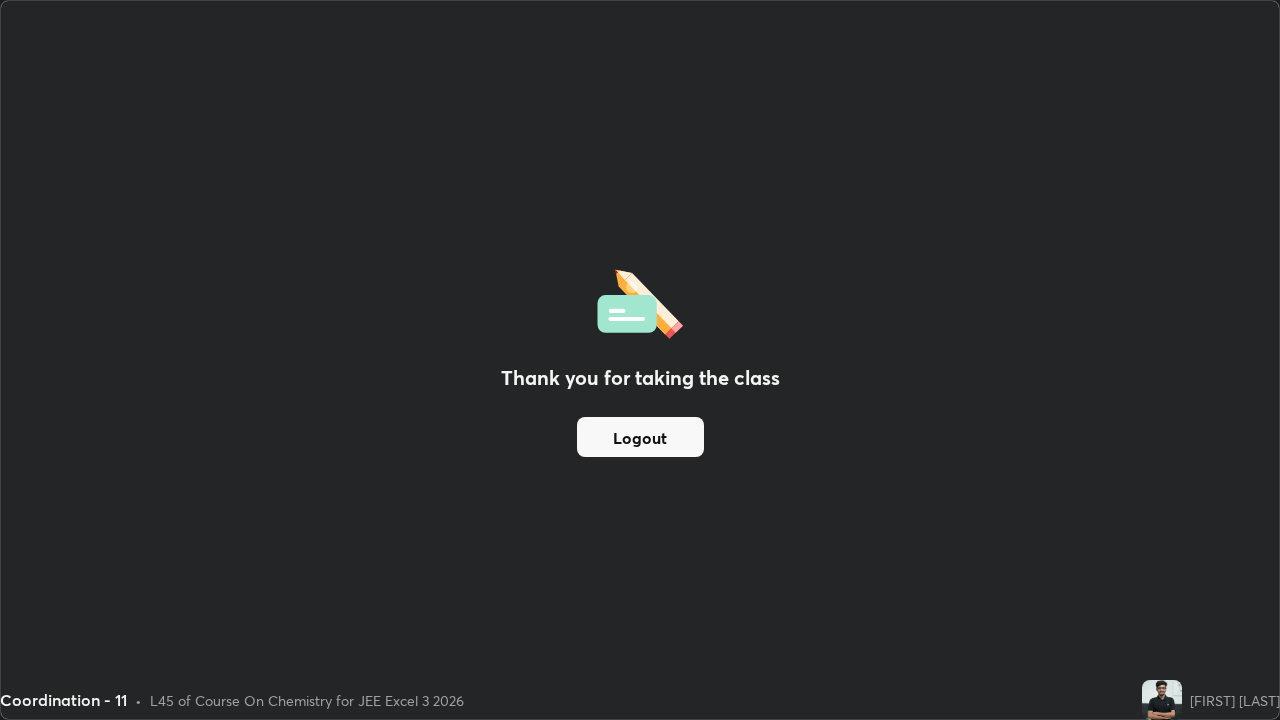 click on "Logout" at bounding box center (640, 437) 